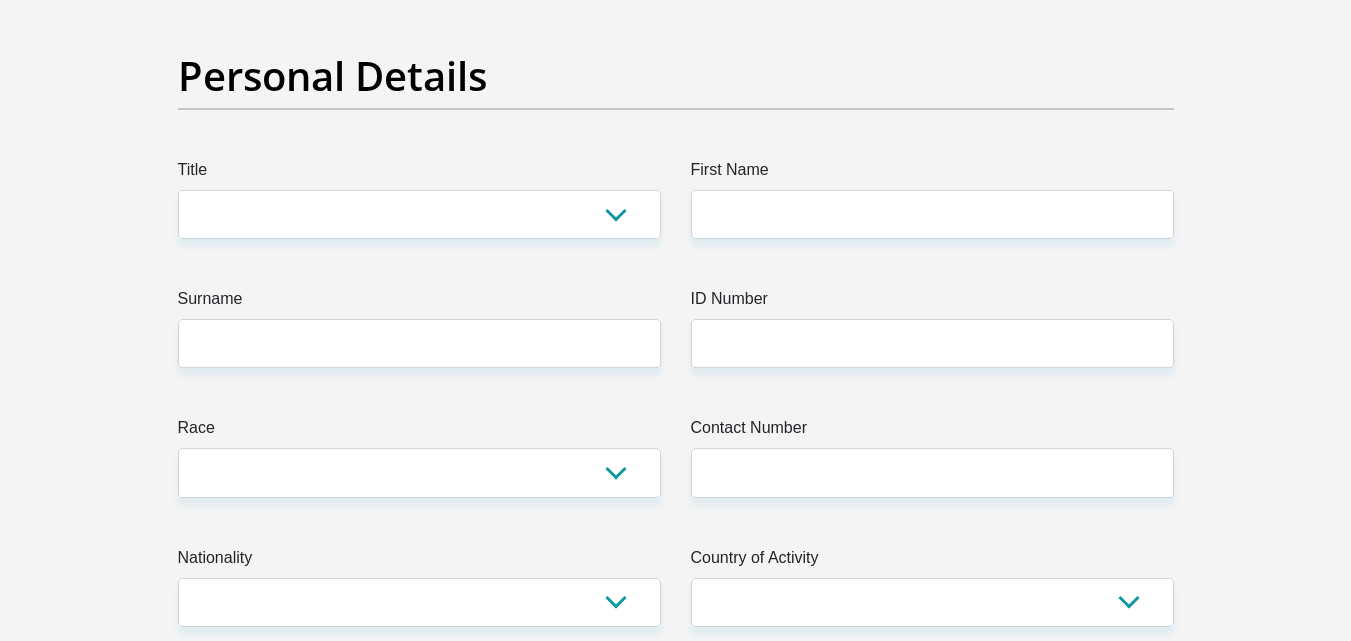 scroll, scrollTop: 134, scrollLeft: 0, axis: vertical 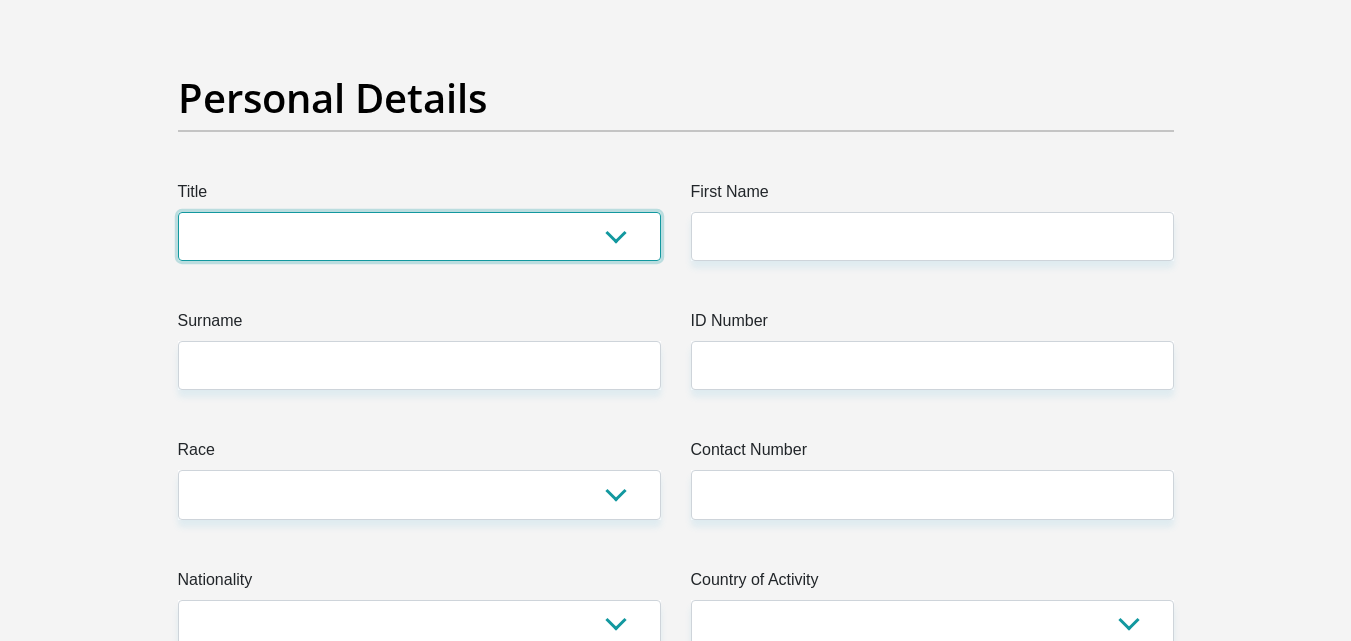 click on "Mr
Ms
Mrs
Dr
Other" at bounding box center (419, 236) 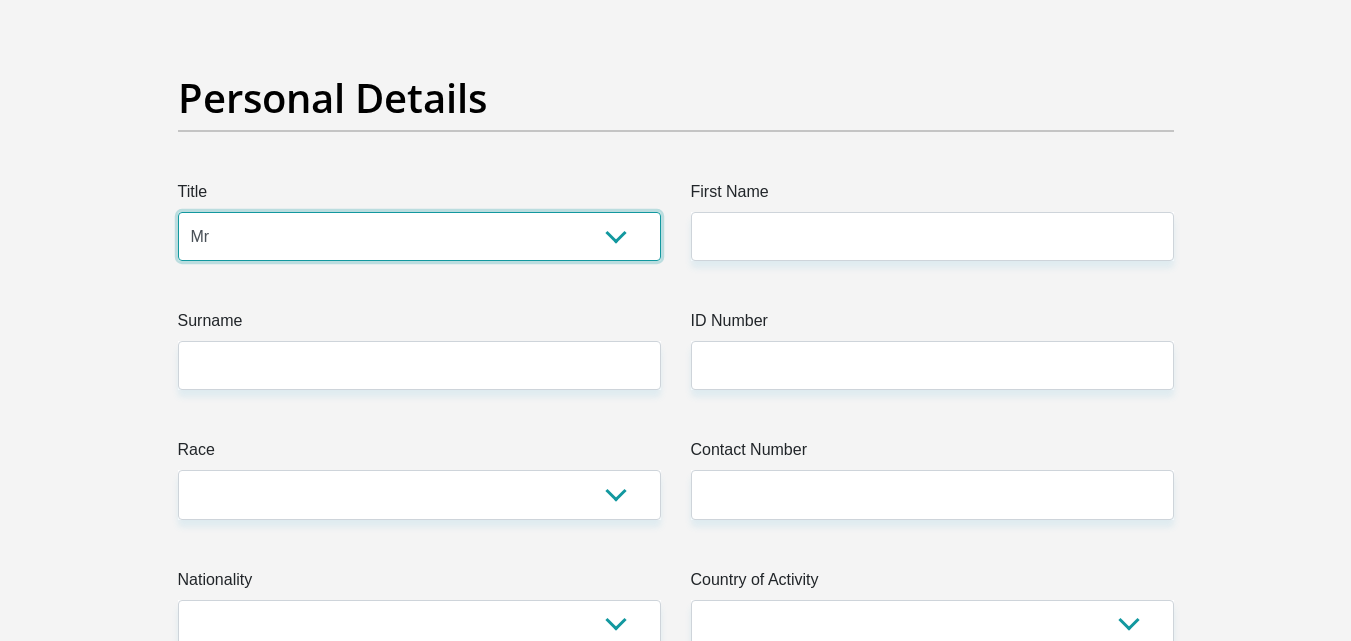click on "Mr
Ms
Mrs
Dr
Other" at bounding box center (419, 236) 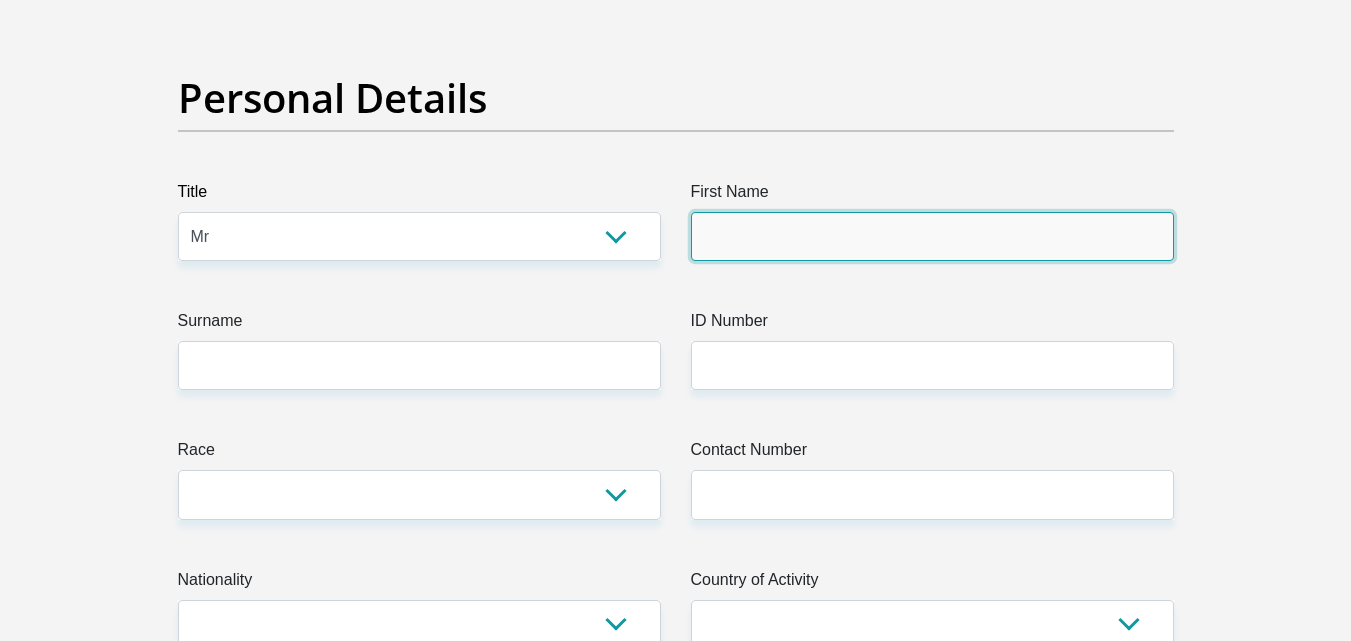 click on "First Name" at bounding box center [932, 236] 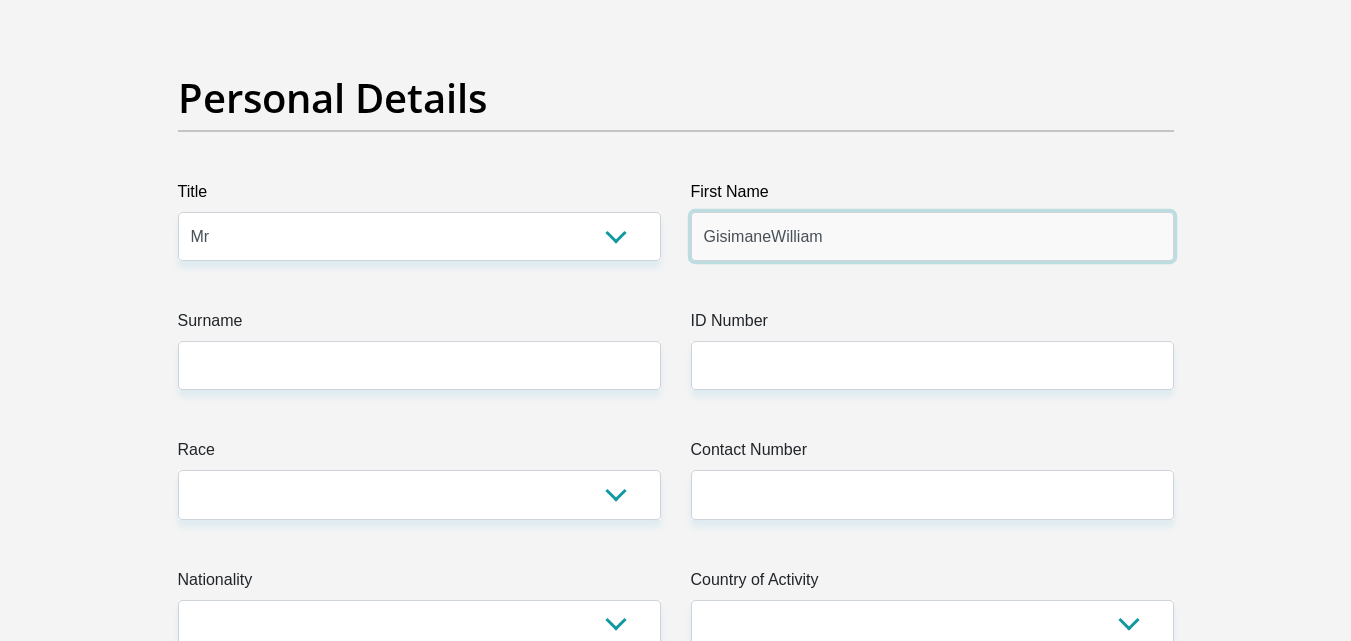 type on "GisimaneWilliam" 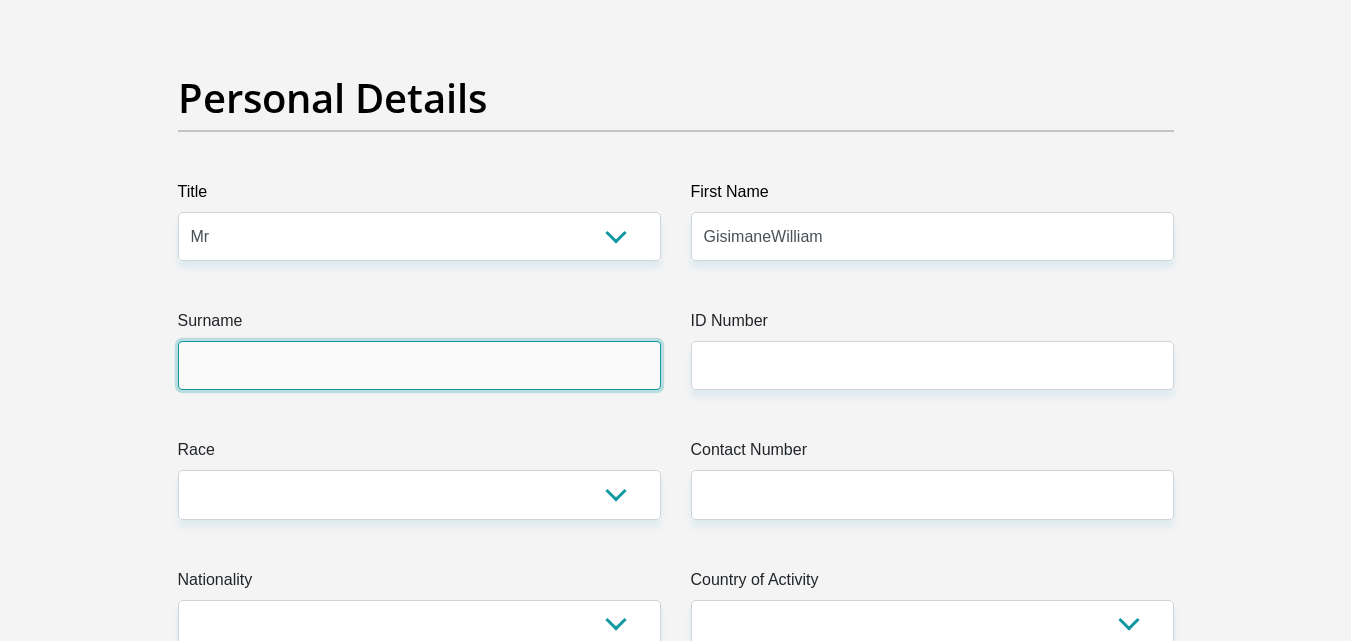click on "Surname" at bounding box center [419, 365] 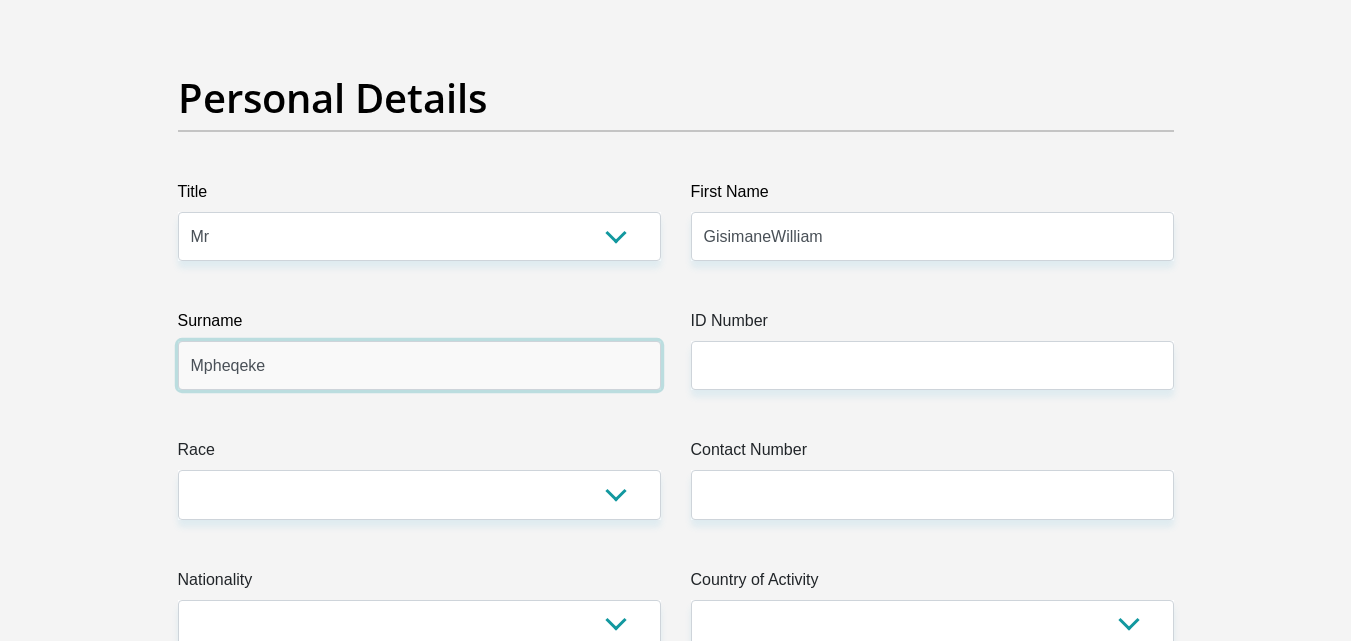 type on "Mpheqeke" 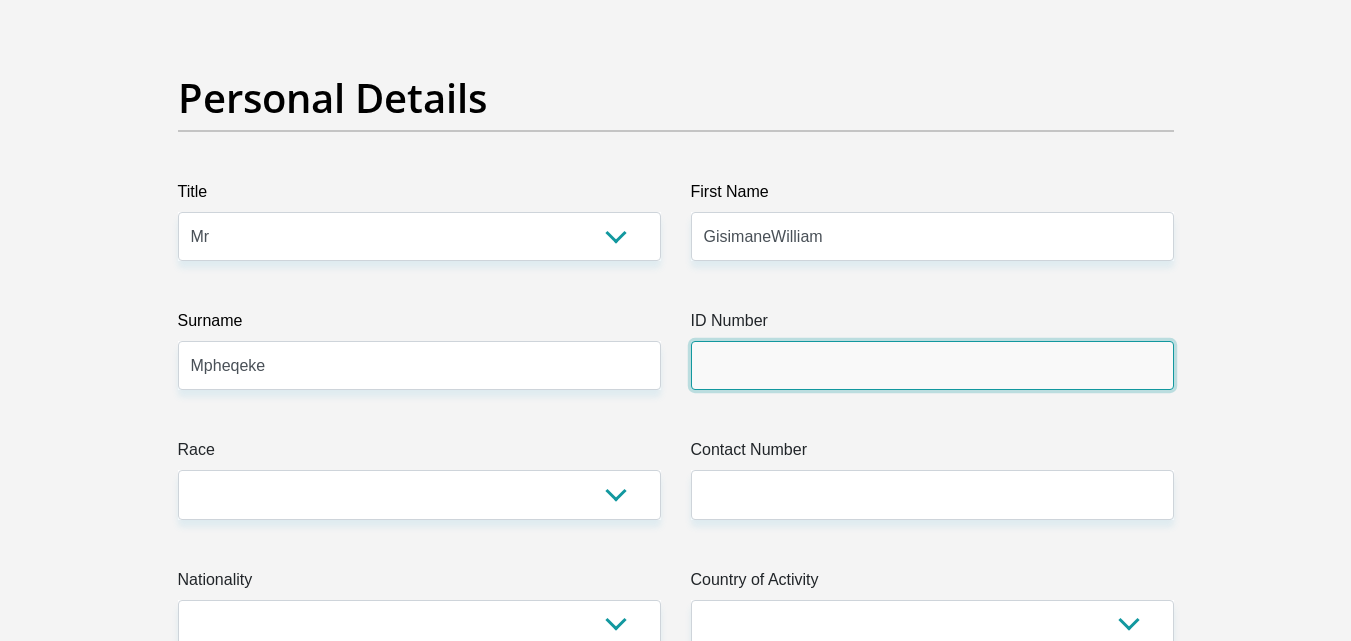 click on "ID Number" at bounding box center (932, 365) 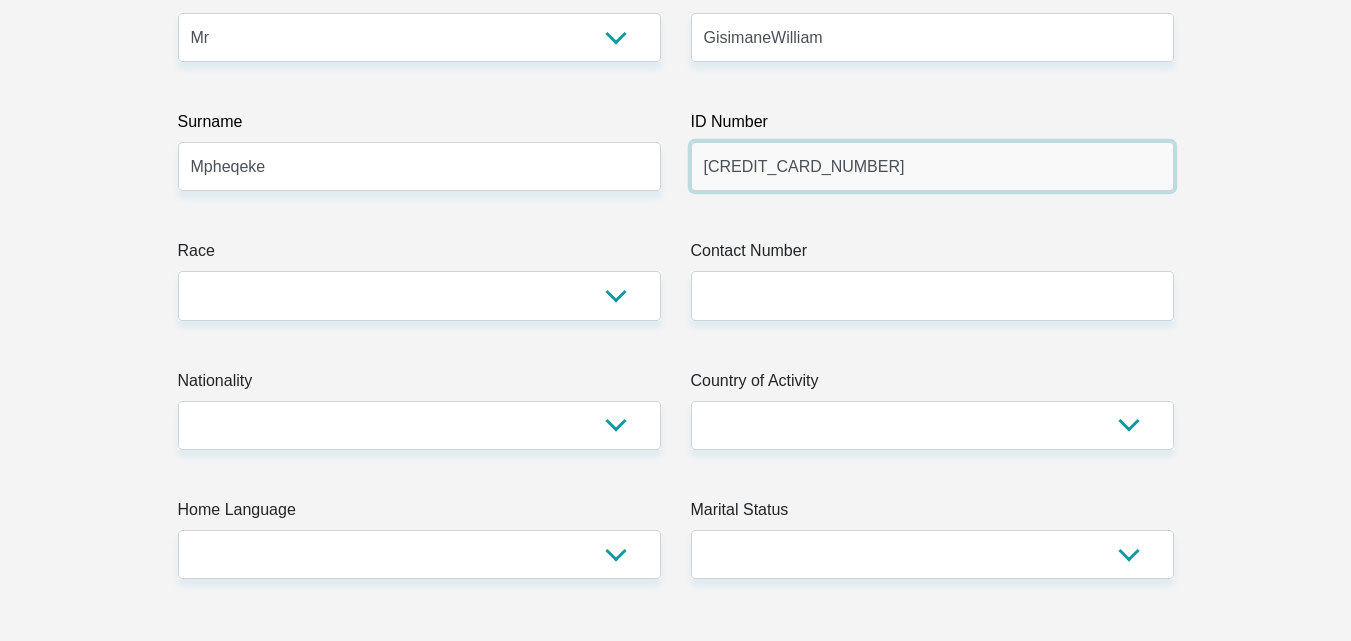 scroll, scrollTop: 334, scrollLeft: 0, axis: vertical 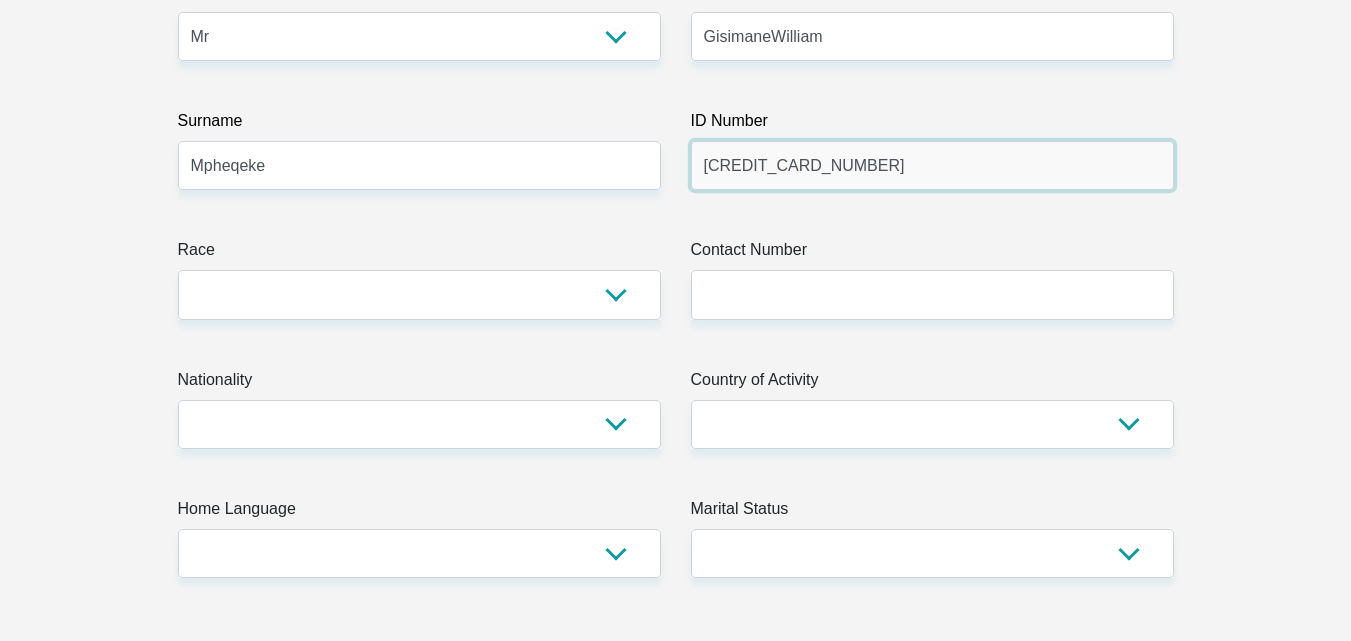 type on "6806095553081" 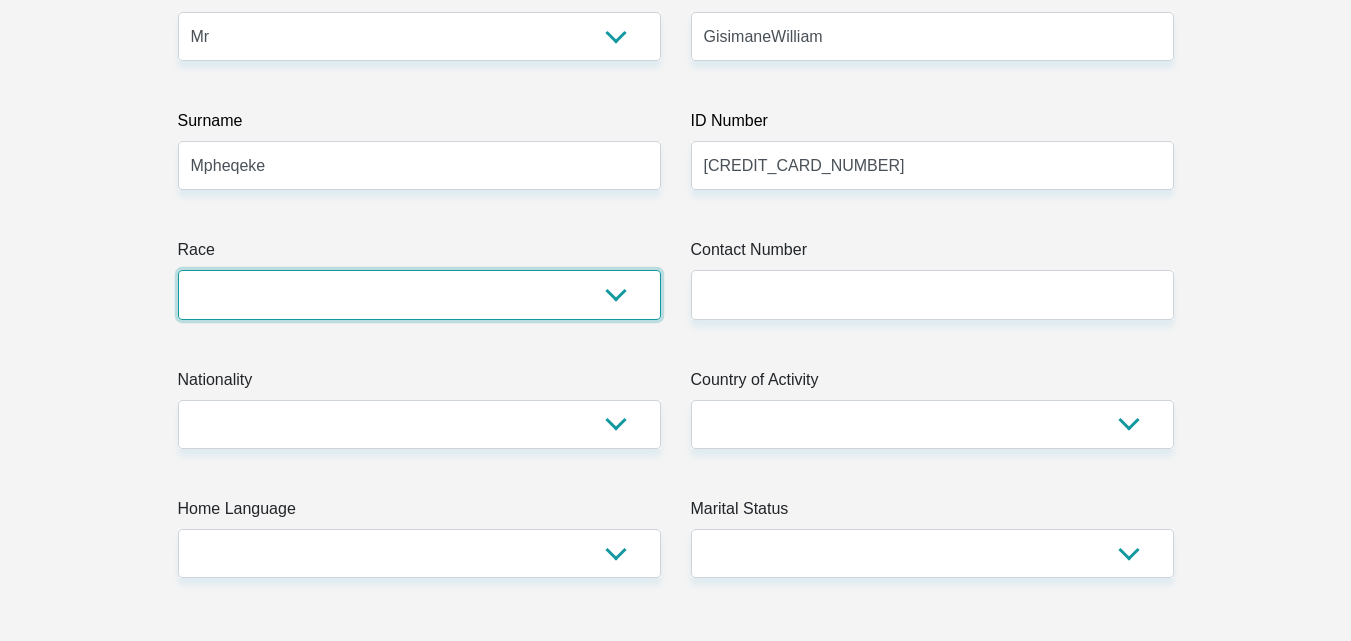 click on "Black
Coloured
Indian
White
Other" at bounding box center [419, 294] 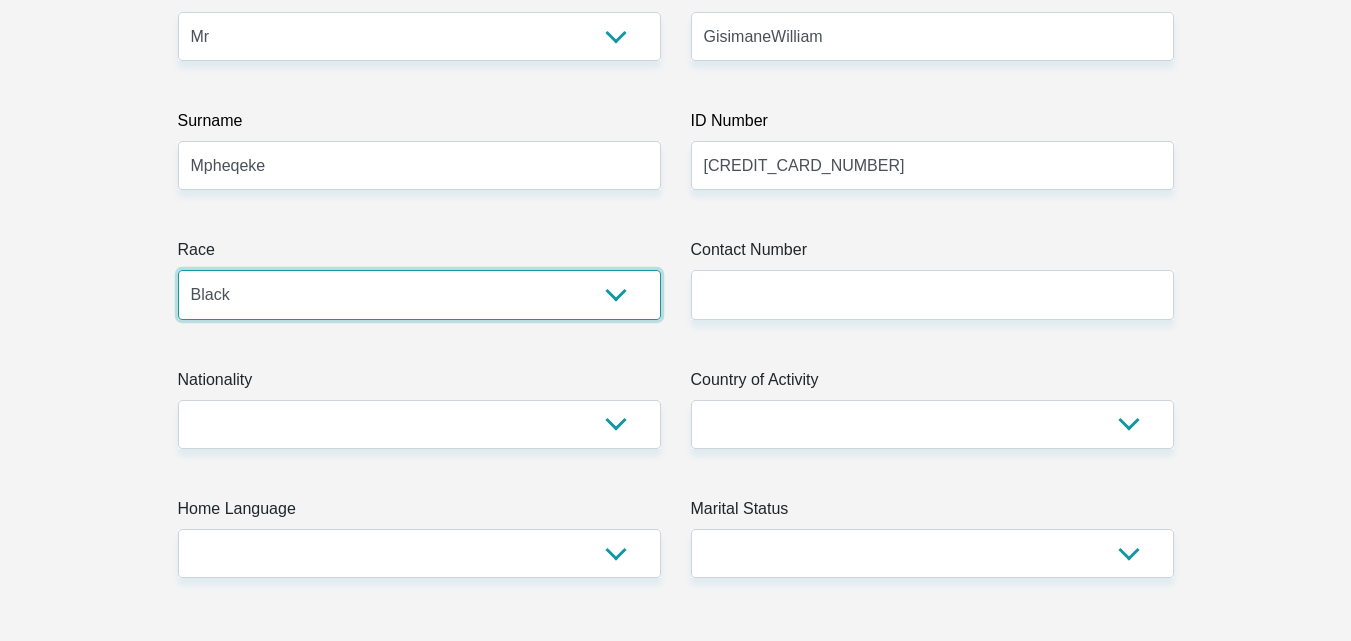 click on "Black
Coloured
Indian
White
Other" at bounding box center [419, 294] 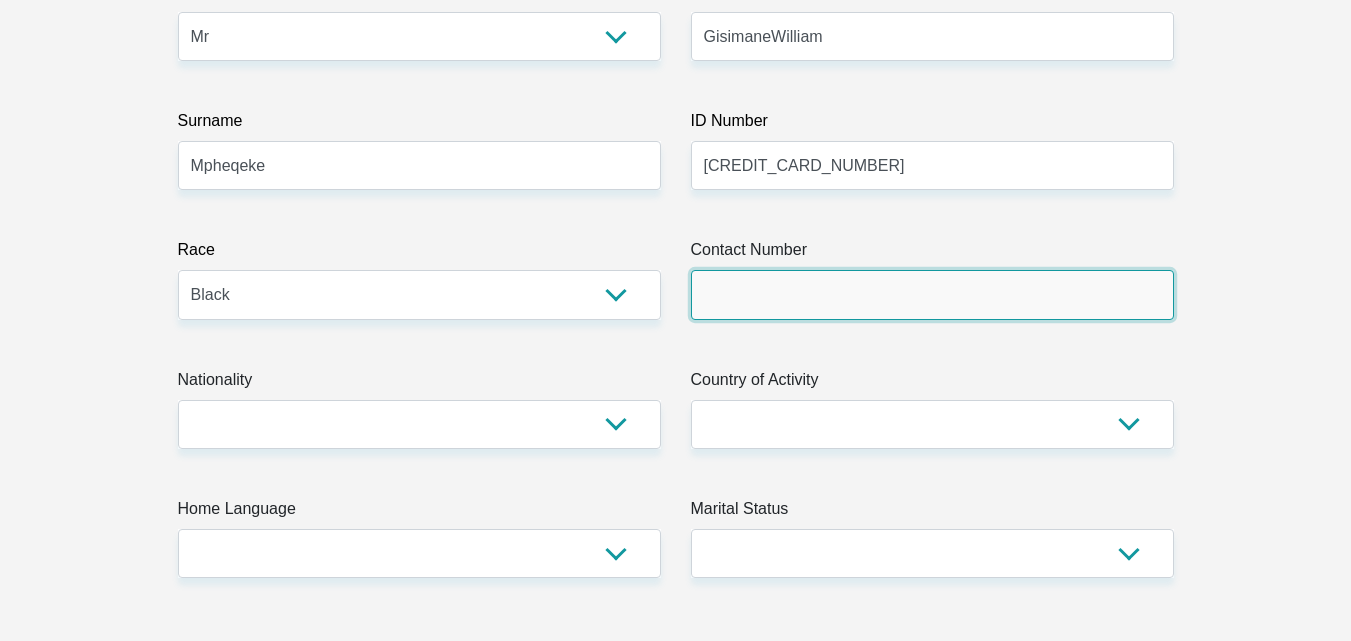 click on "Contact Number" at bounding box center (932, 294) 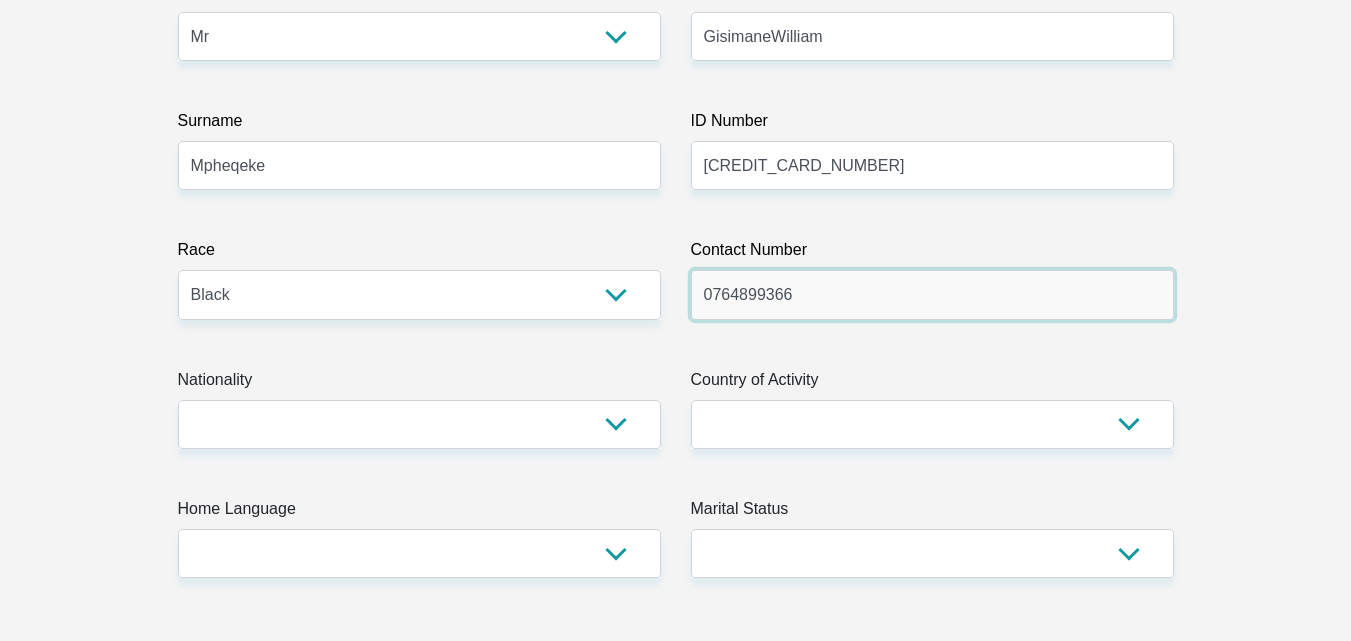 scroll, scrollTop: 434, scrollLeft: 0, axis: vertical 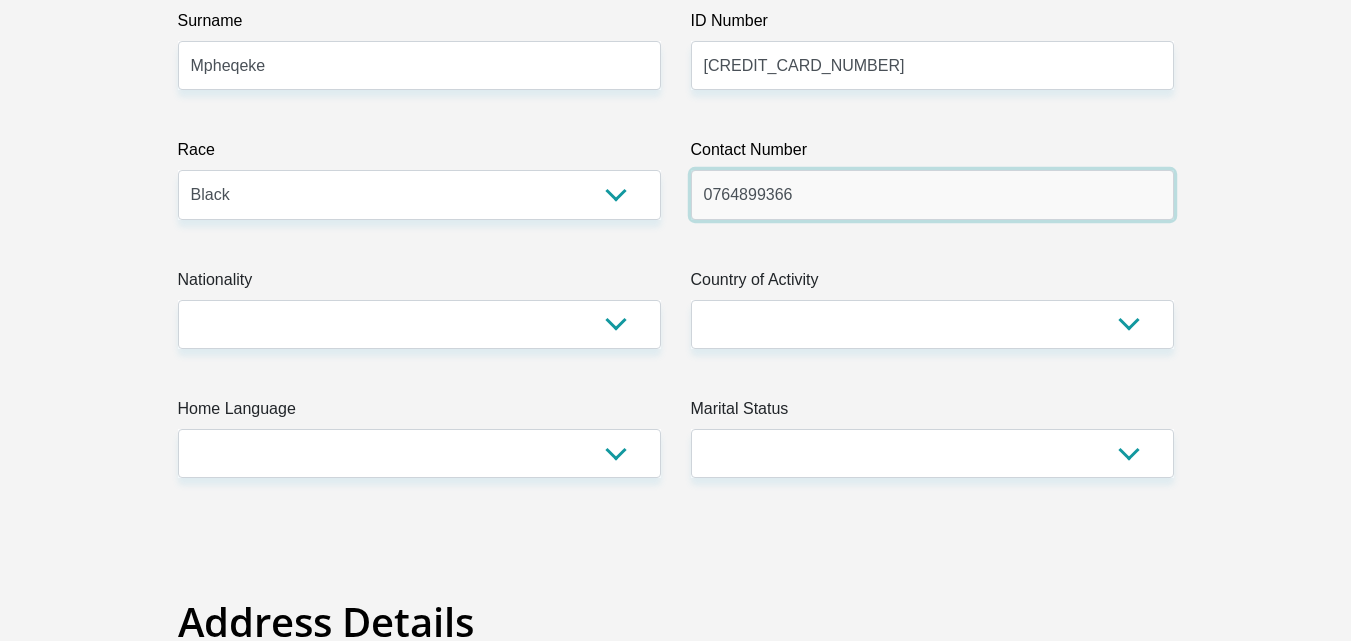 type on "0764899366" 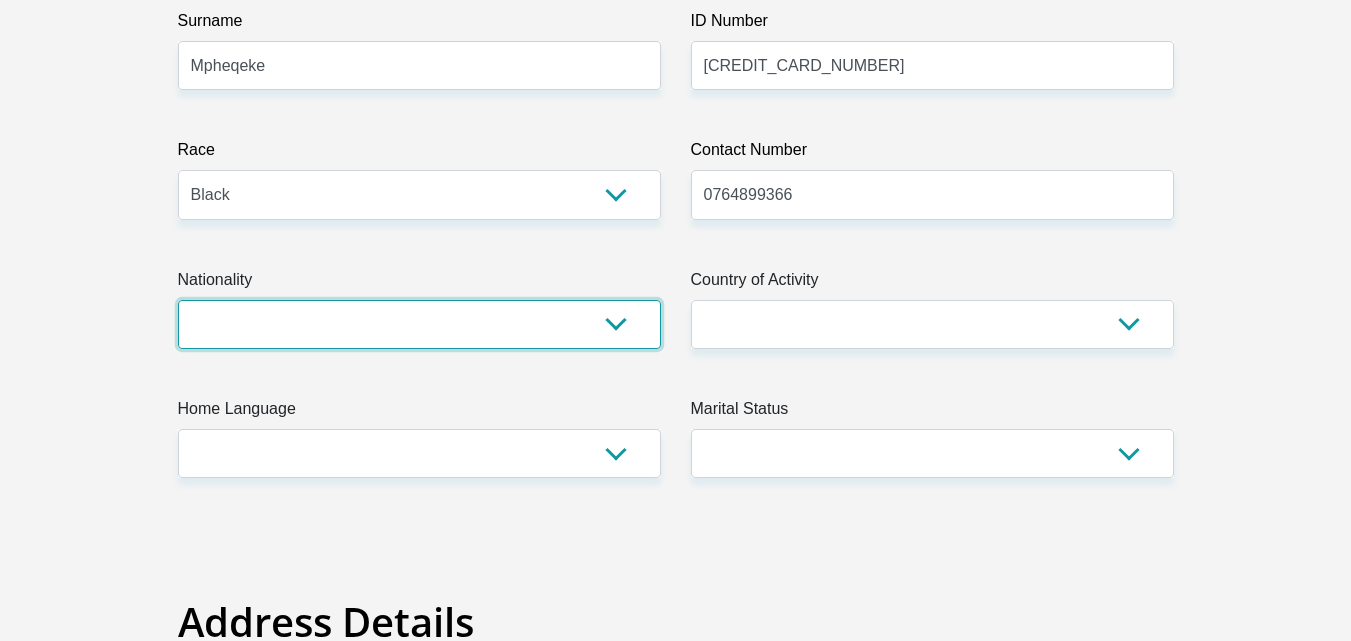 click on "South Africa
Afghanistan
Aland Islands
Albania
Algeria
America Samoa
American Virgin Islands
Andorra
Angola
Anguilla
Antarctica
Antigua and Barbuda
Argentina
Armenia
Aruba
Ascension Island
Australia
Austria
Azerbaijan
Bahamas
Bahrain
Bangladesh
Barbados
Chad" at bounding box center (419, 324) 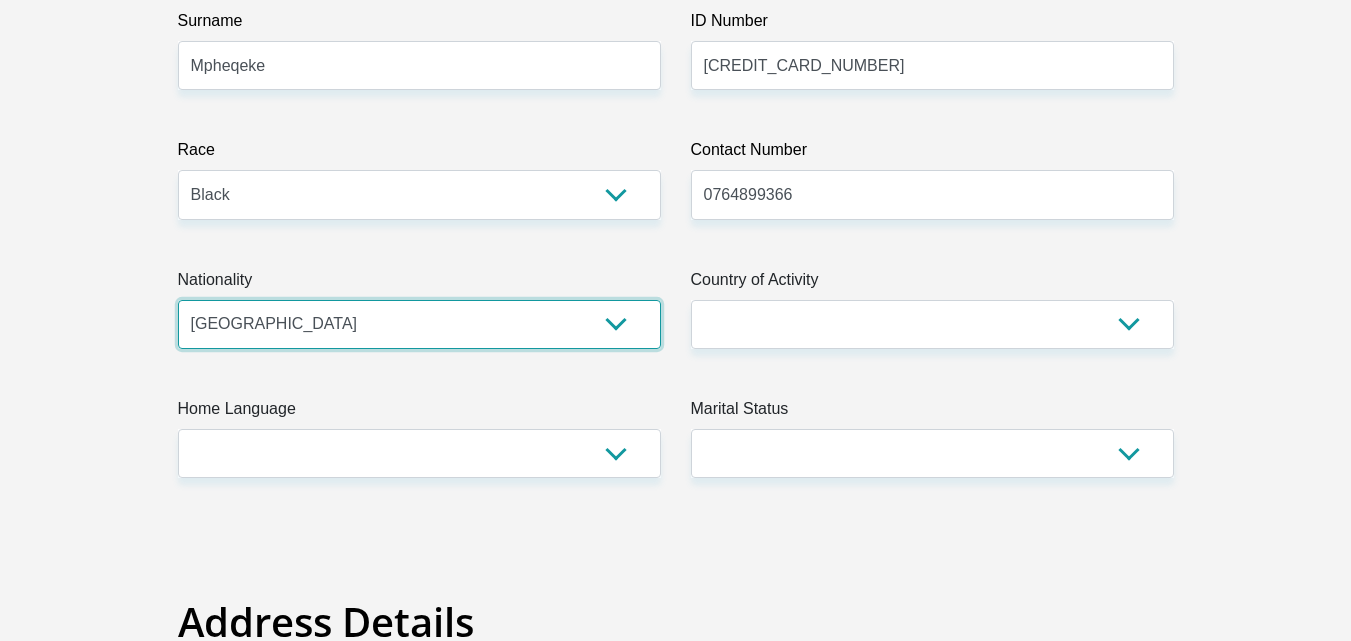 click on "South Africa
Afghanistan
Aland Islands
Albania
Algeria
America Samoa
American Virgin Islands
Andorra
Angola
Anguilla
Antarctica
Antigua and Barbuda
Argentina
Armenia
Aruba
Ascension Island
Australia
Austria
Azerbaijan
Bahamas
Bahrain
Bangladesh
Barbados
Chad" at bounding box center (419, 324) 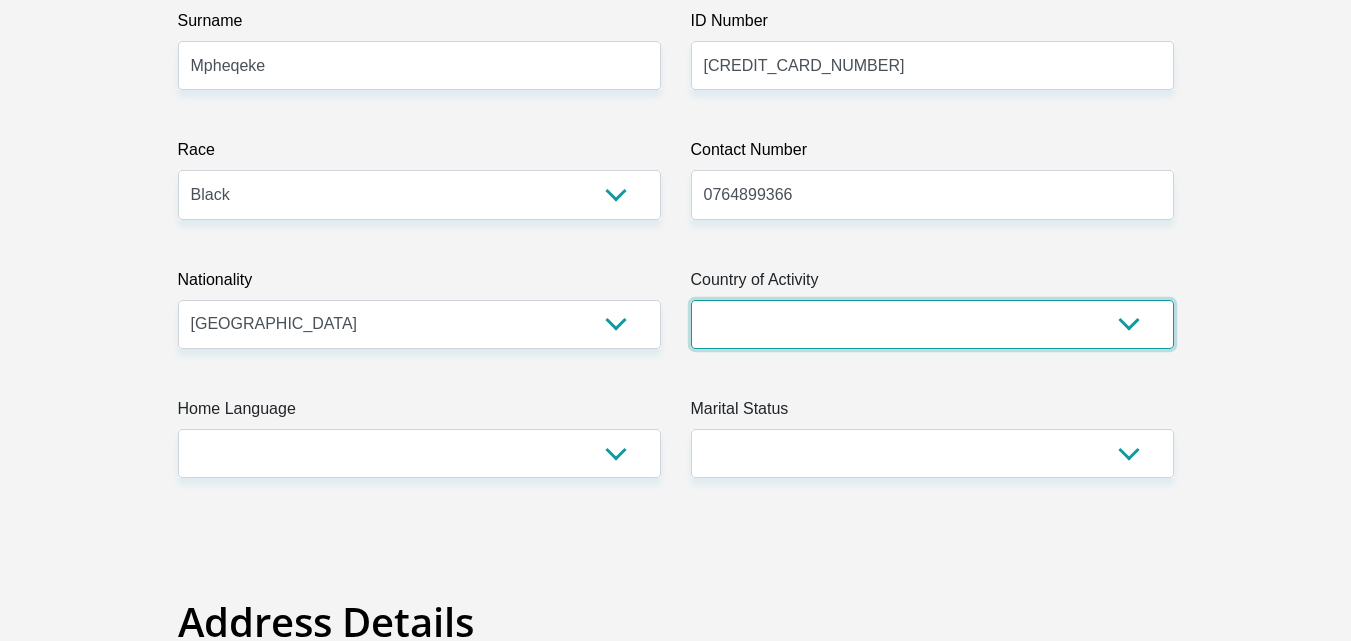 click on "South Africa
Afghanistan
Aland Islands
Albania
Algeria
America Samoa
American Virgin Islands
Andorra
Angola
Anguilla
Antarctica
Antigua and Barbuda
Argentina
Armenia
Aruba
Ascension Island
Australia
Austria
Azerbaijan
Chad" at bounding box center [932, 324] 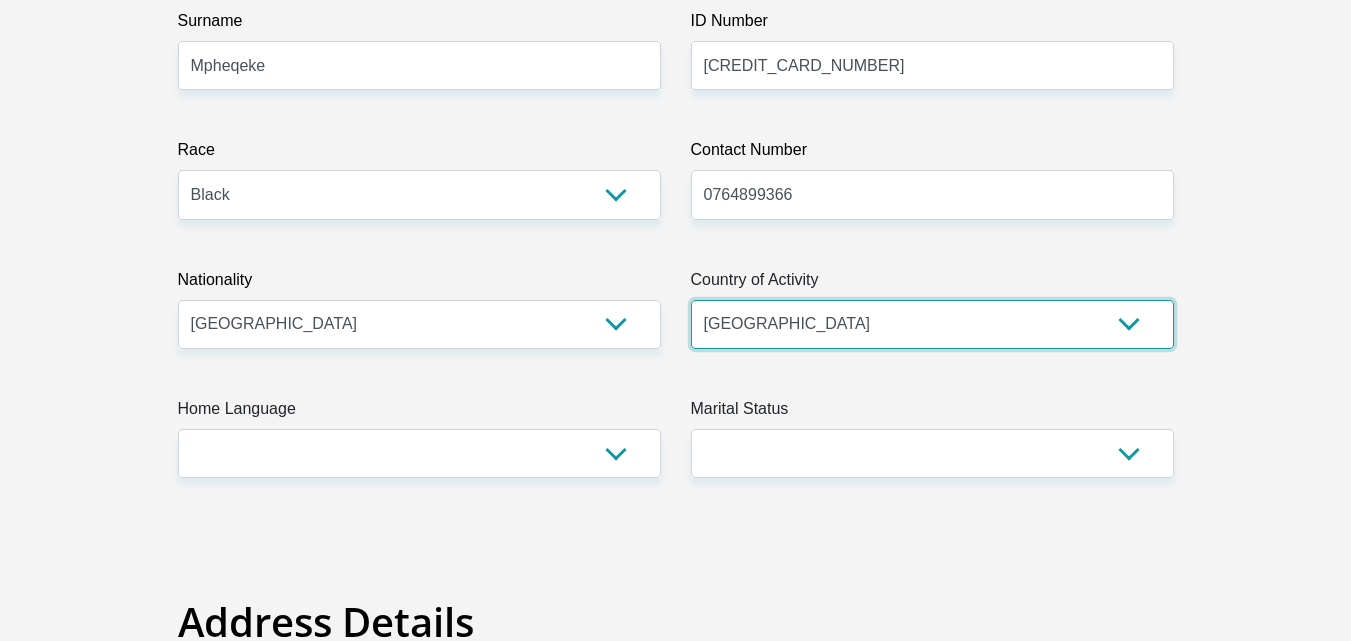 click on "South Africa
Afghanistan
Aland Islands
Albania
Algeria
America Samoa
American Virgin Islands
Andorra
Angola
Anguilla
Antarctica
Antigua and Barbuda
Argentina
Armenia
Aruba
Ascension Island
Australia
Austria
Azerbaijan
Chad" at bounding box center (932, 324) 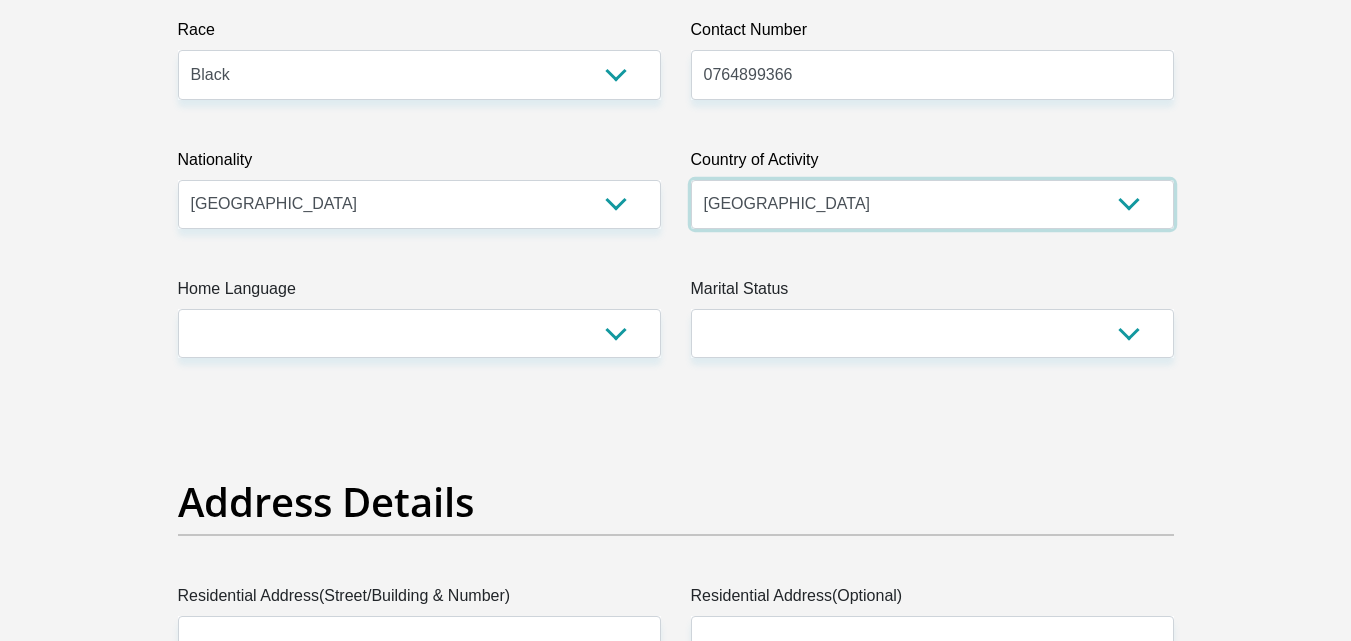 scroll, scrollTop: 634, scrollLeft: 0, axis: vertical 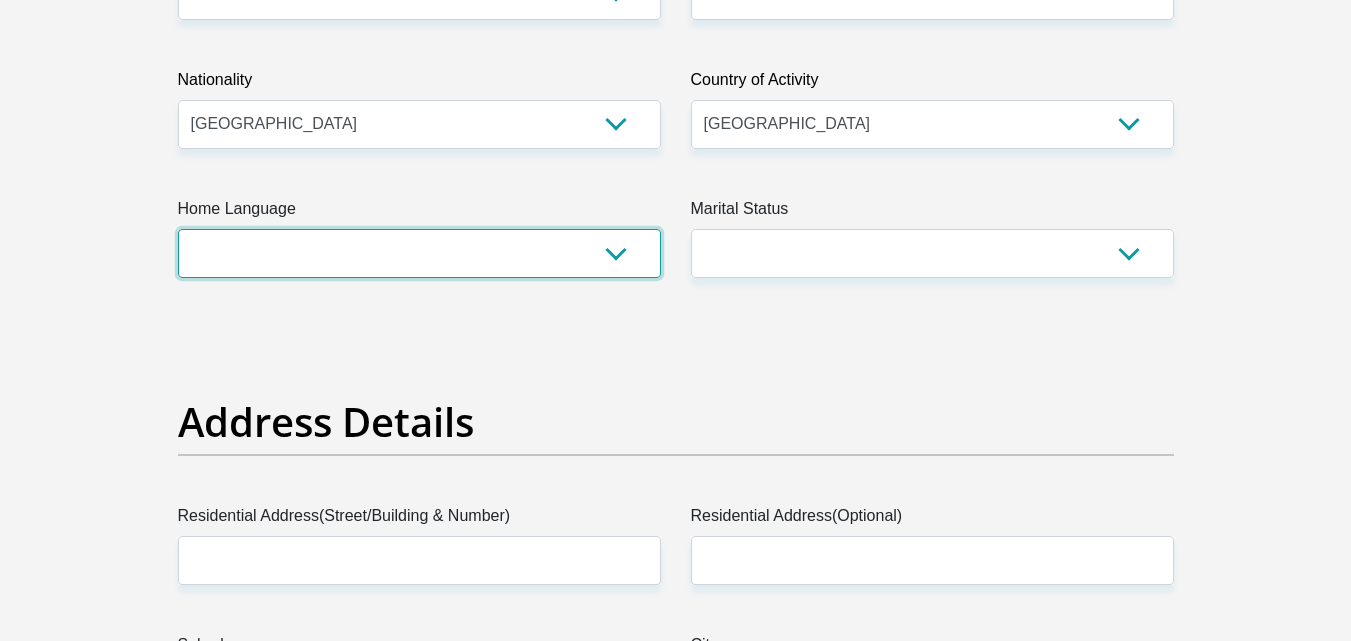 click on "Afrikaans
English
Sepedi
South Ndebele
Southern Sotho
Swati
Tsonga
Tswana
Venda
Xhosa
Zulu
Other" at bounding box center [419, 253] 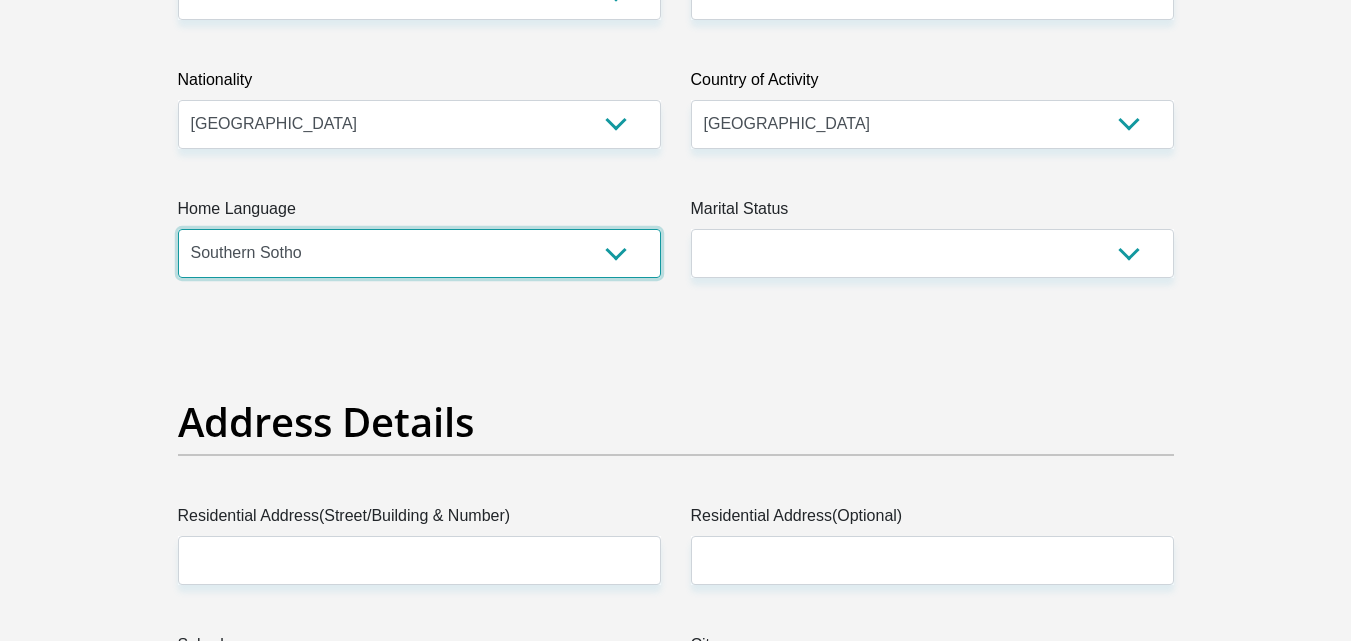 click on "Afrikaans
English
Sepedi
South Ndebele
Southern Sotho
Swati
Tsonga
Tswana
Venda
Xhosa
Zulu
Other" at bounding box center [419, 253] 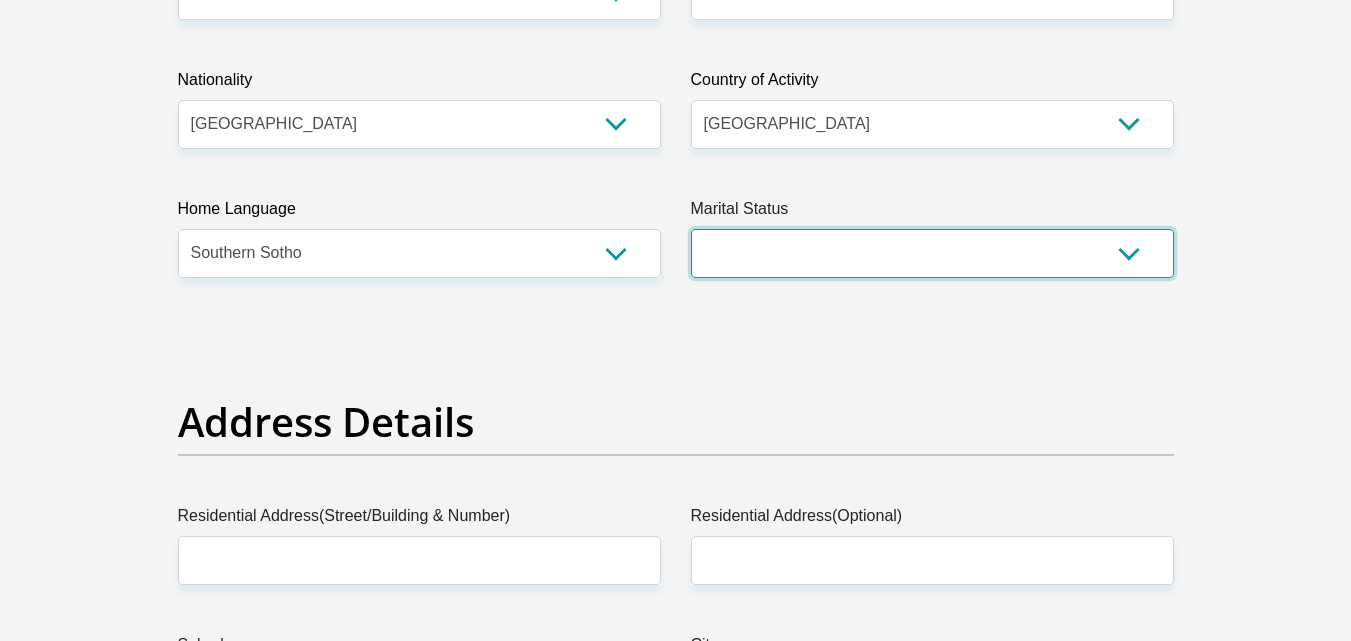 click on "Married ANC
Single
Divorced
Widowed
Married COP or Customary Law" at bounding box center [932, 253] 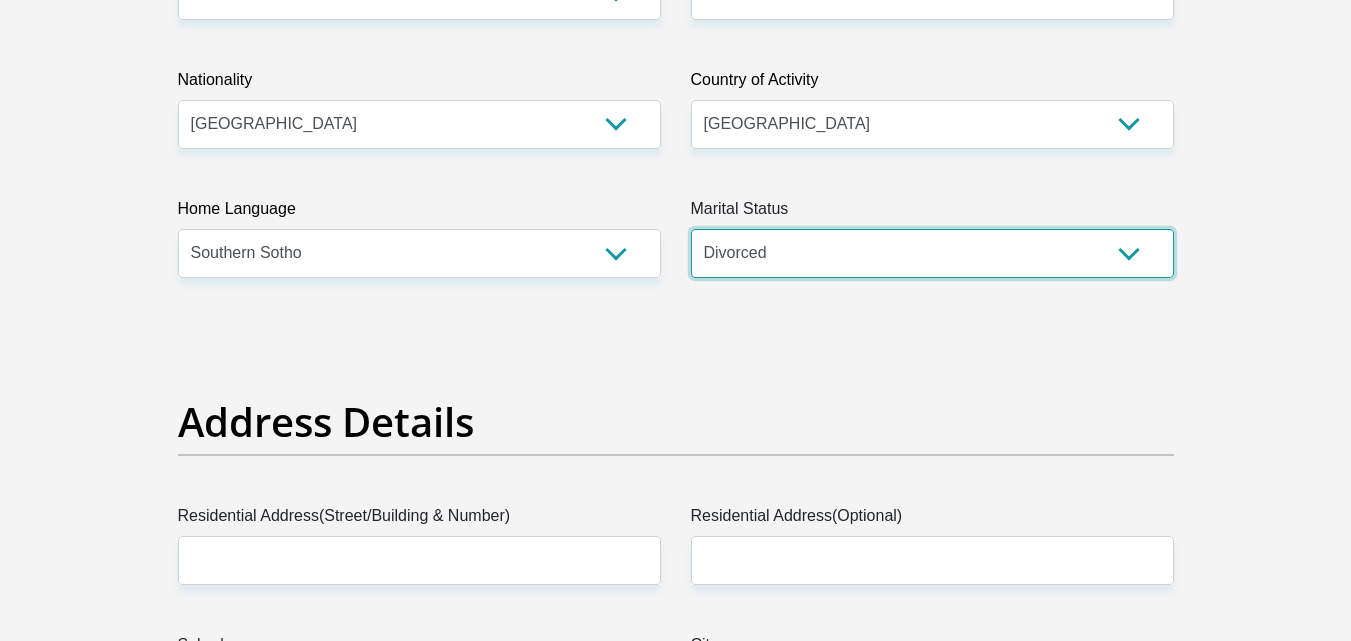click on "Married ANC
Single
Divorced
Widowed
Married COP or Customary Law" at bounding box center [932, 253] 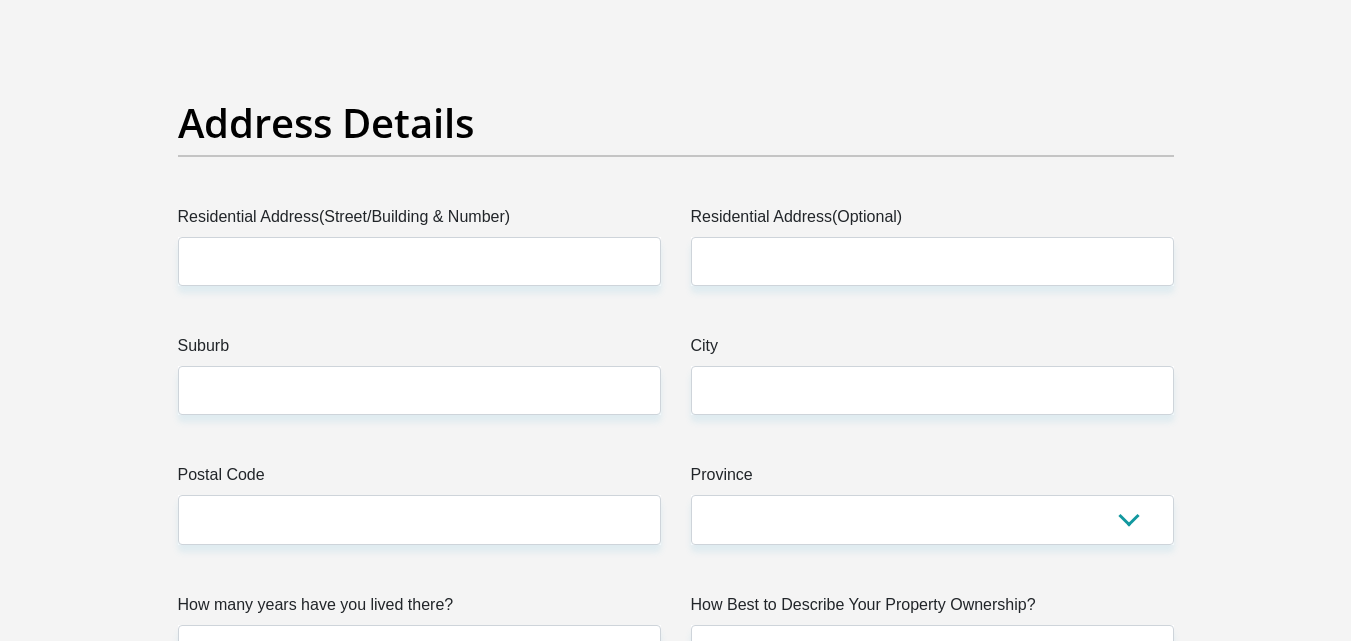 scroll, scrollTop: 934, scrollLeft: 0, axis: vertical 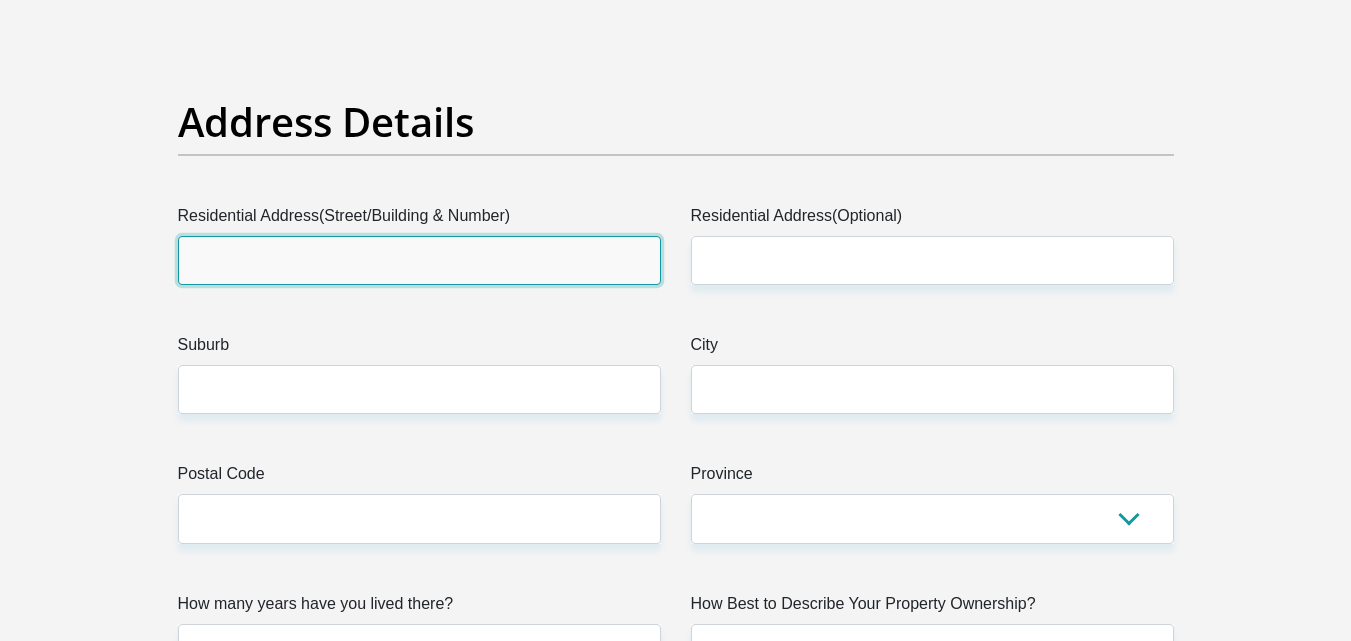 click on "Residential Address(Street/Building & Number)" at bounding box center [419, 260] 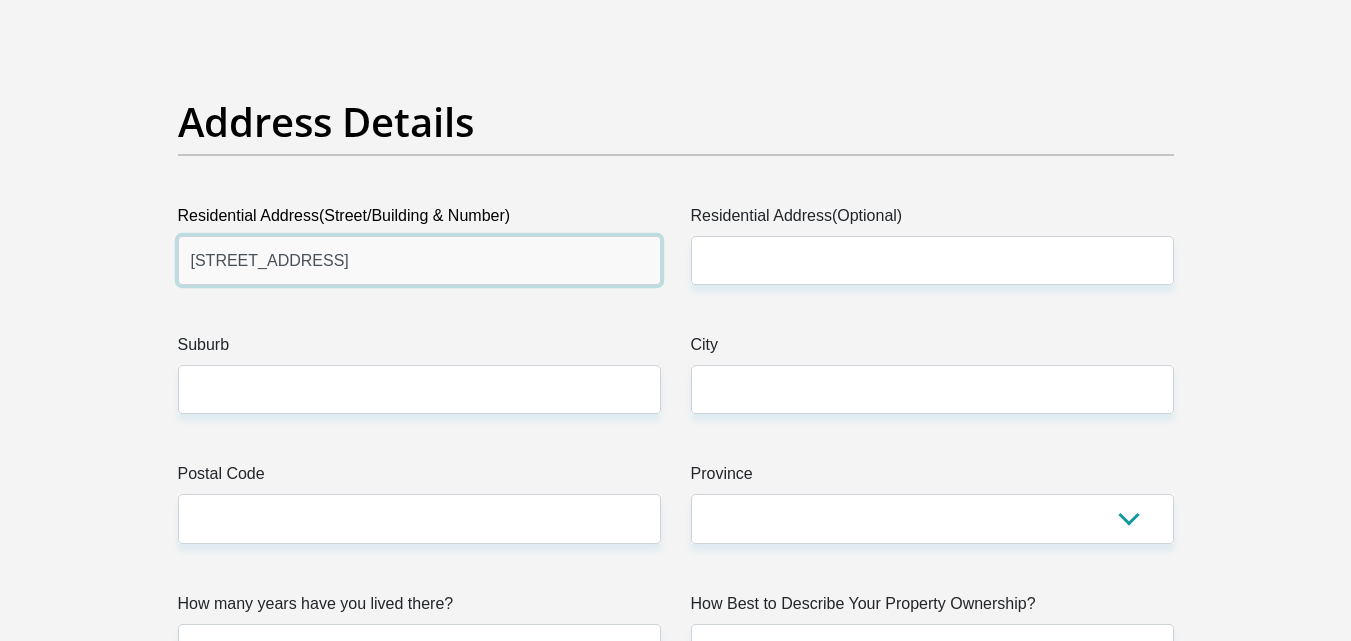 type on "50 Faraday Boulevard" 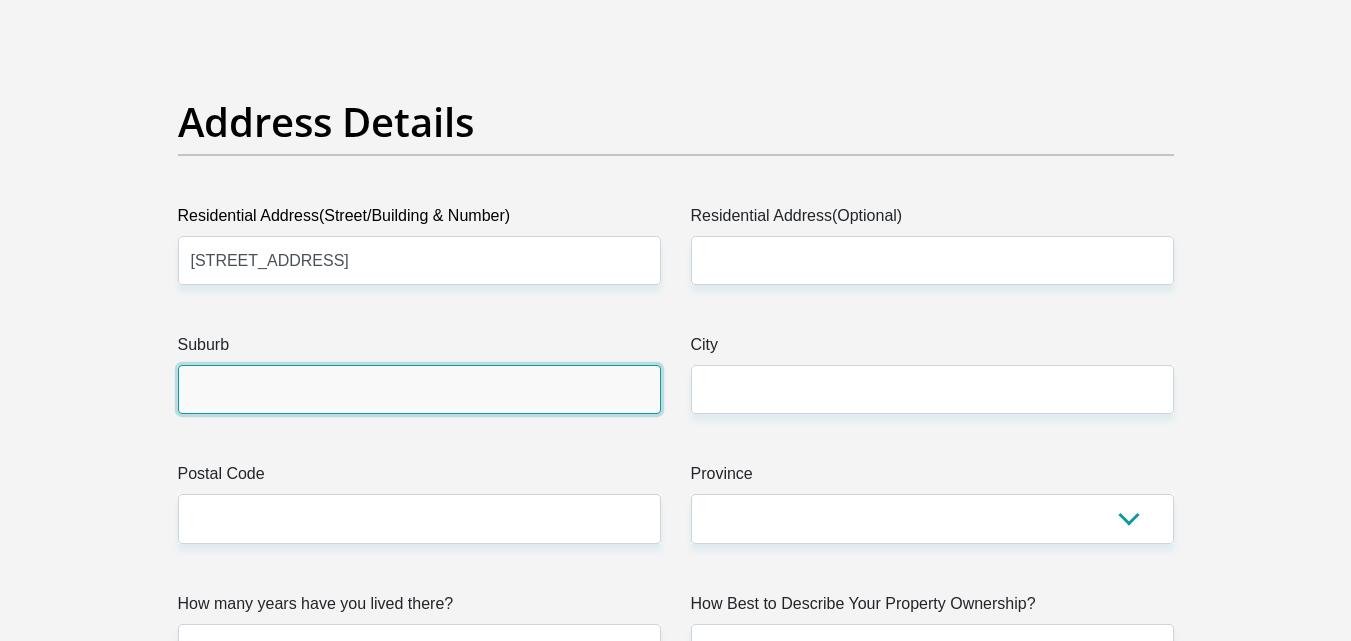 click on "Suburb" at bounding box center (419, 389) 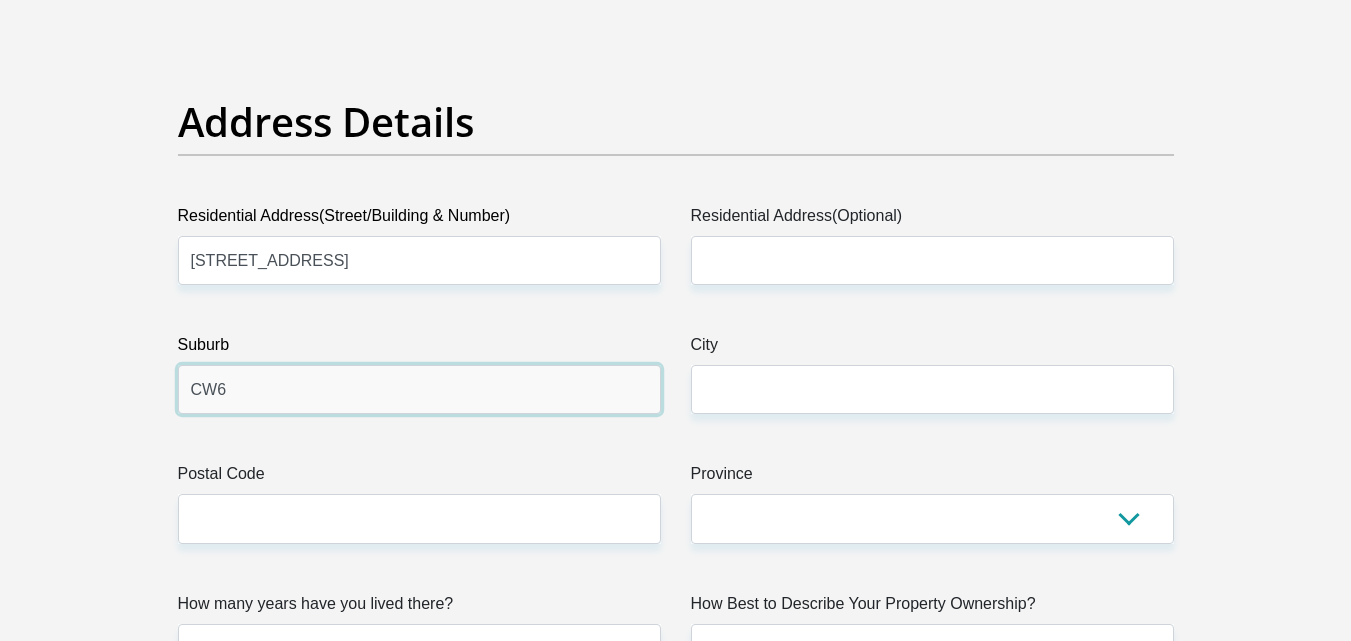 type on "CW6" 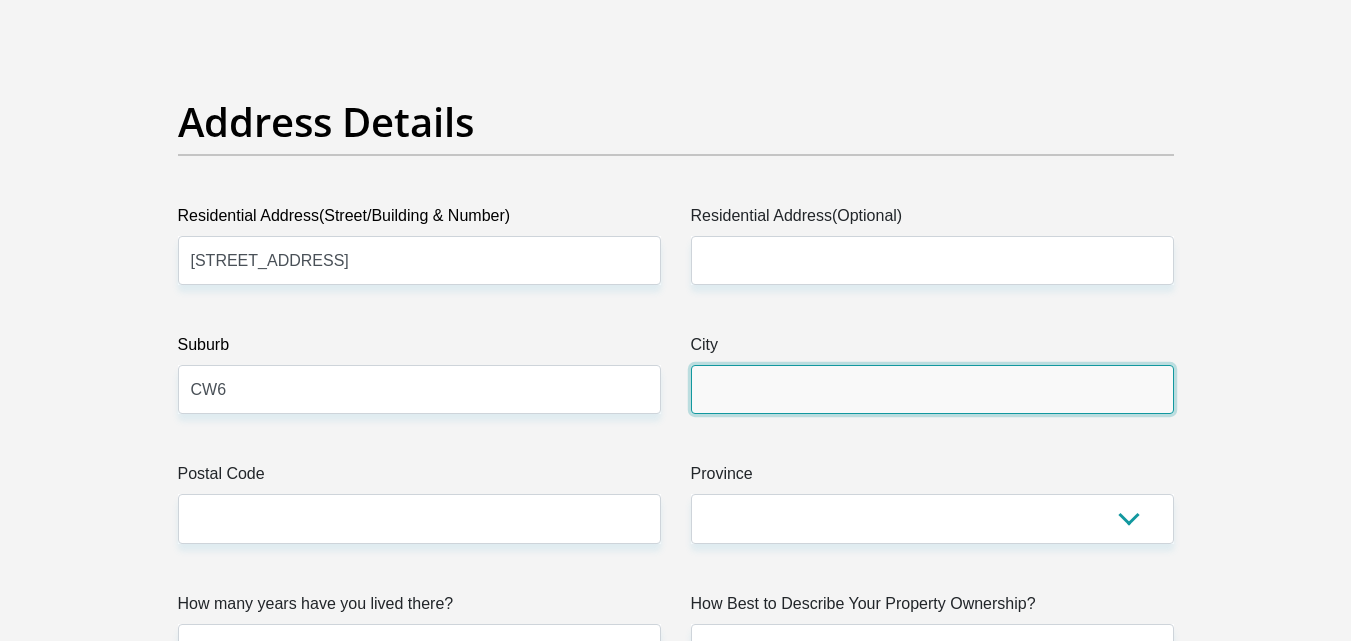 click on "City" at bounding box center (932, 389) 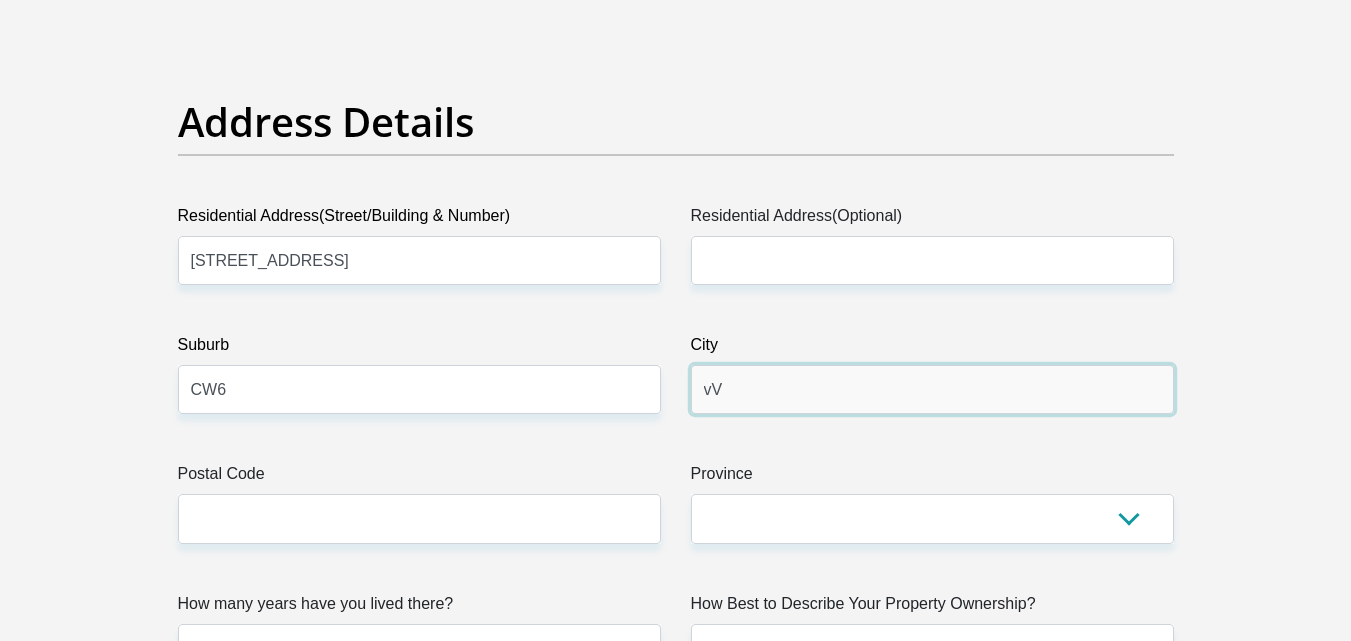 type on "v" 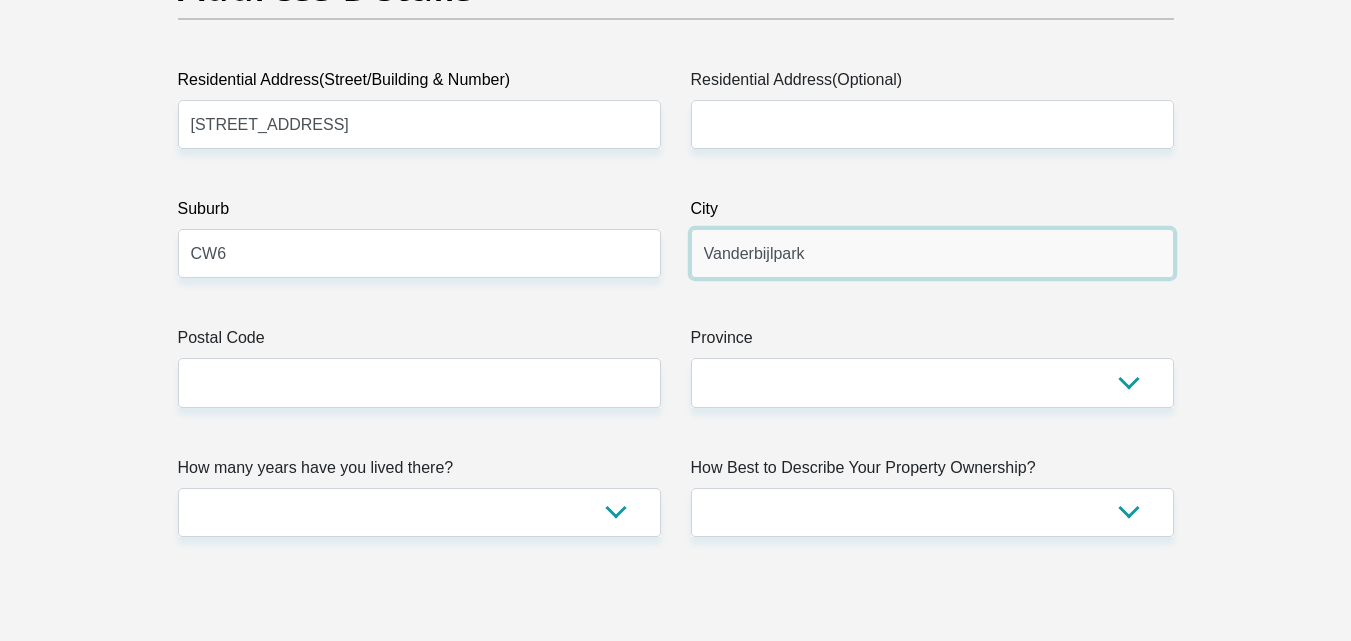 scroll, scrollTop: 1134, scrollLeft: 0, axis: vertical 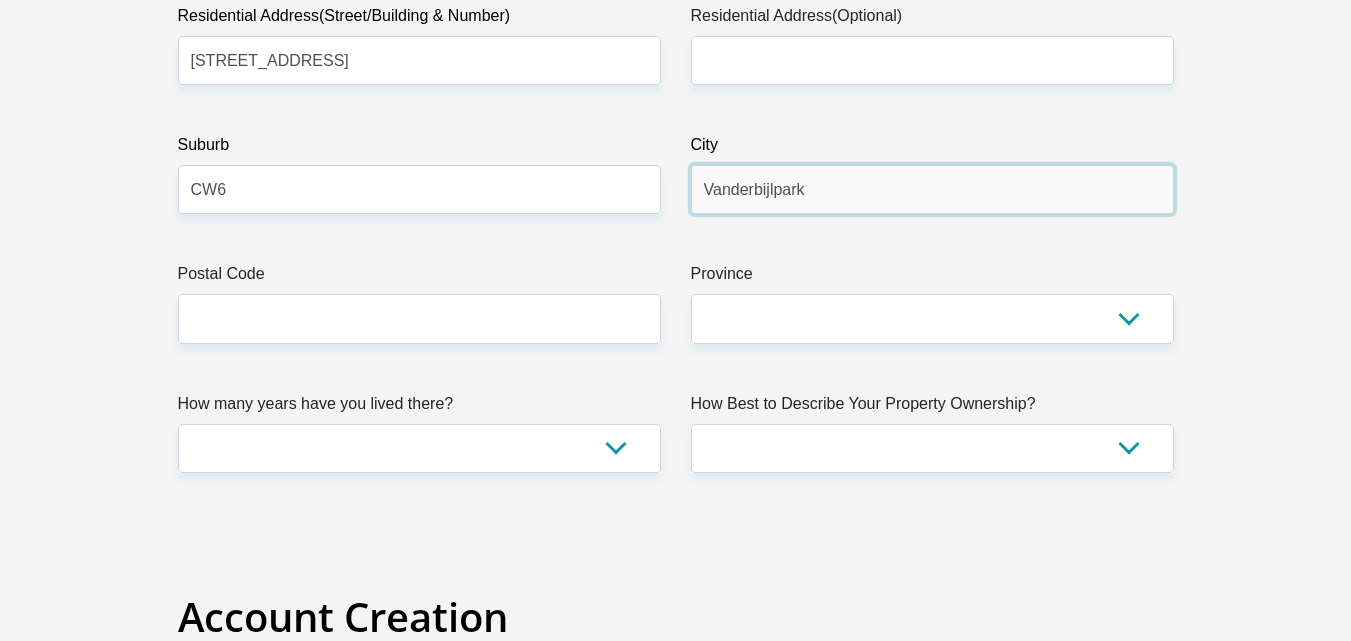 type on "Vanderbijlpark" 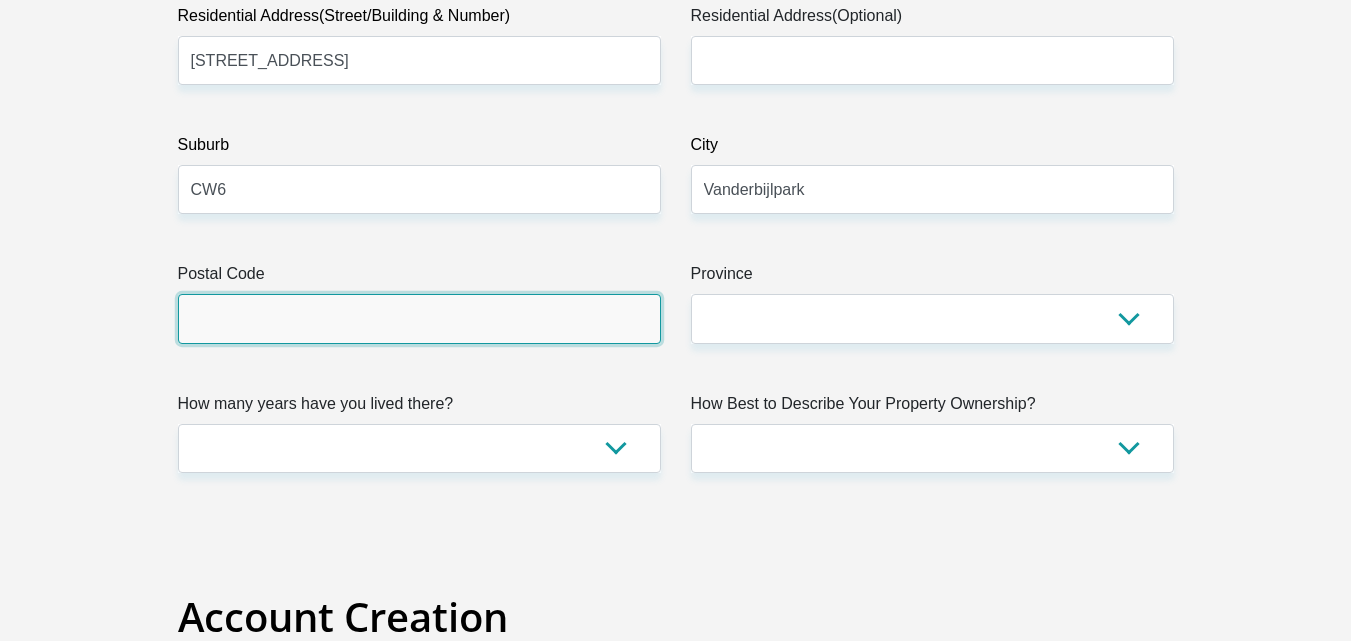 click on "Postal Code" at bounding box center [419, 318] 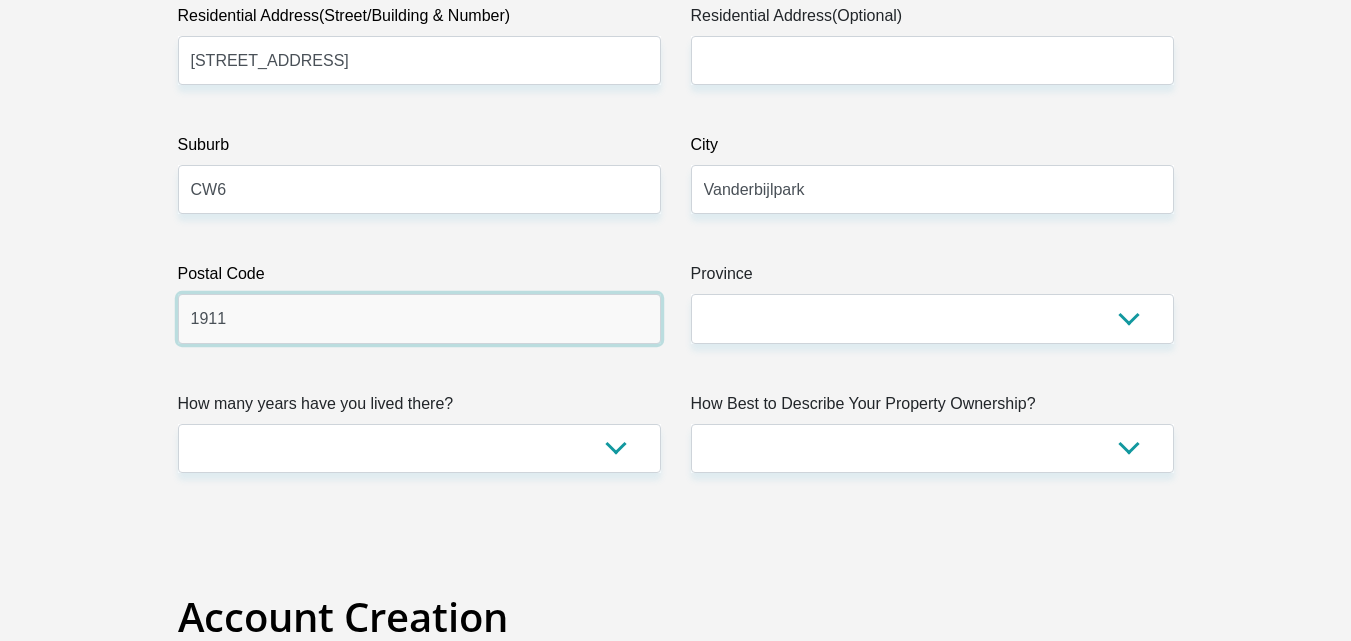 type on "1911" 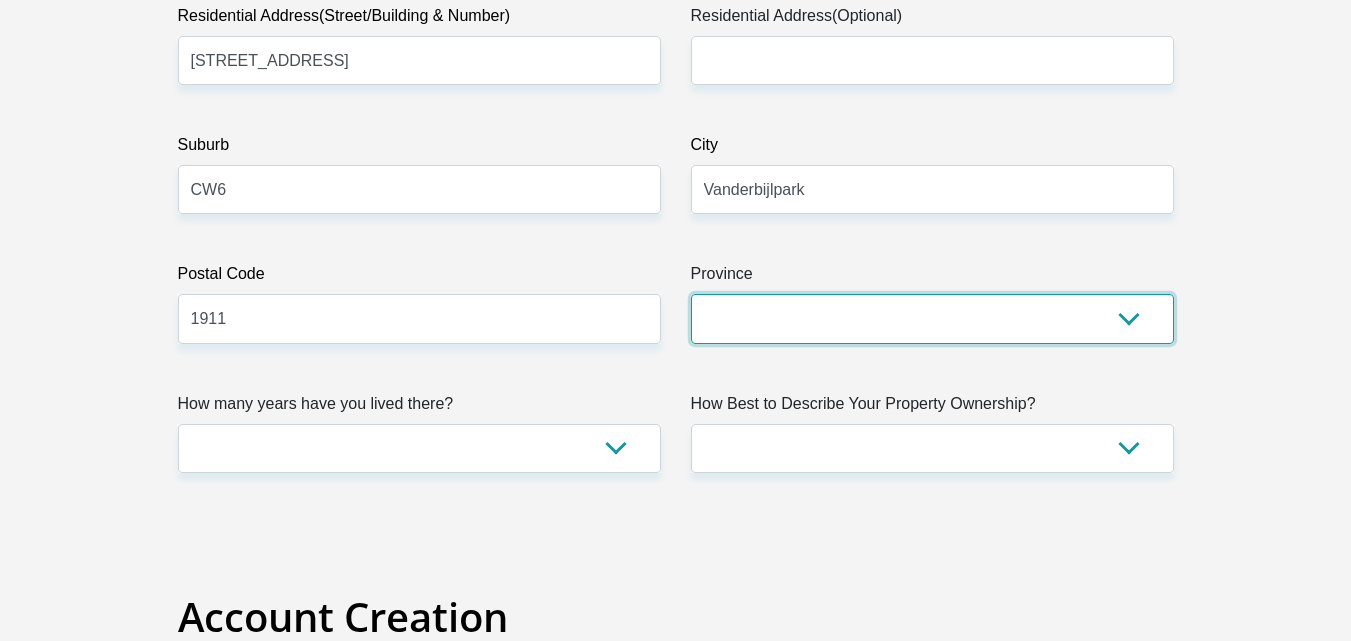 click on "Eastern Cape
Free State
Gauteng
KwaZulu-Natal
Limpopo
Mpumalanga
Northern Cape
North West
Western Cape" at bounding box center [932, 318] 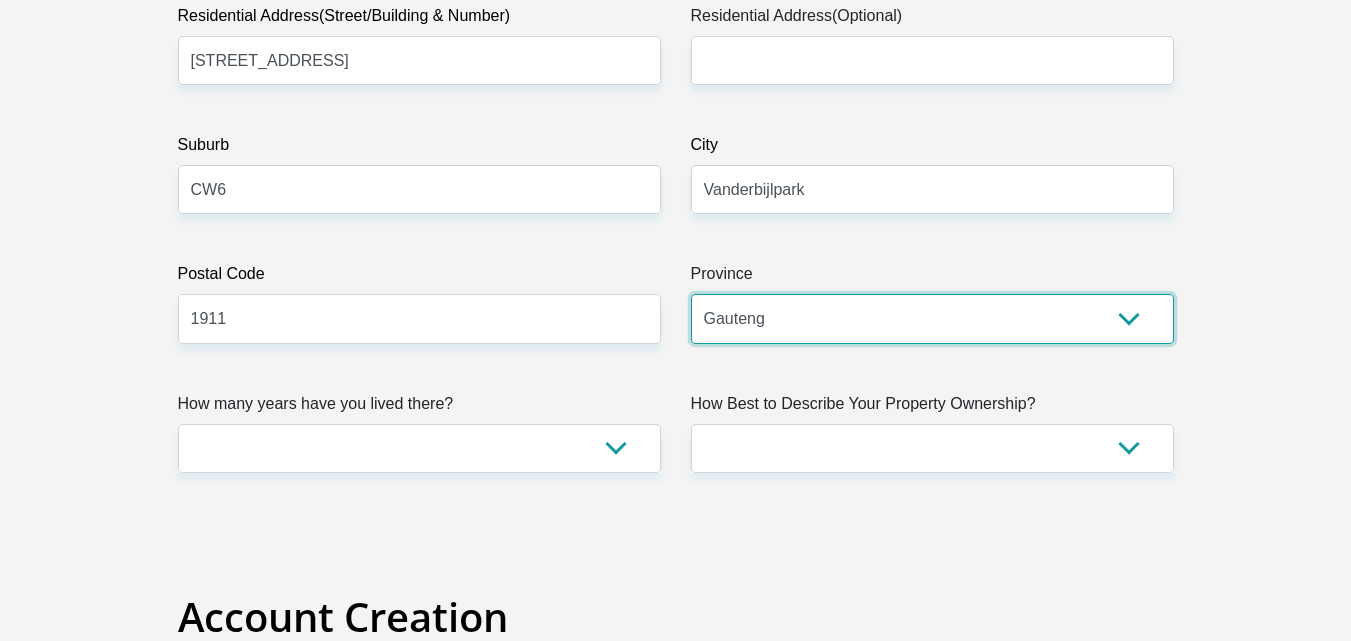 click on "Eastern Cape
Free State
Gauteng
KwaZulu-Natal
Limpopo
Mpumalanga
Northern Cape
North West
Western Cape" at bounding box center (932, 318) 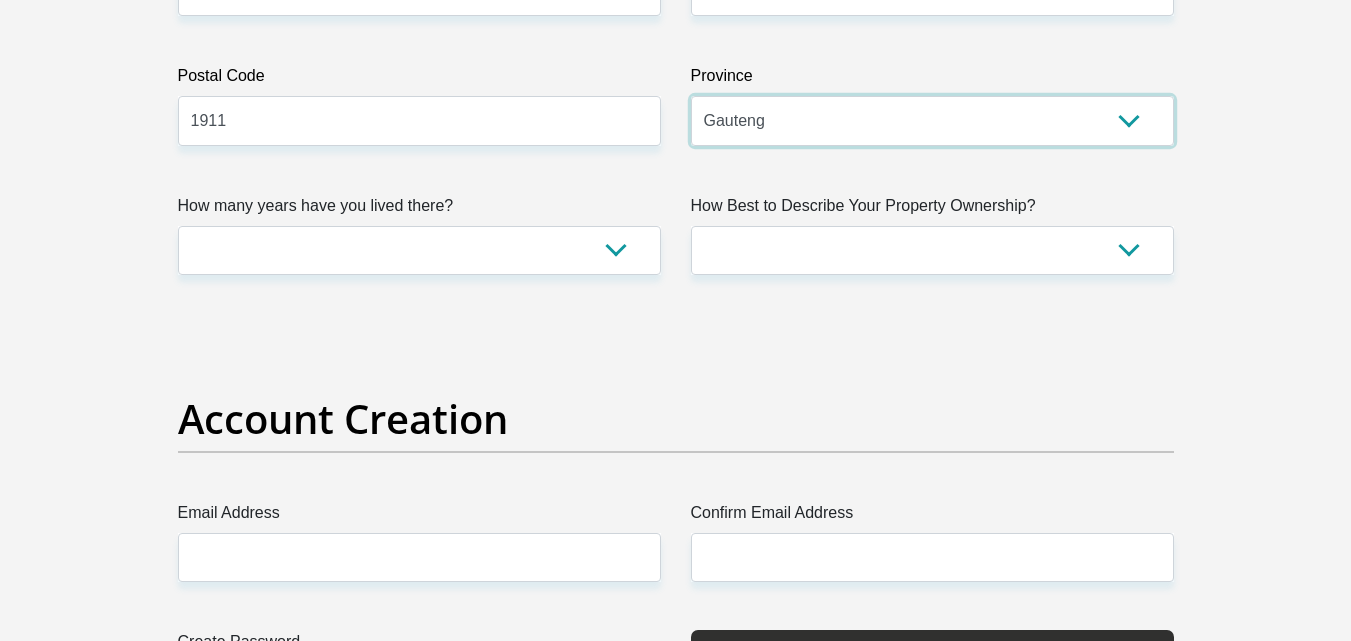 scroll, scrollTop: 1334, scrollLeft: 0, axis: vertical 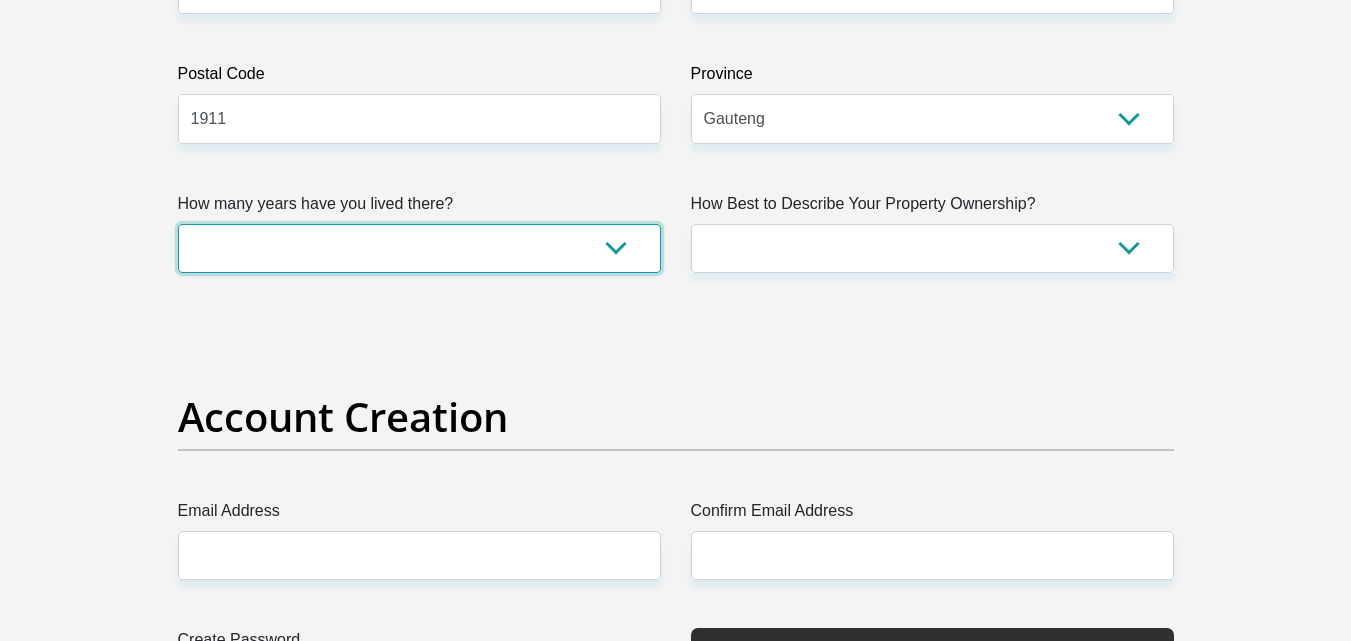 click on "less than 1 year
1-3 years
3-5 years
5+ years" at bounding box center [419, 248] 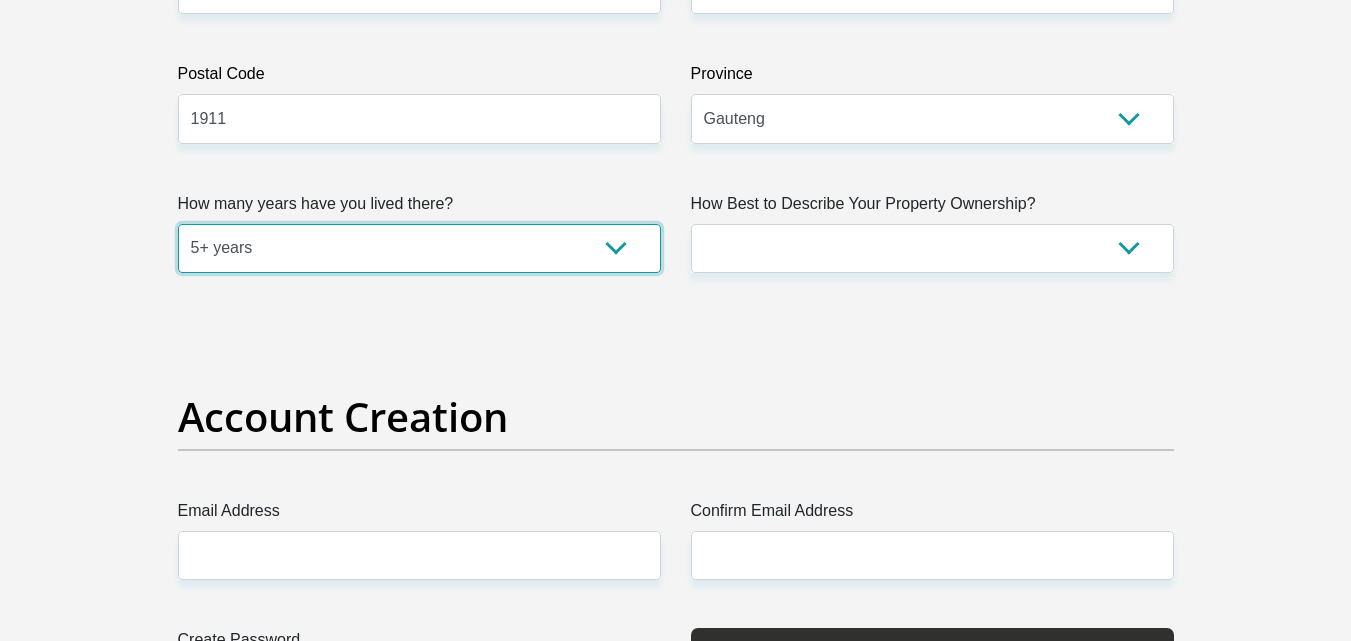 click on "less than 1 year
1-3 years
3-5 years
5+ years" at bounding box center (419, 248) 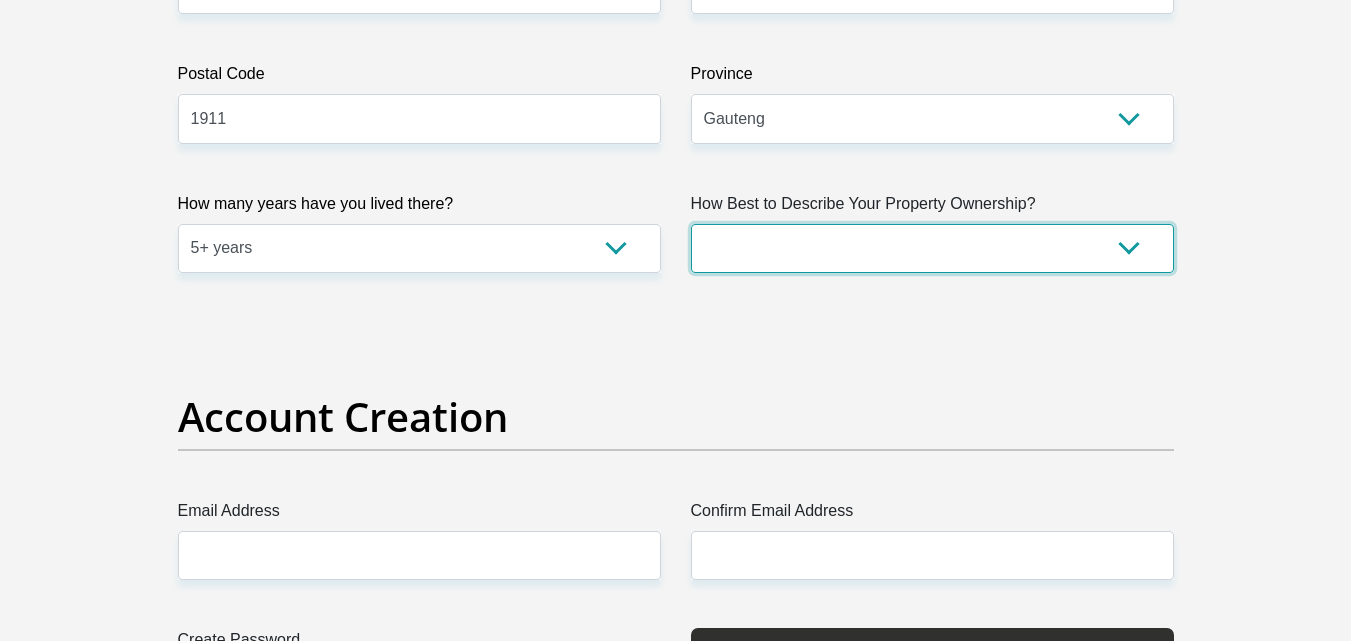 click on "Owned
Rented
Family Owned
Company Dwelling" at bounding box center [932, 248] 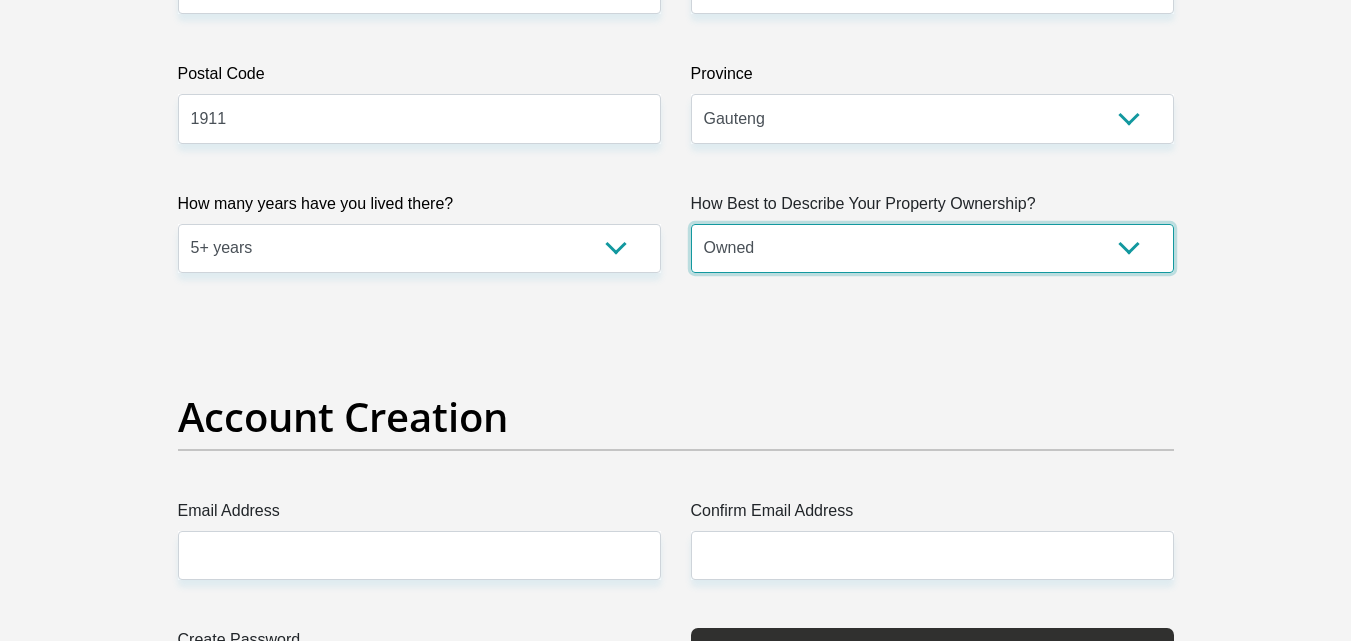 click on "Owned
Rented
Family Owned
Company Dwelling" at bounding box center (932, 248) 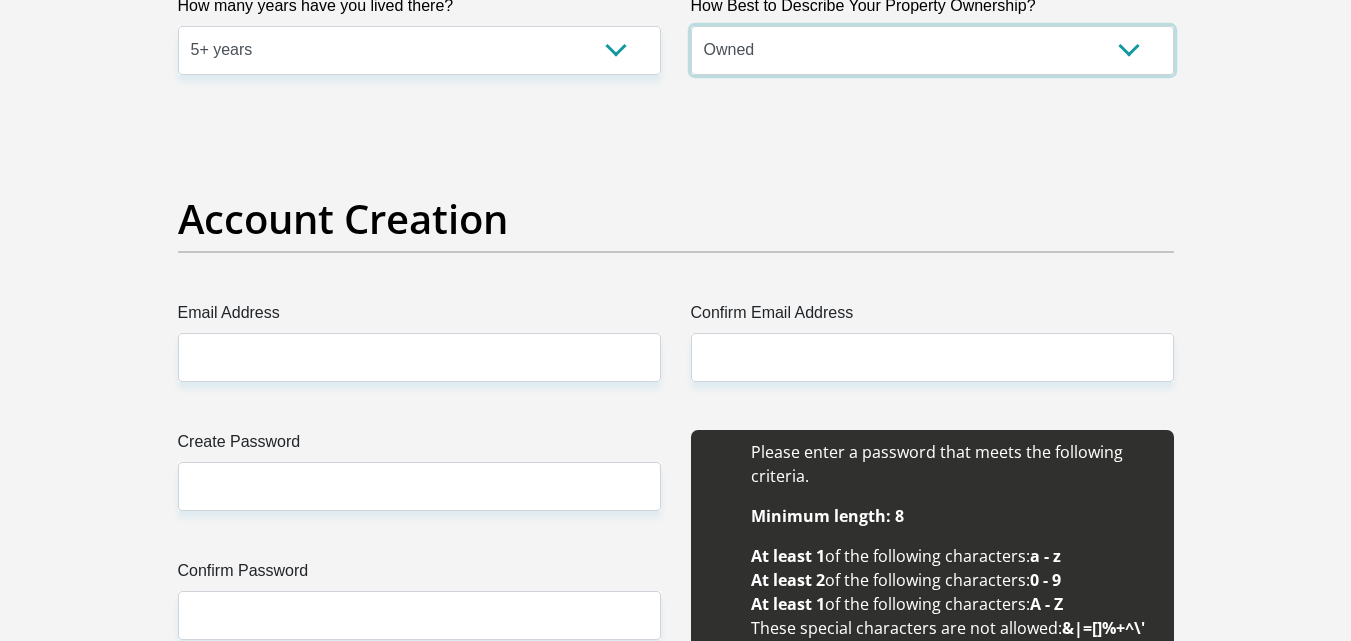 scroll, scrollTop: 1734, scrollLeft: 0, axis: vertical 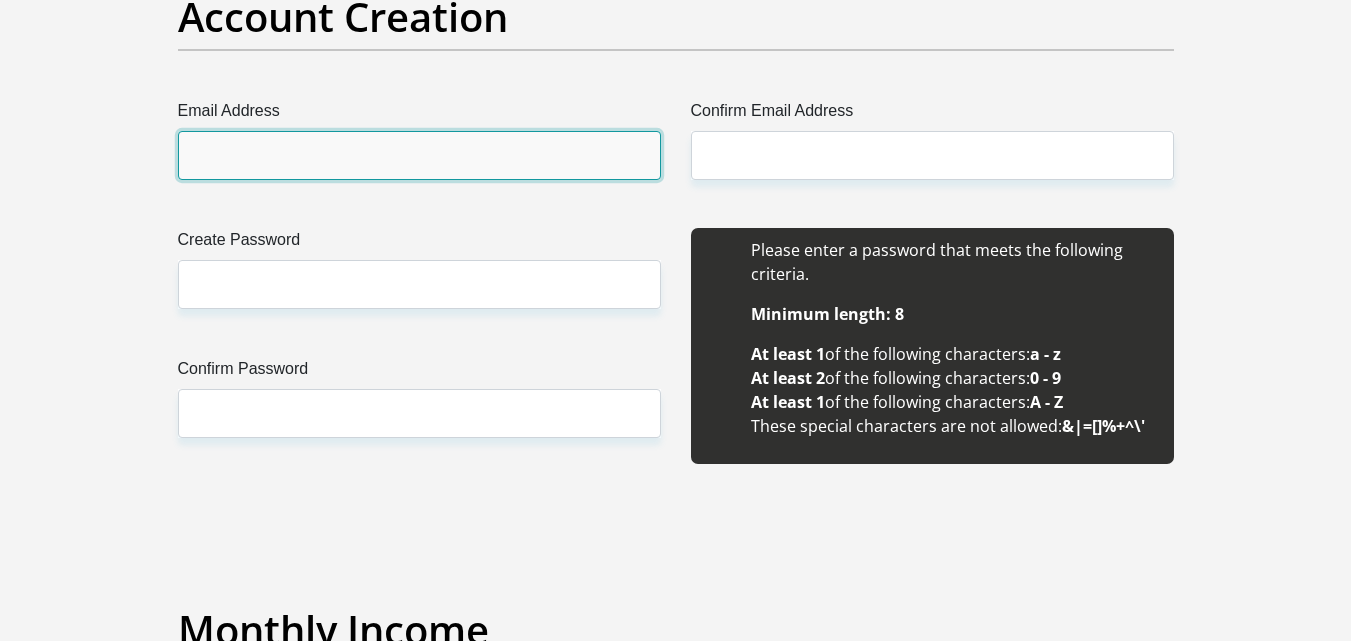 click on "Email Address" at bounding box center [419, 155] 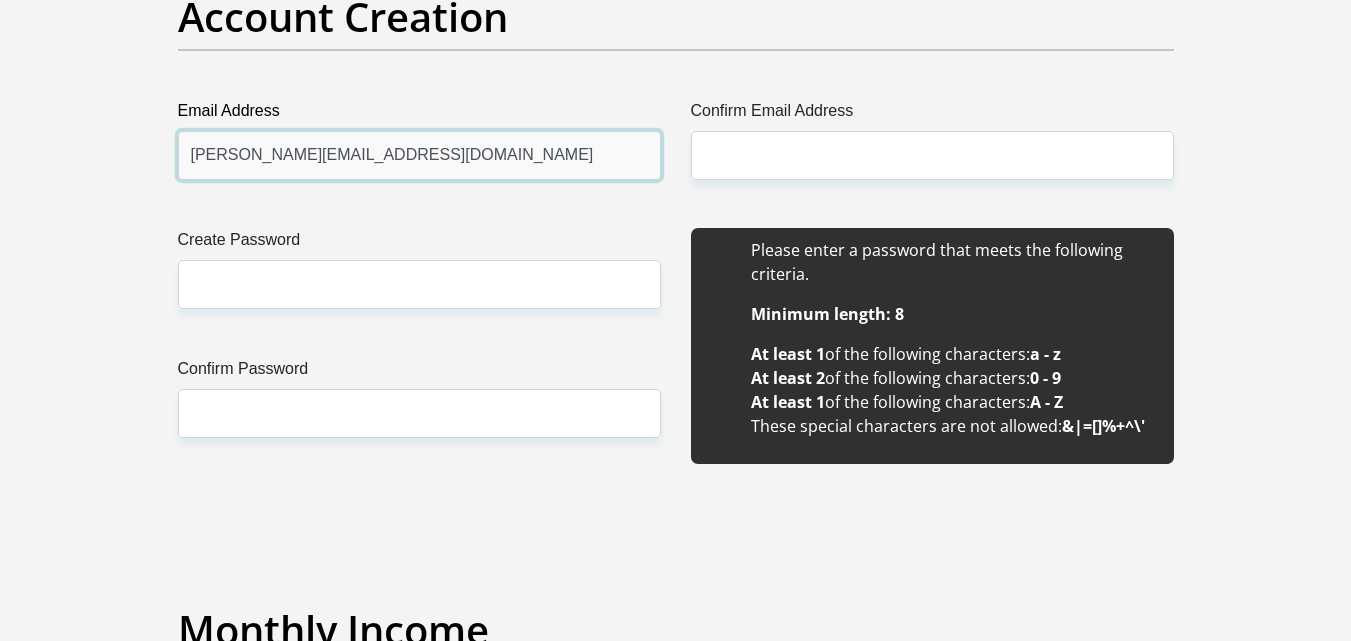 type on "william@parkford.co.za" 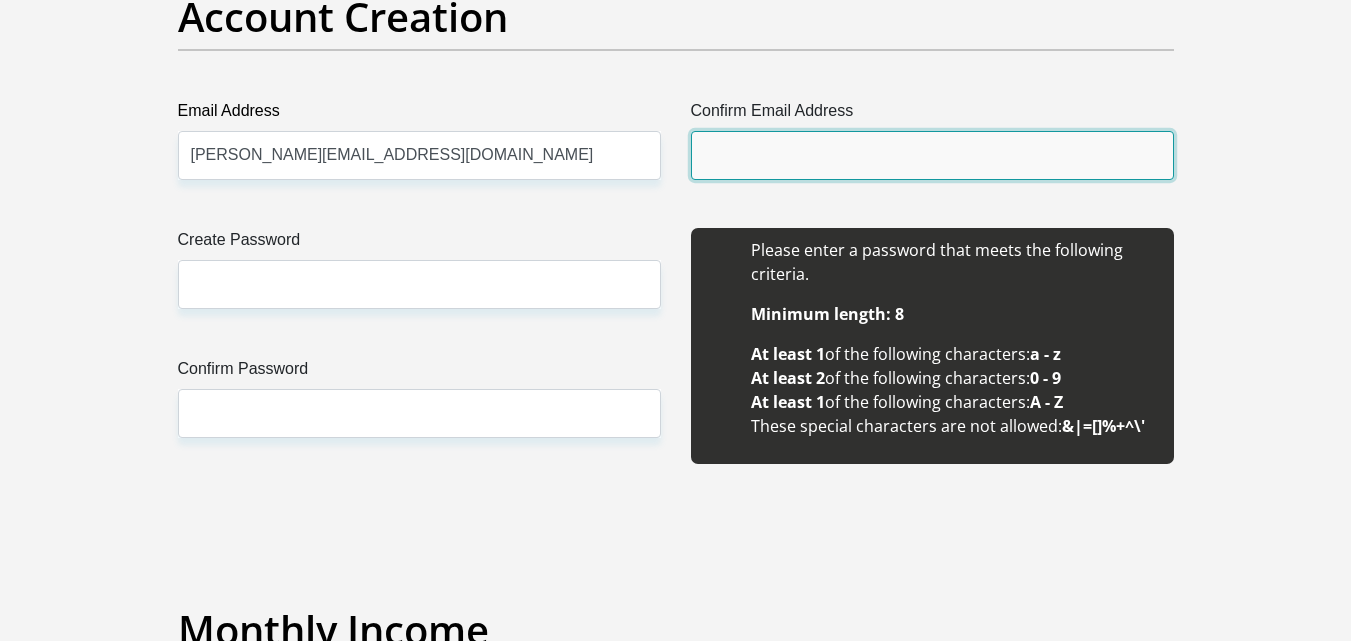 click on "Confirm Email Address" at bounding box center (932, 155) 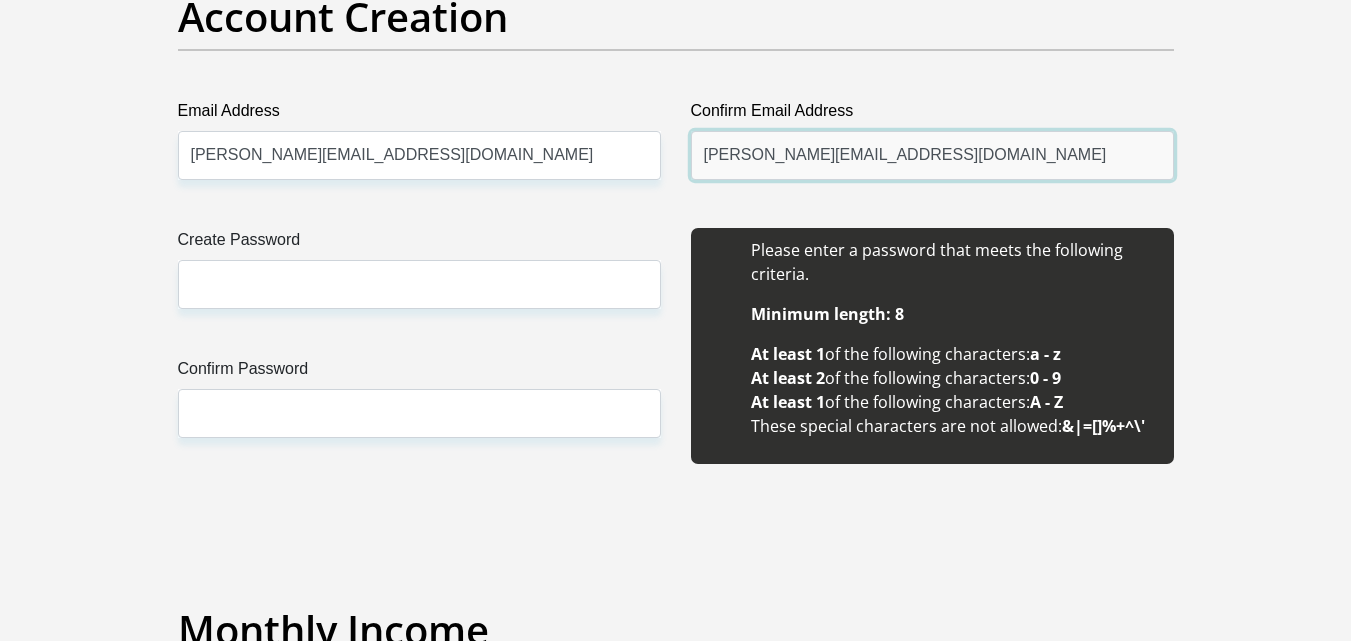 type on "william@parkford.co.za" 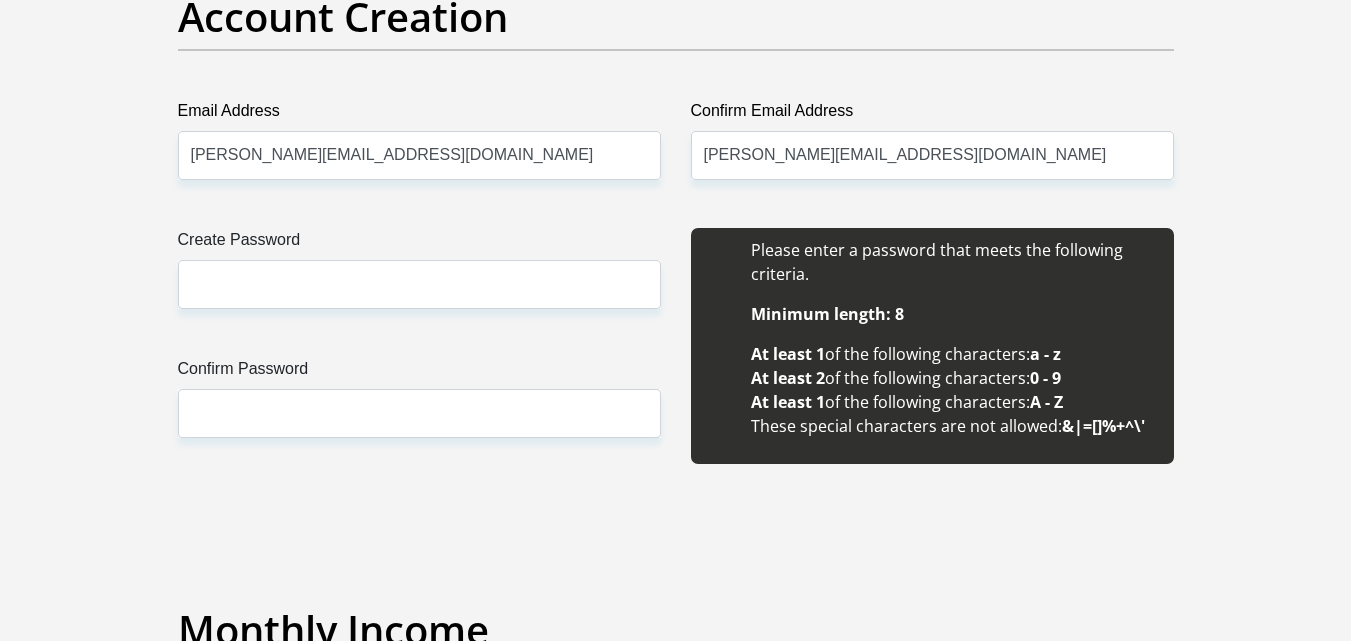 click on "Monthly Income" at bounding box center (676, 630) 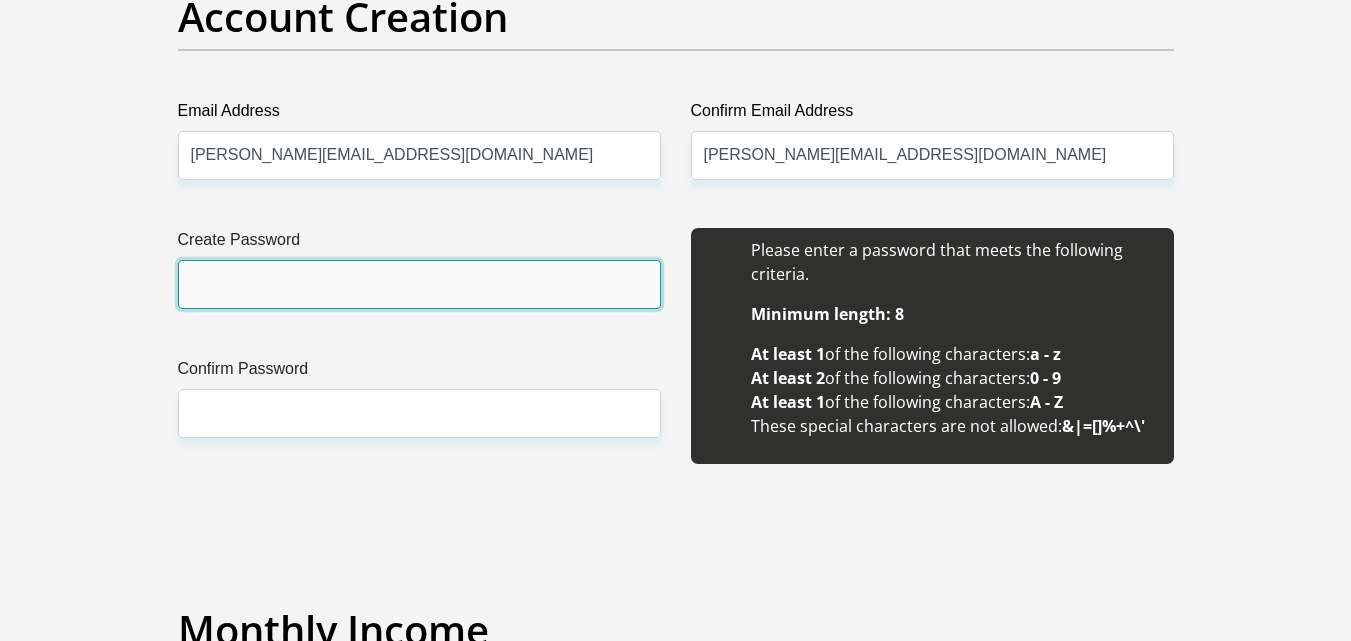 click on "Create Password" at bounding box center (419, 284) 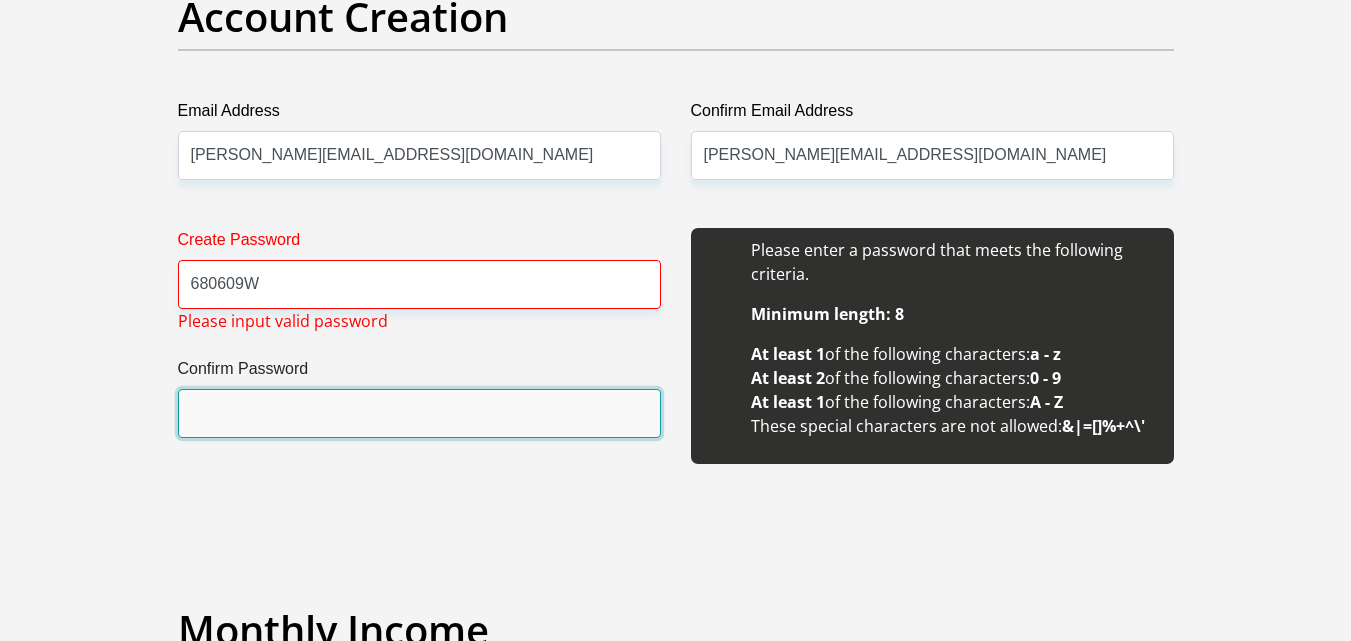 click on "Confirm Password" at bounding box center [419, 413] 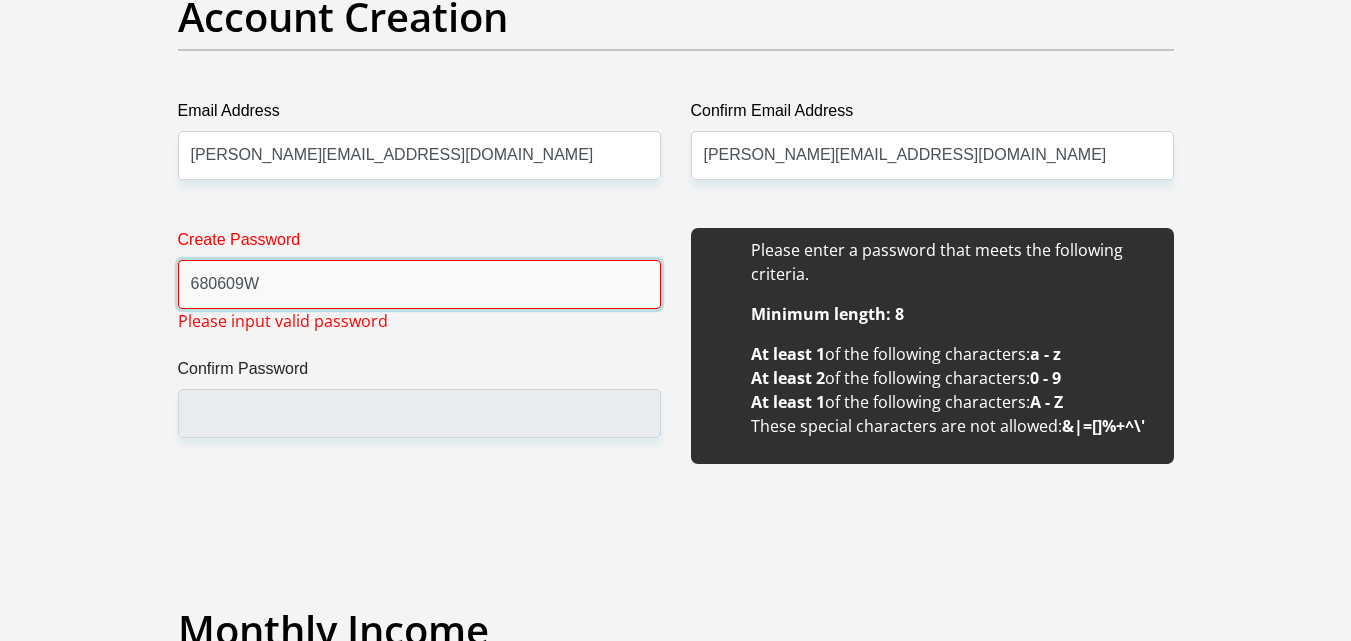 click on "680609W" at bounding box center (419, 284) 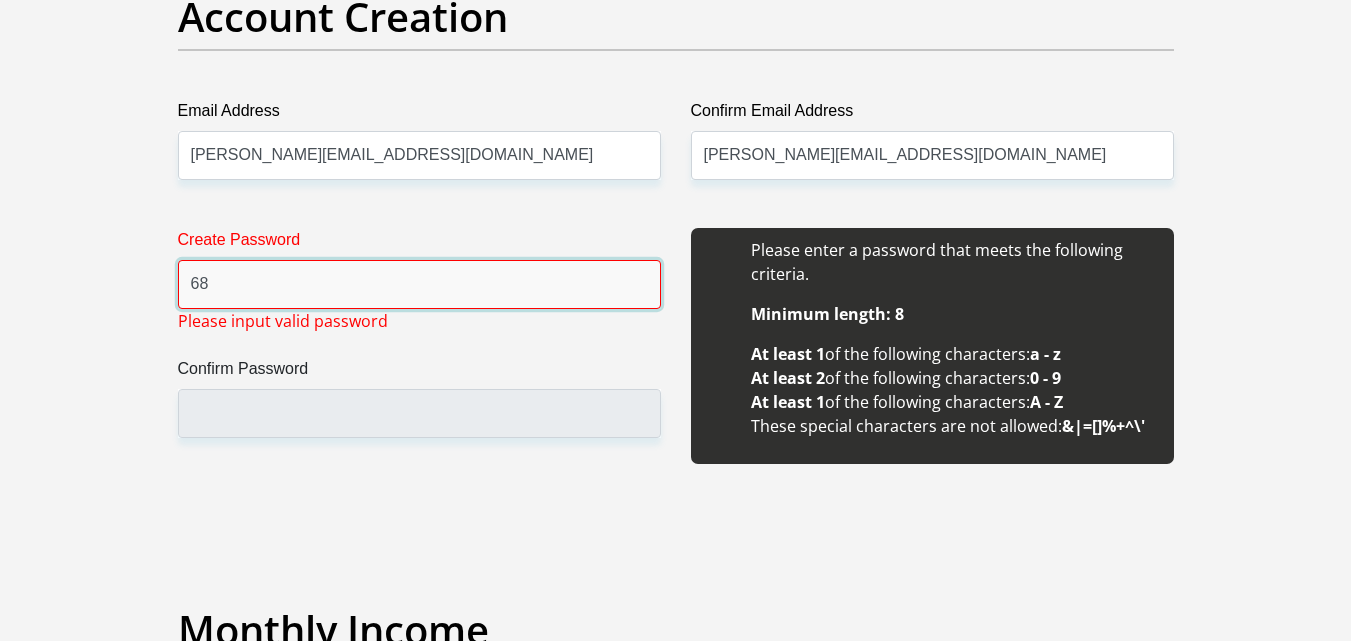 type on "6" 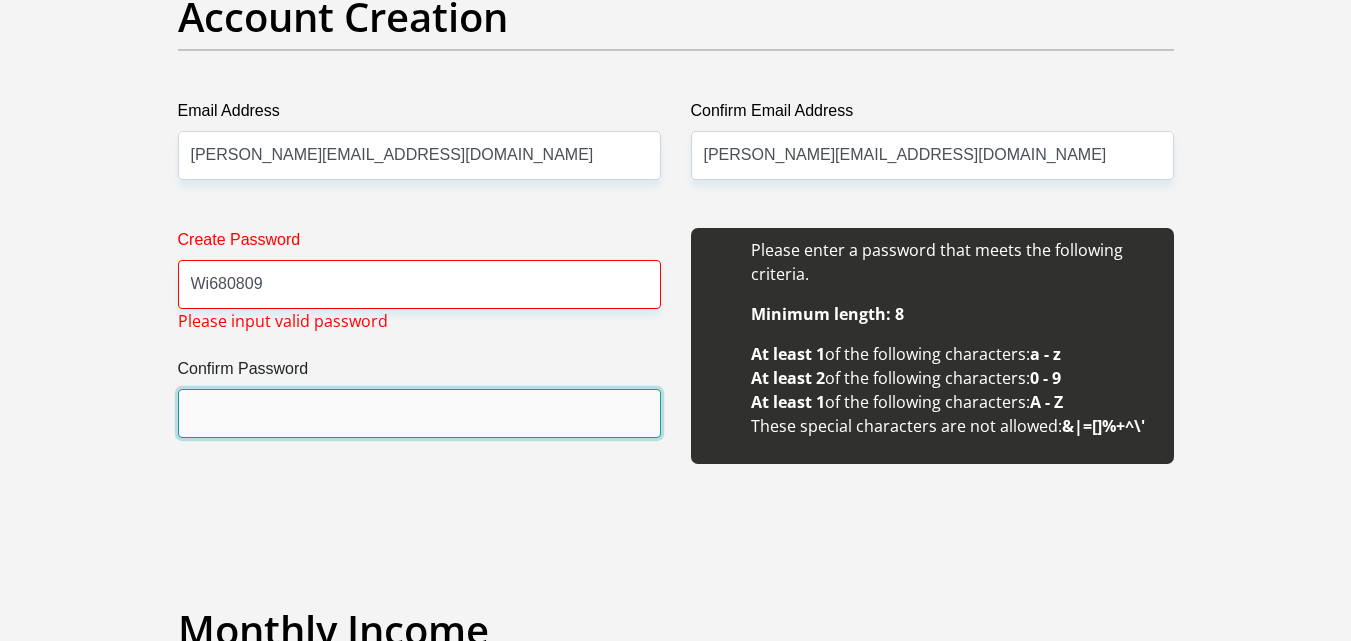 click on "Confirm Password" at bounding box center (419, 413) 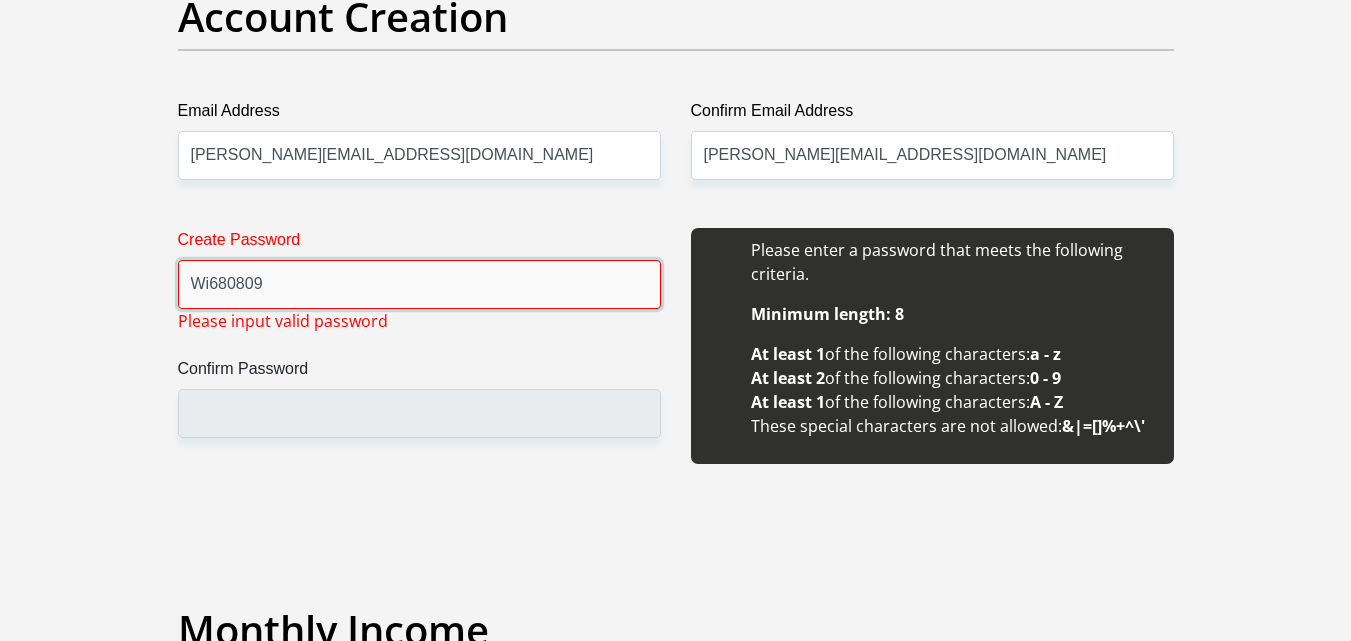 click on "Wi680809" at bounding box center [419, 284] 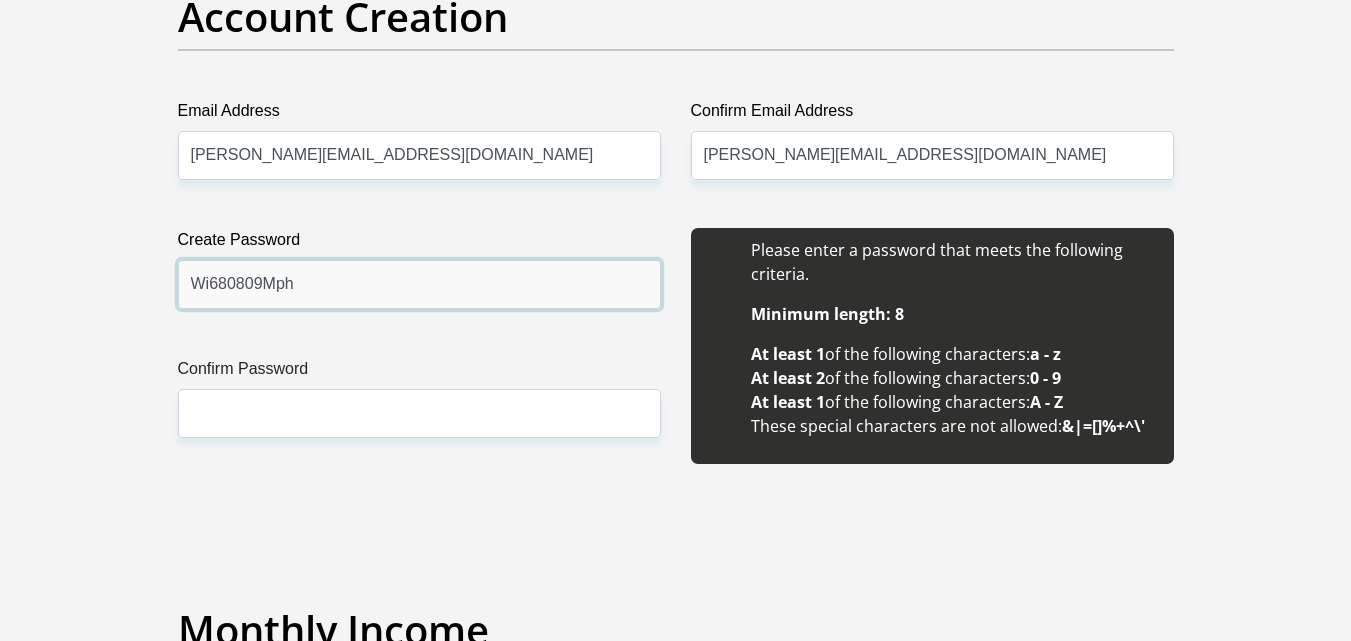 type on "Wi680809Mph" 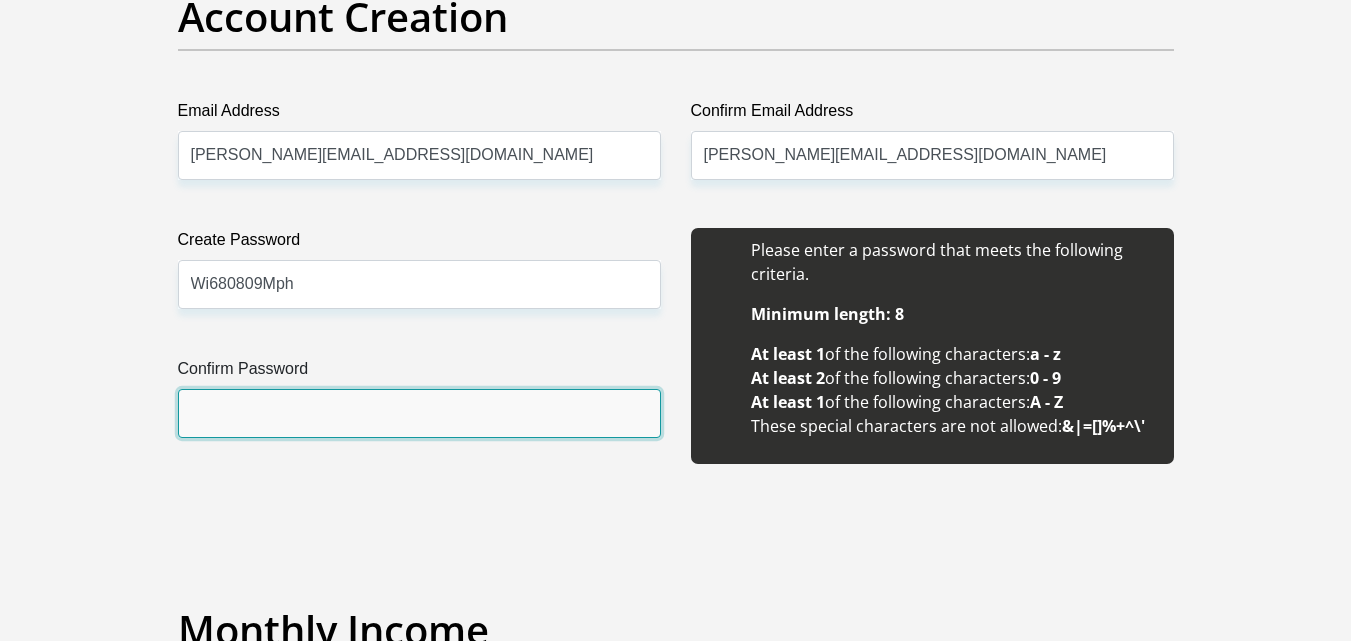 click on "Confirm Password" at bounding box center (419, 413) 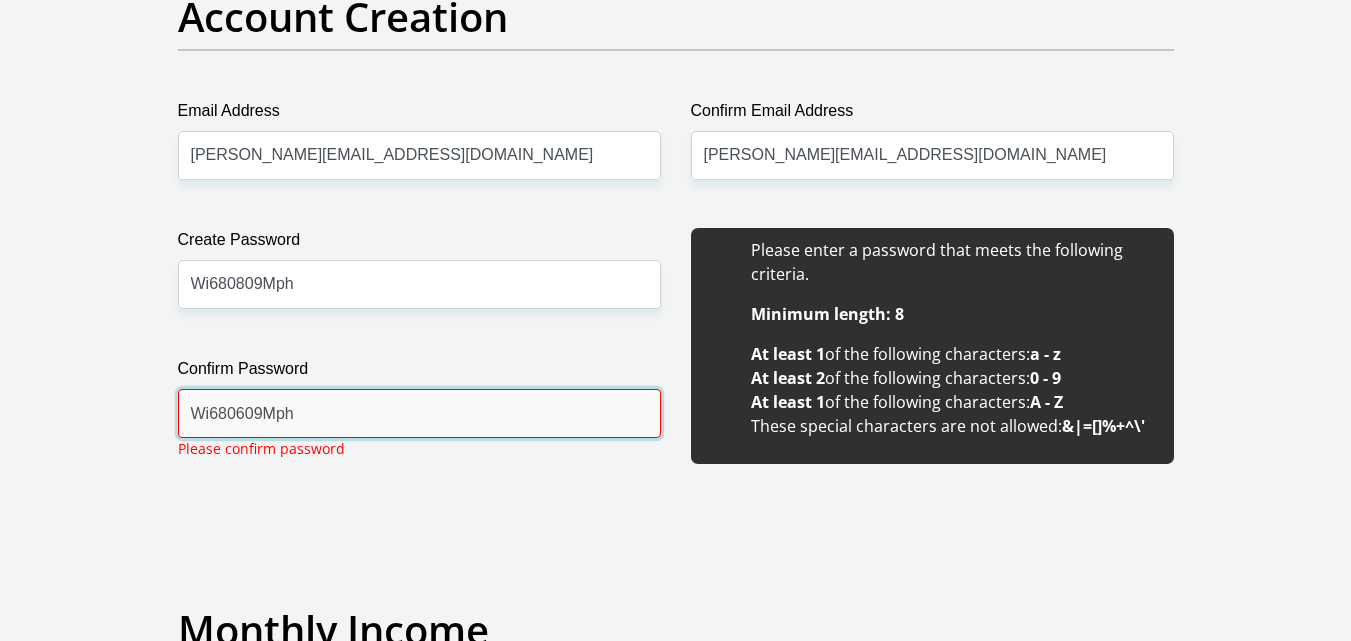 type on "Wi680609Mph" 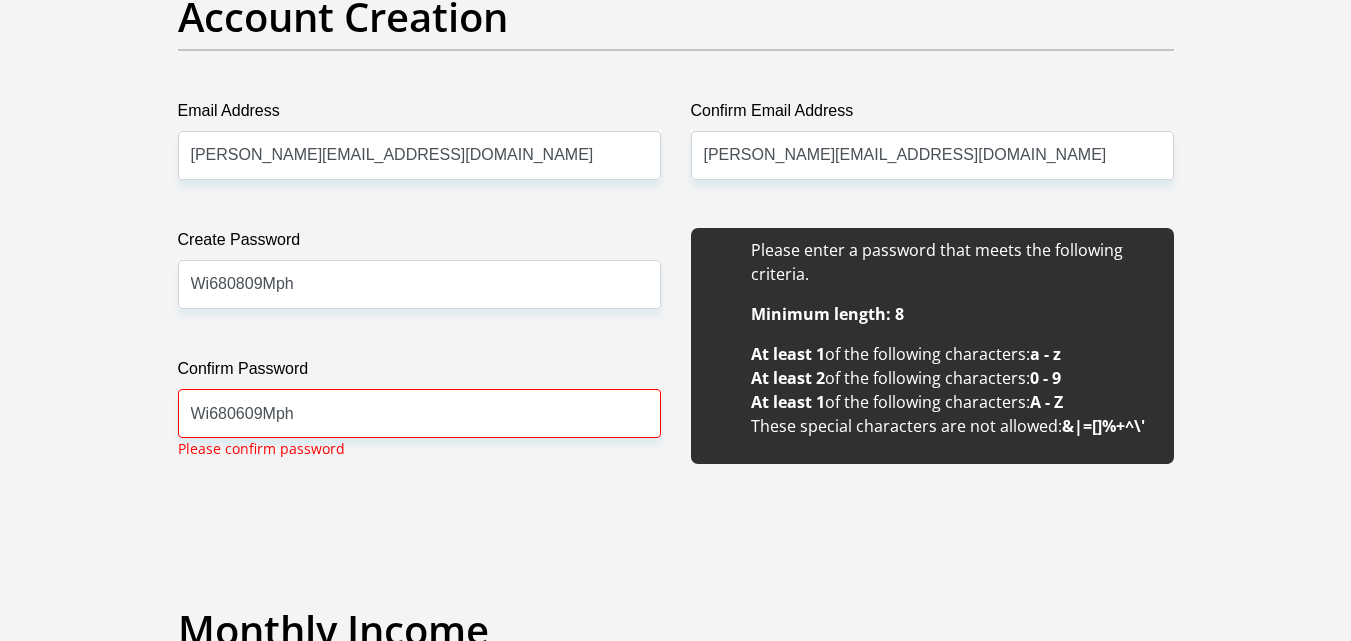 click on "Title
Mr
Ms
Mrs
Dr
Other
First Name
GisimaneWilliam
Surname
Mpheqeke
ID Number
6806095553081
Please input valid ID number
Race
Black
Coloured
Indian
White
Other
Contact Number
0764899366
Please input valid contact number
Nationality
South Africa
Afghanistan
Aland Islands  Albania" at bounding box center (676, 1833) 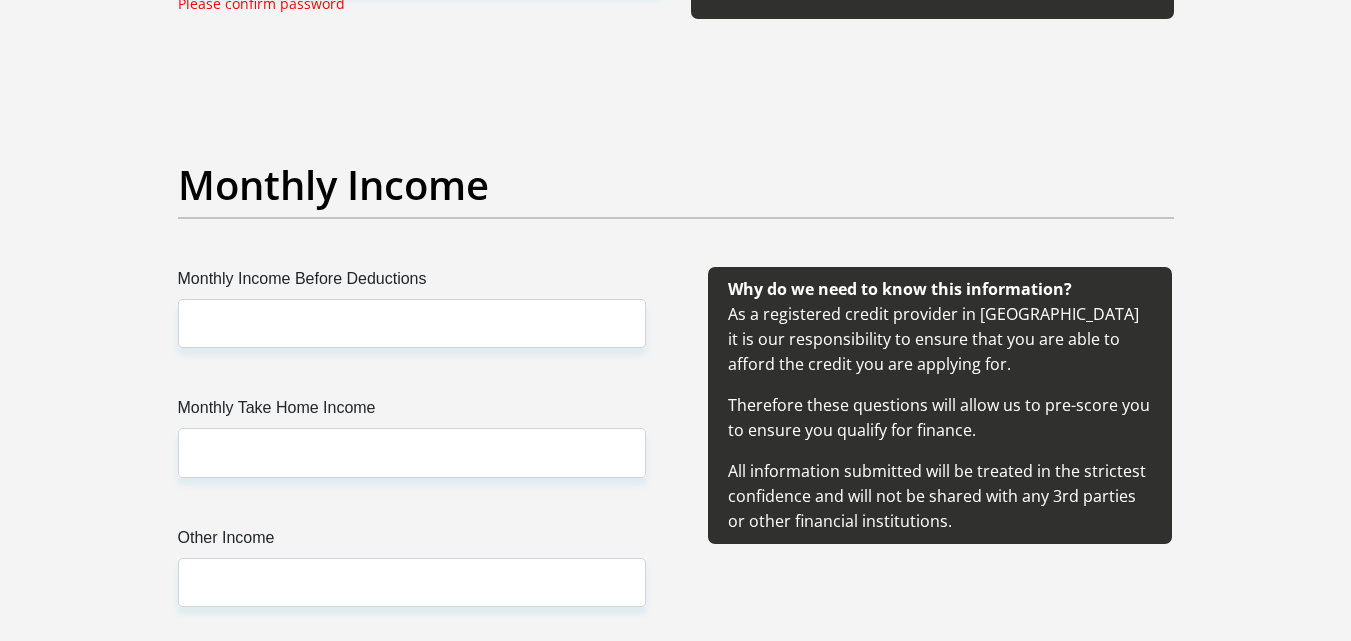 scroll, scrollTop: 2234, scrollLeft: 0, axis: vertical 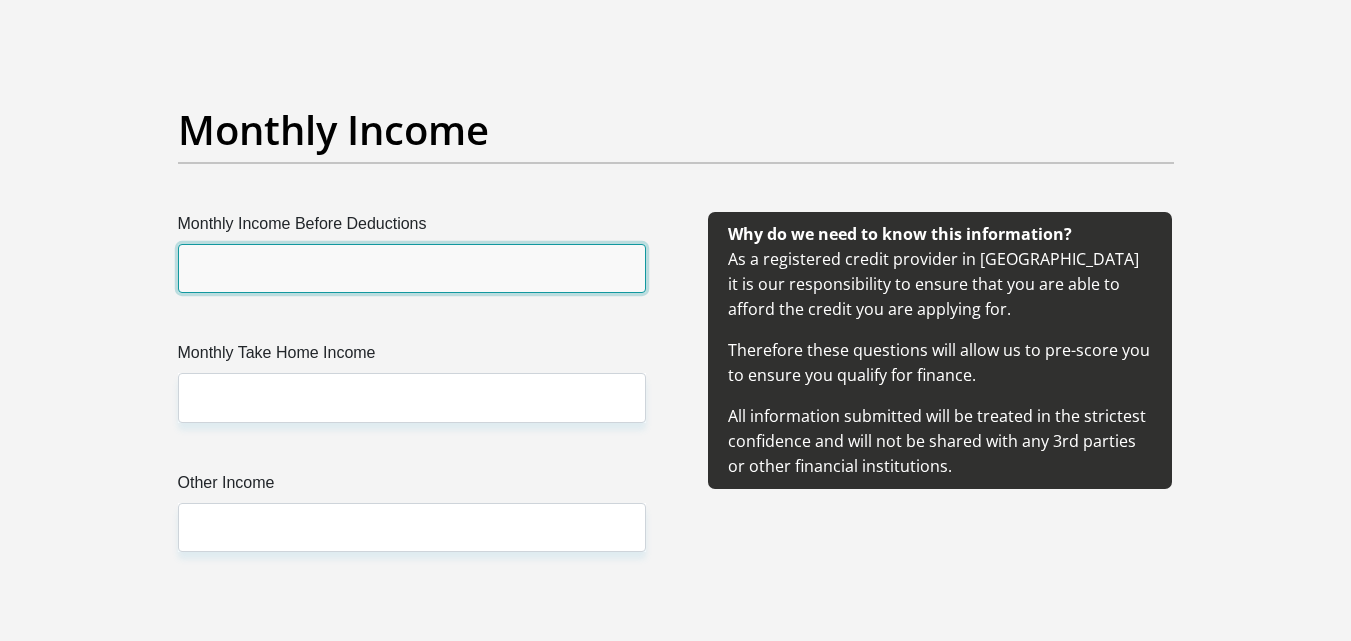 click on "Monthly Income Before Deductions" at bounding box center (412, 268) 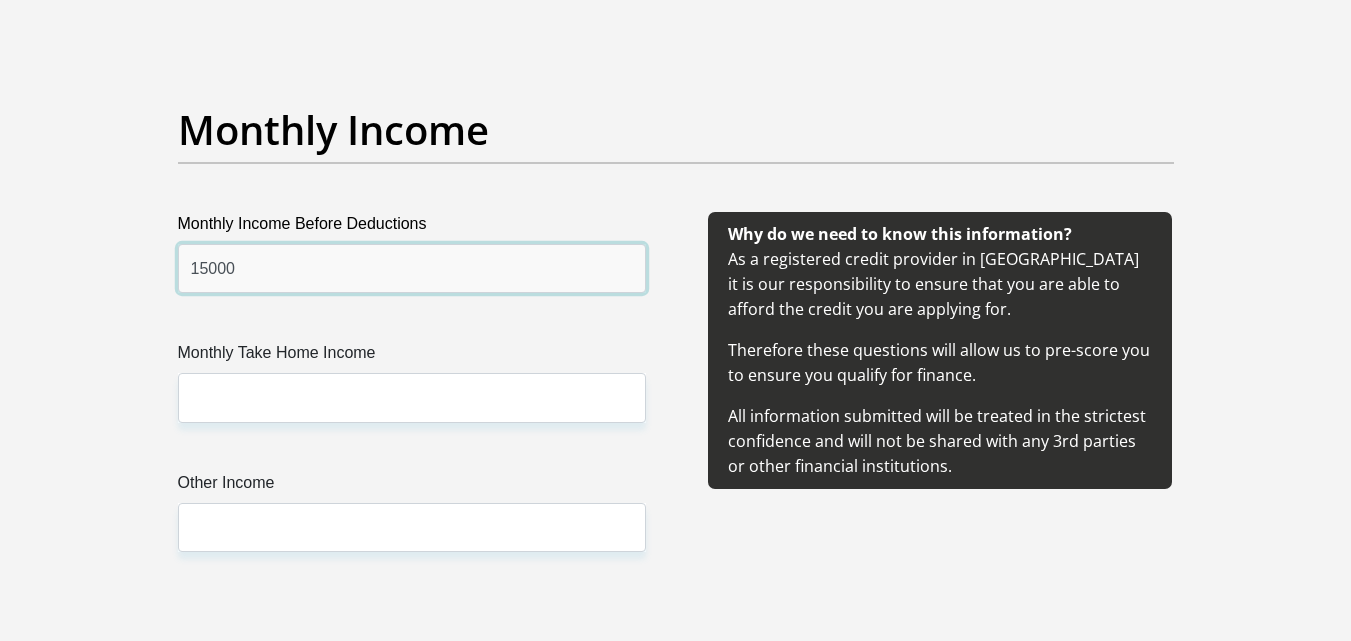 type on "15000" 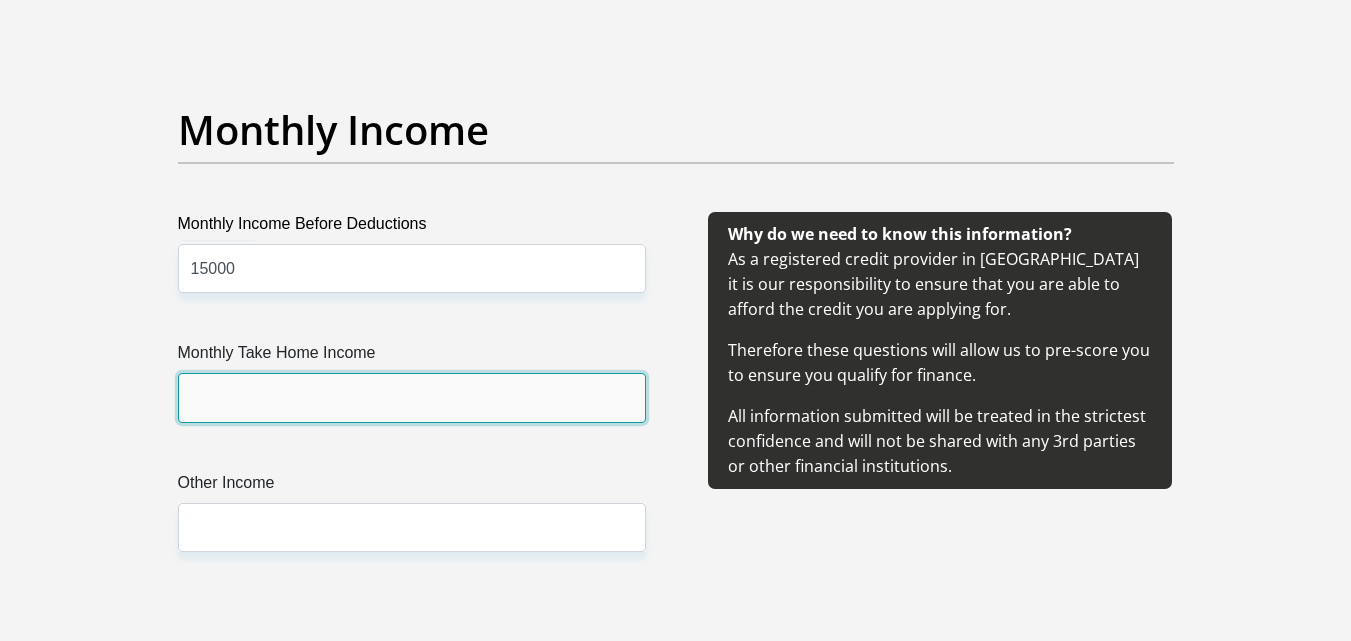 click on "Monthly Take Home Income" at bounding box center [412, 397] 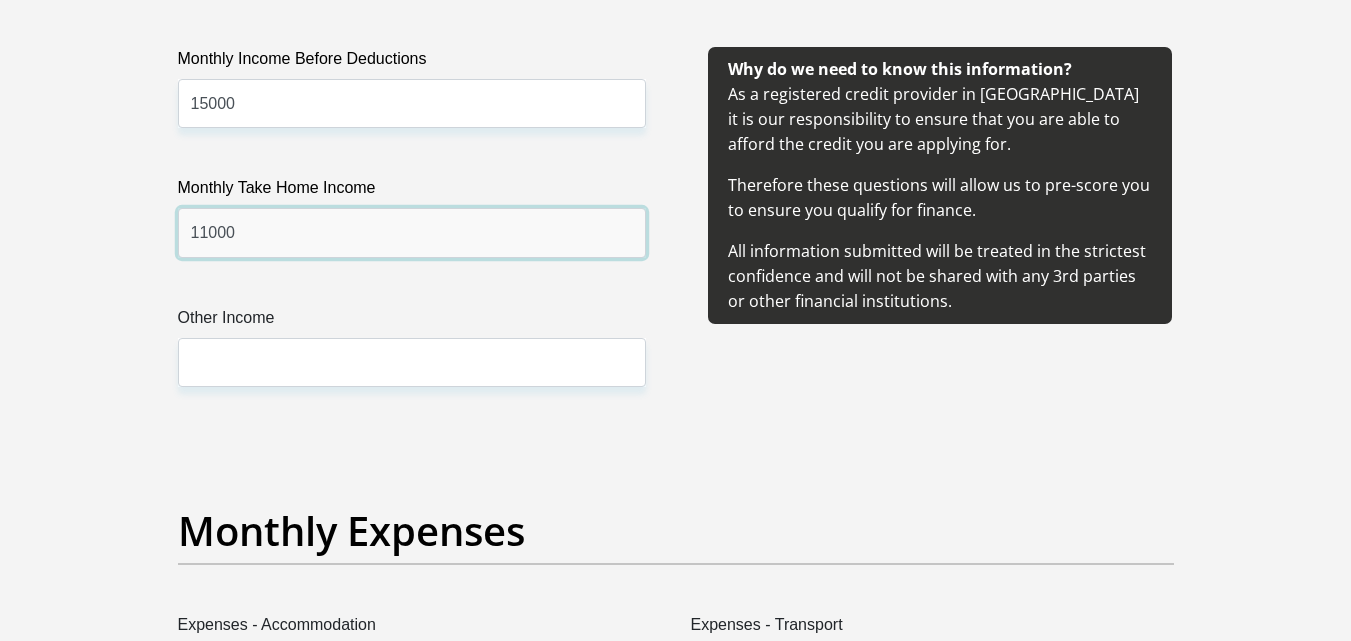 scroll, scrollTop: 2434, scrollLeft: 0, axis: vertical 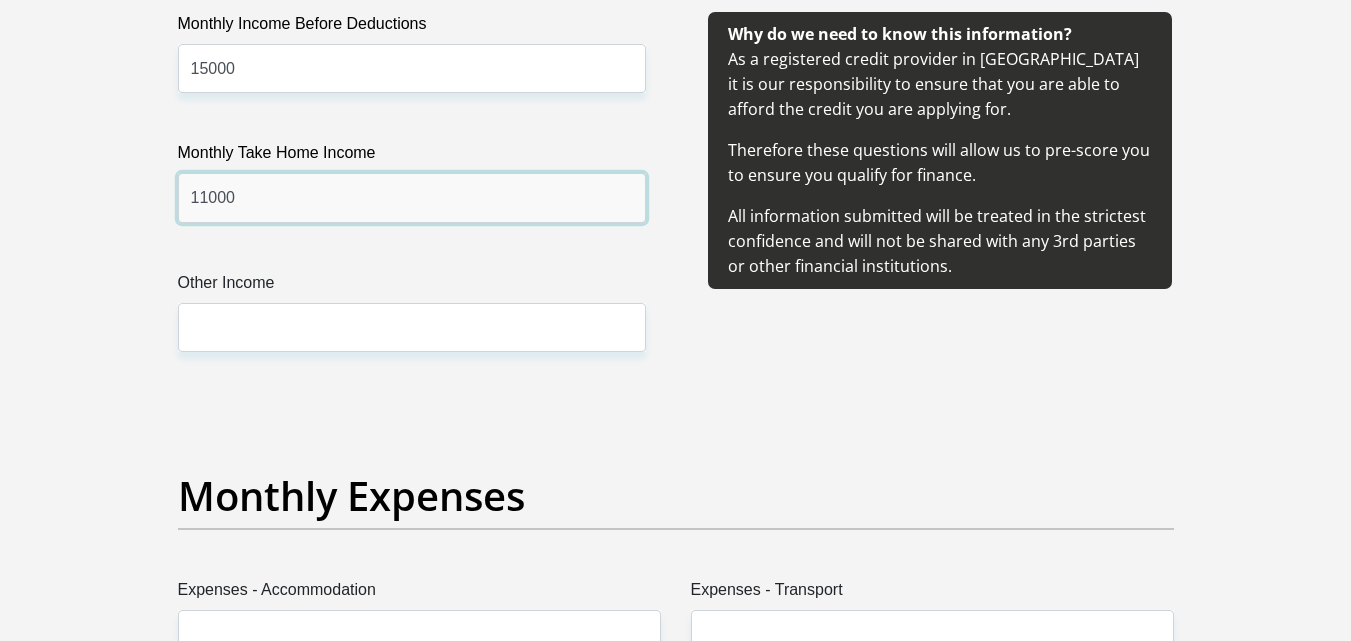 type on "11000" 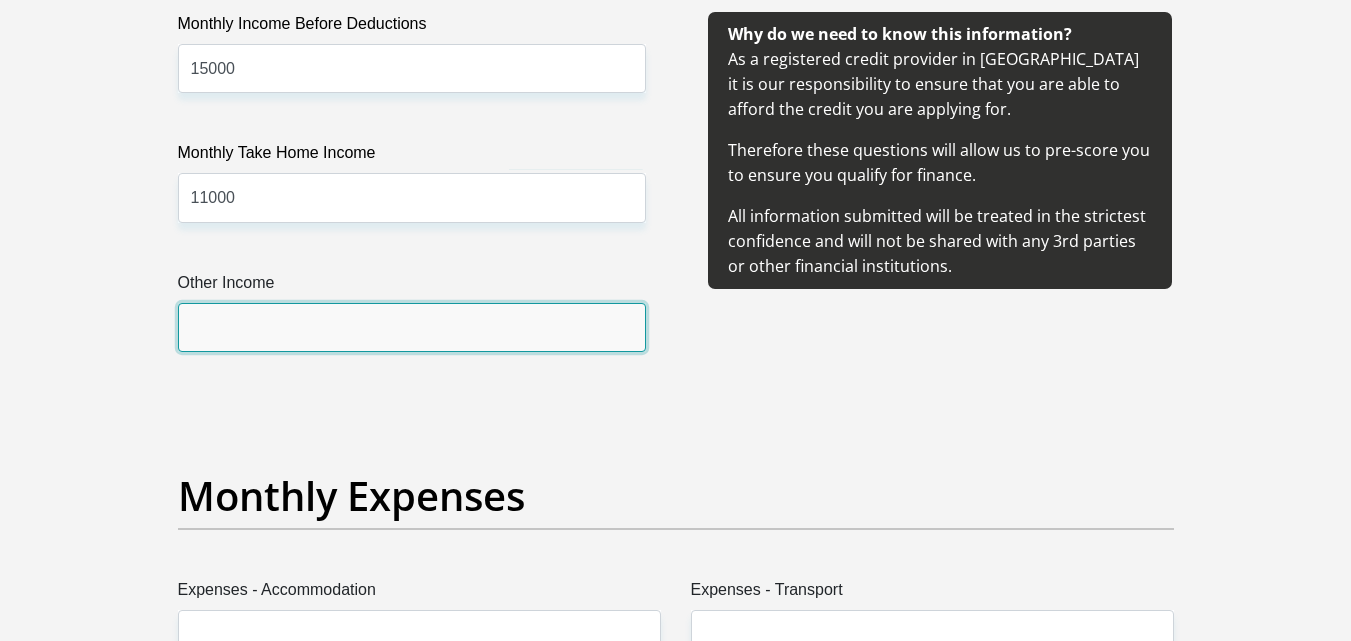 click on "Other Income" at bounding box center [412, 327] 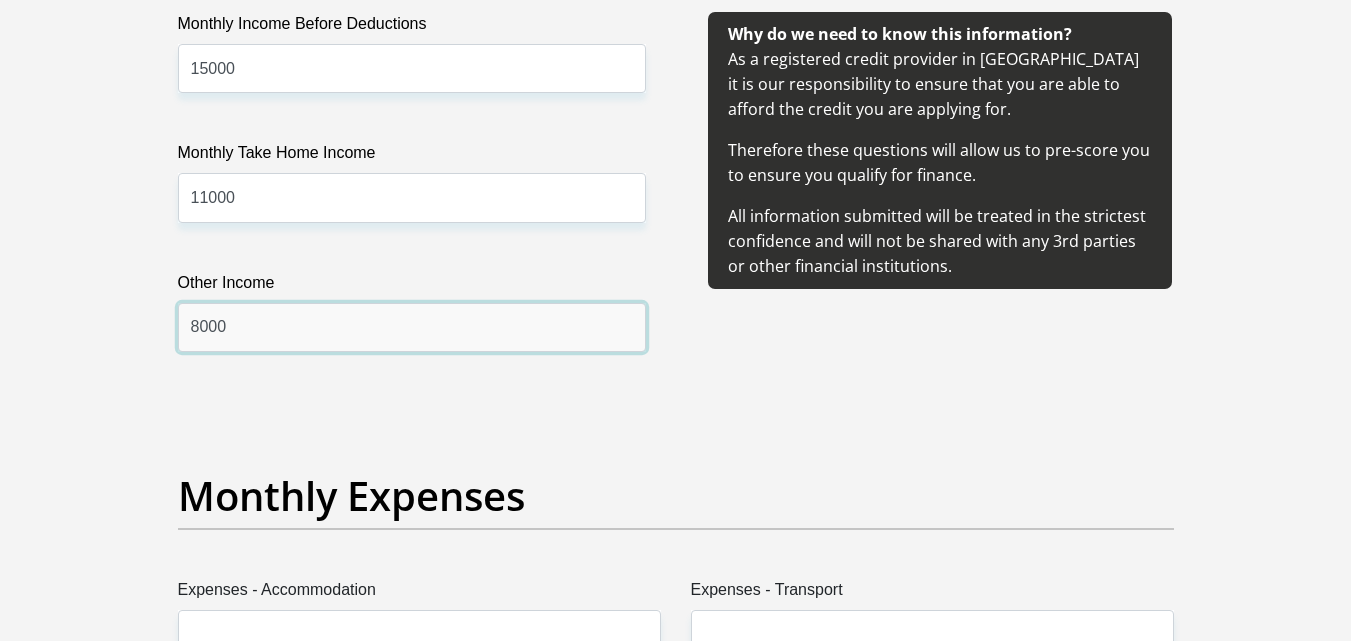 type on "8000" 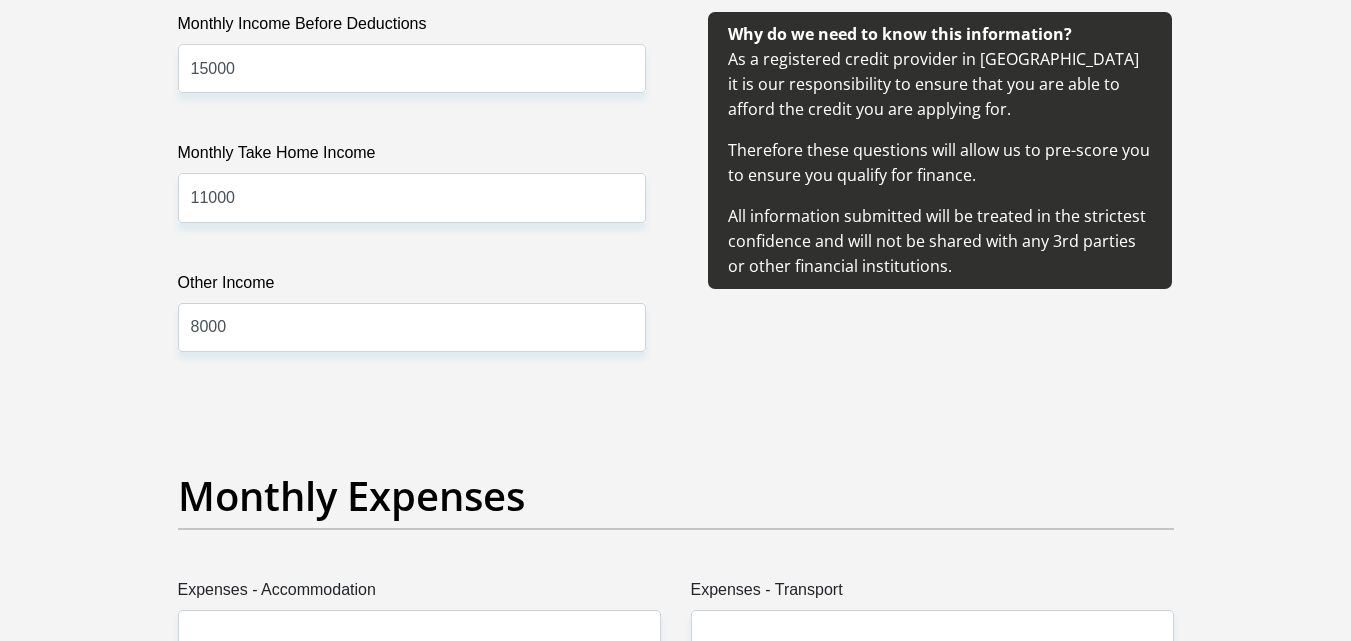 click on "Personal Details
Title
Mr
Ms
Mrs
Dr
Other
First Name
GisimaneWilliam
Surname
Mpheqeke
ID Number
6806095553081
Please input valid ID number
Race
Black
Coloured
Indian
White
Other
Contact Number
0764899366
Please input valid contact number" at bounding box center [675, 1139] 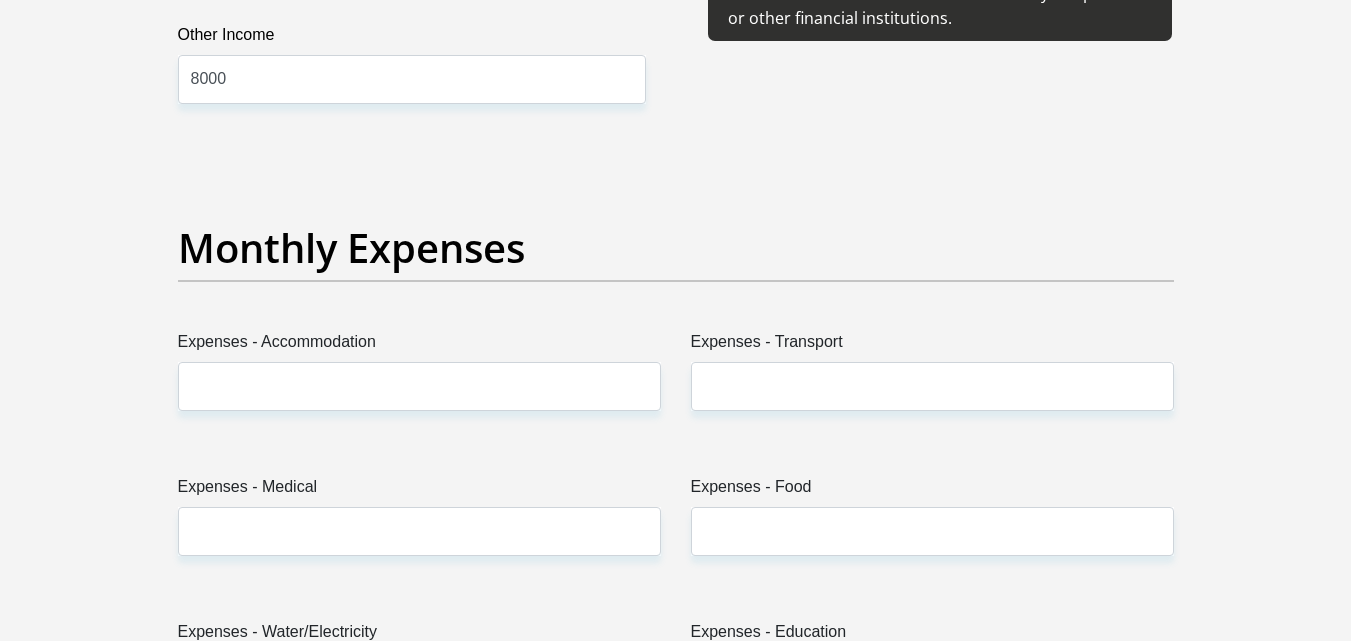scroll, scrollTop: 2734, scrollLeft: 0, axis: vertical 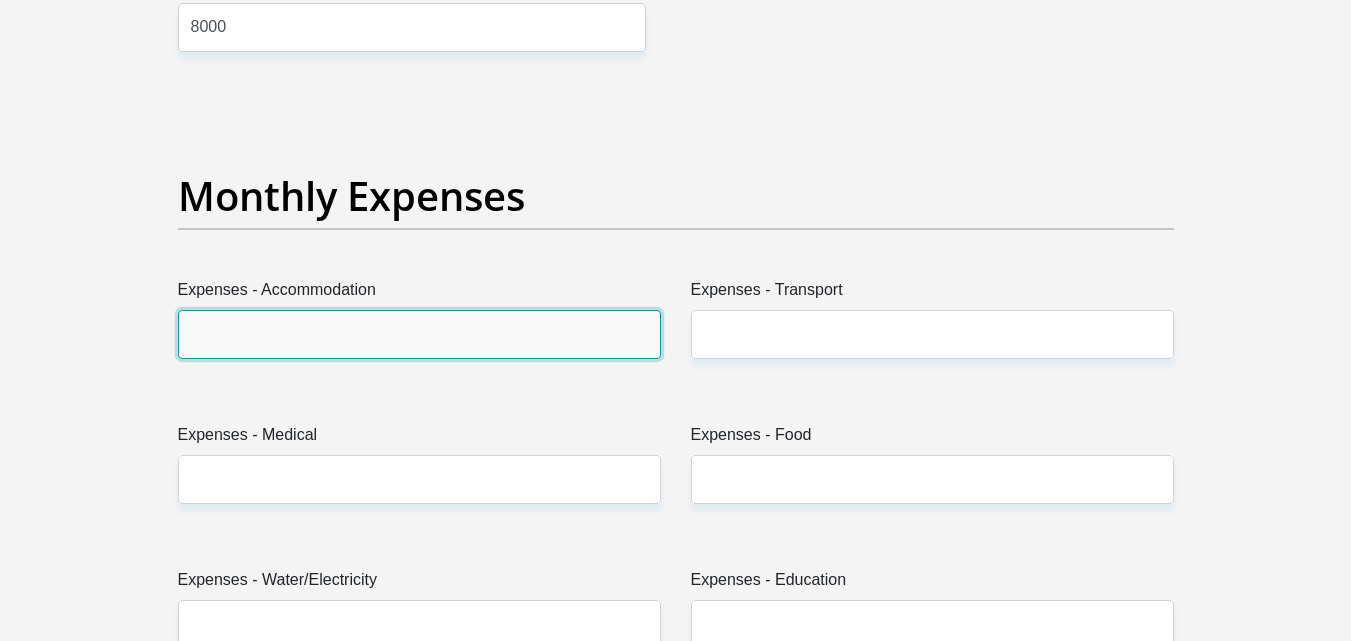 click on "Expenses - Accommodation" at bounding box center [419, 334] 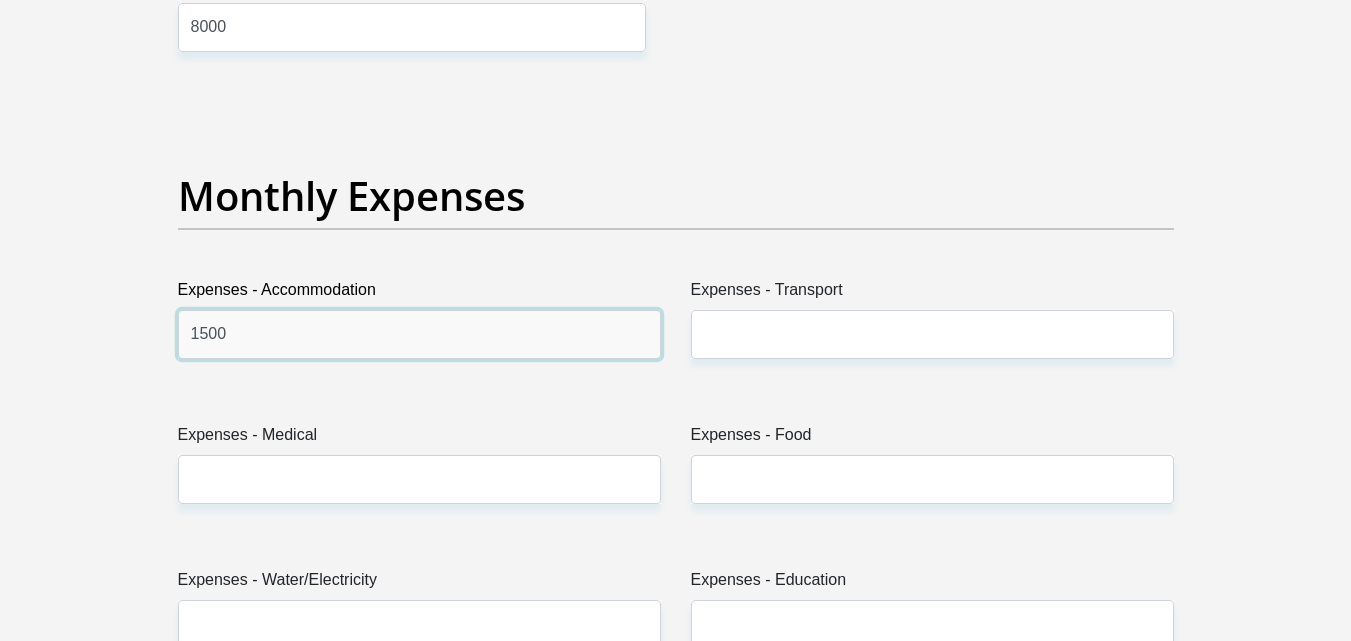 type on "1500" 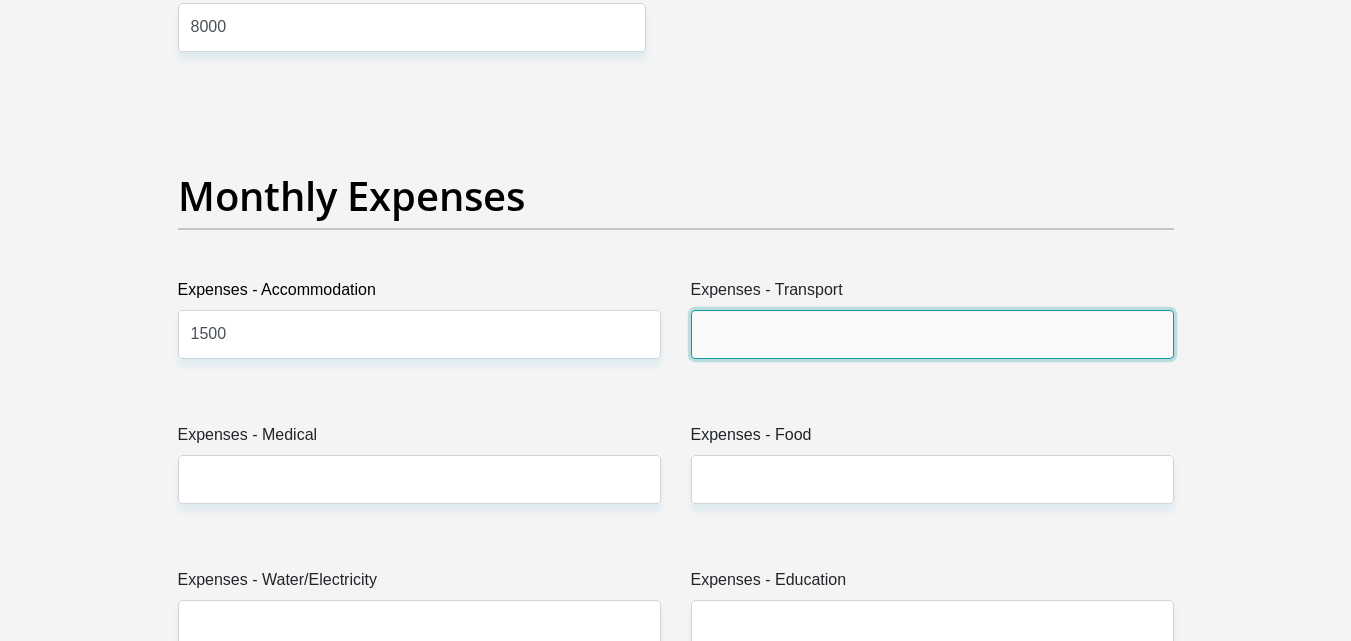 click on "Expenses - Transport" at bounding box center [932, 334] 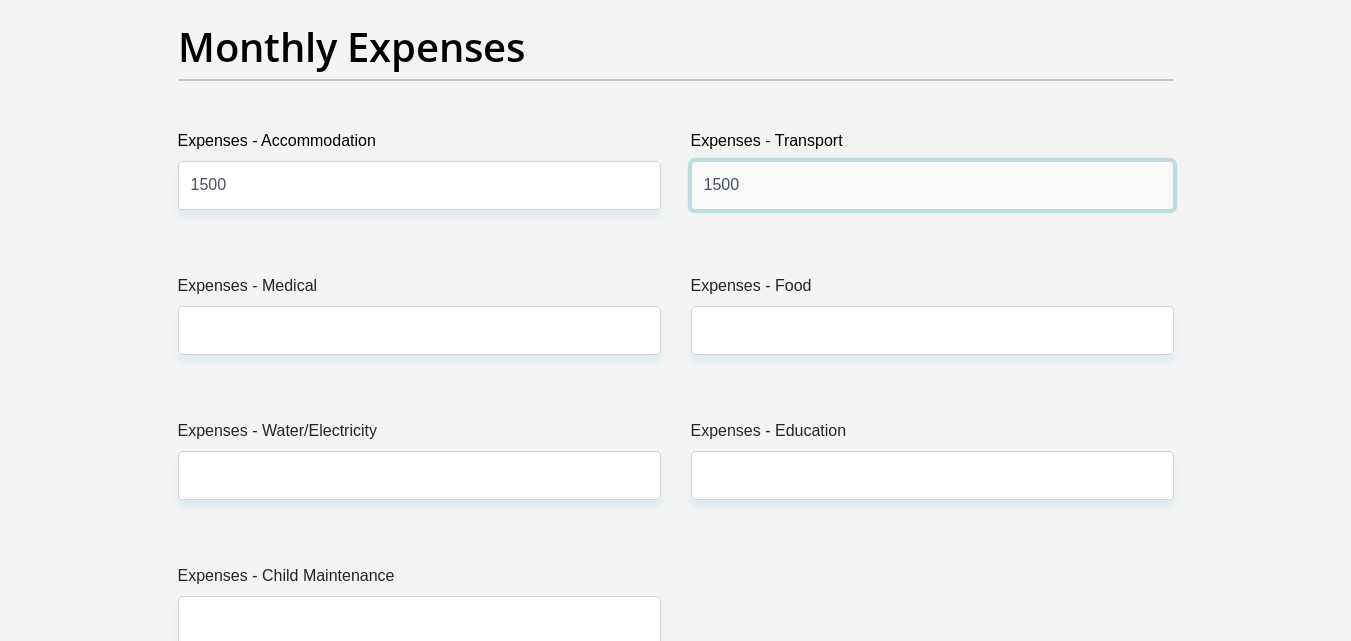 scroll, scrollTop: 2934, scrollLeft: 0, axis: vertical 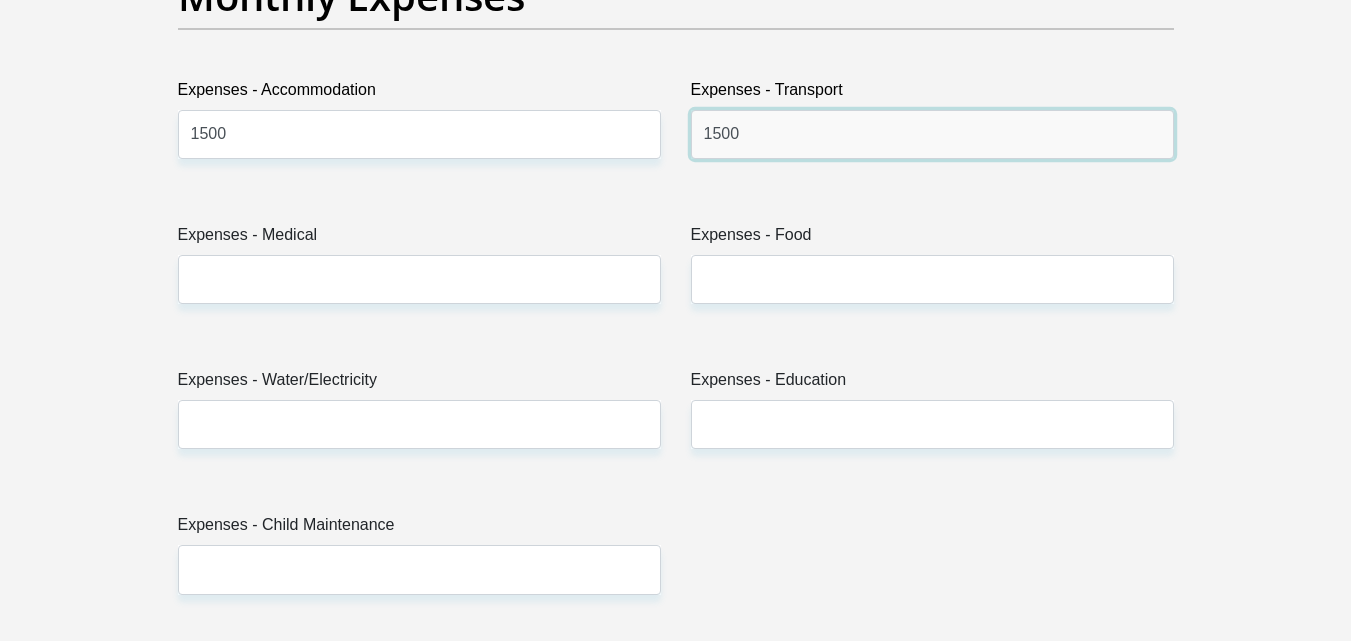 type on "1500" 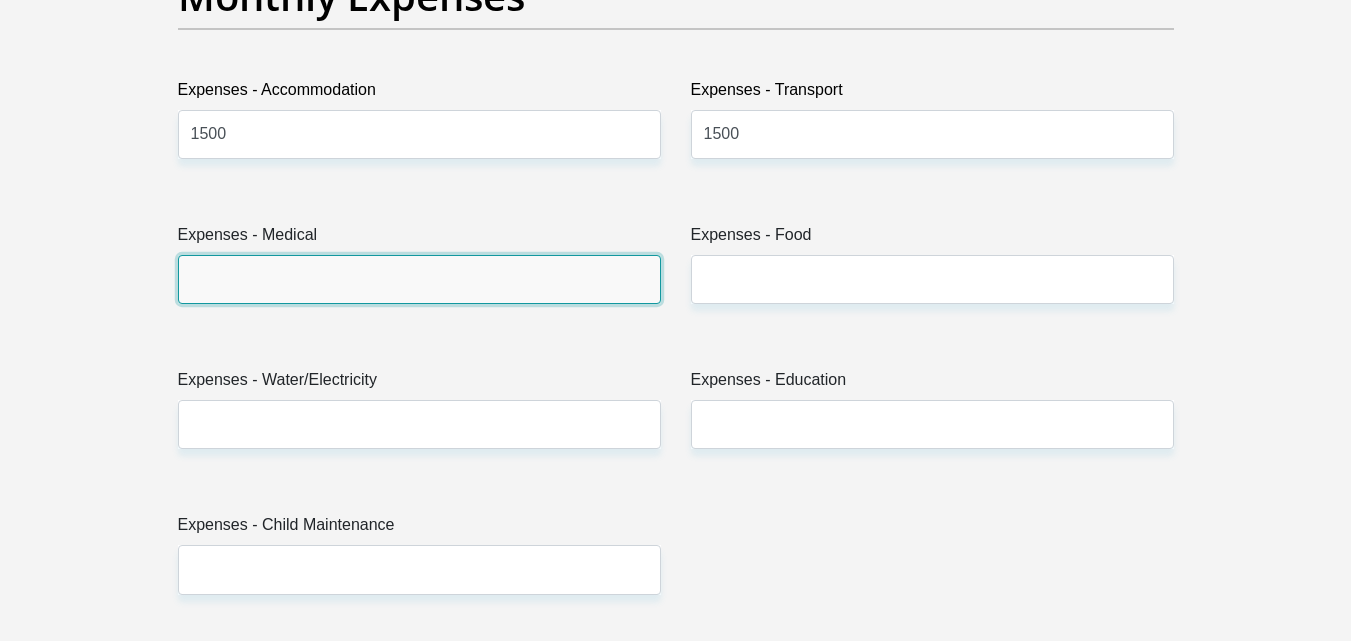 click on "Expenses - Medical" at bounding box center (419, 279) 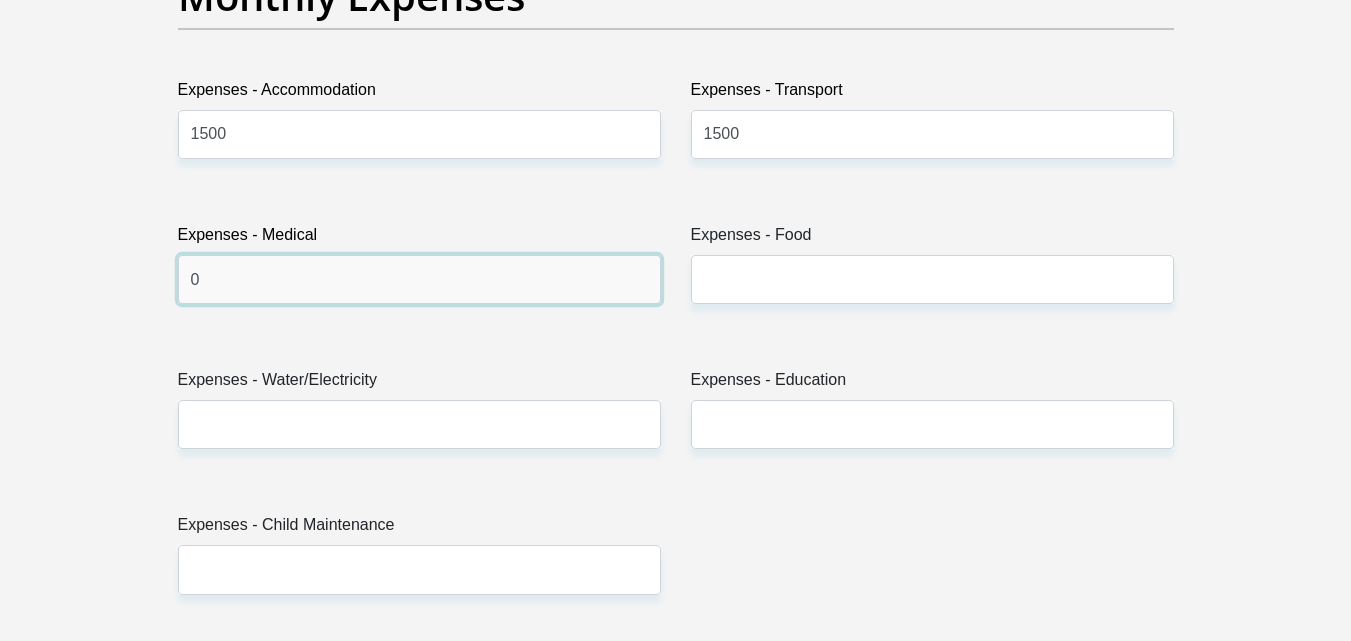 type on "0" 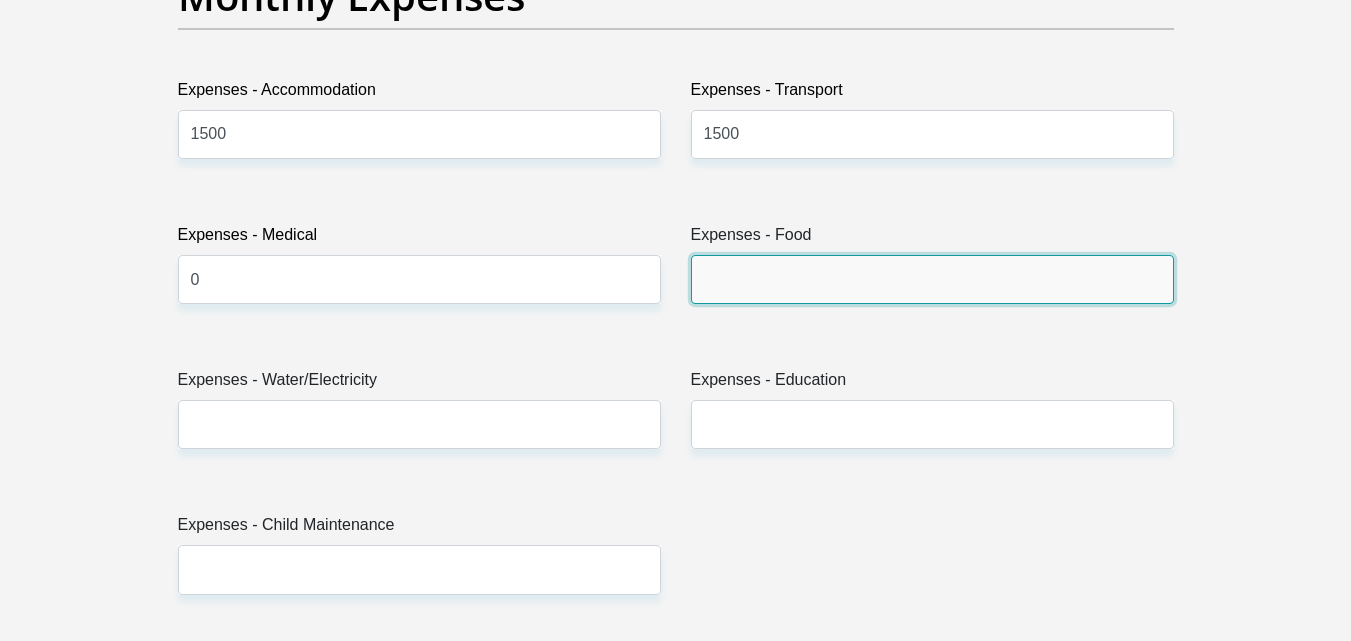 click on "Expenses - Food" at bounding box center [932, 279] 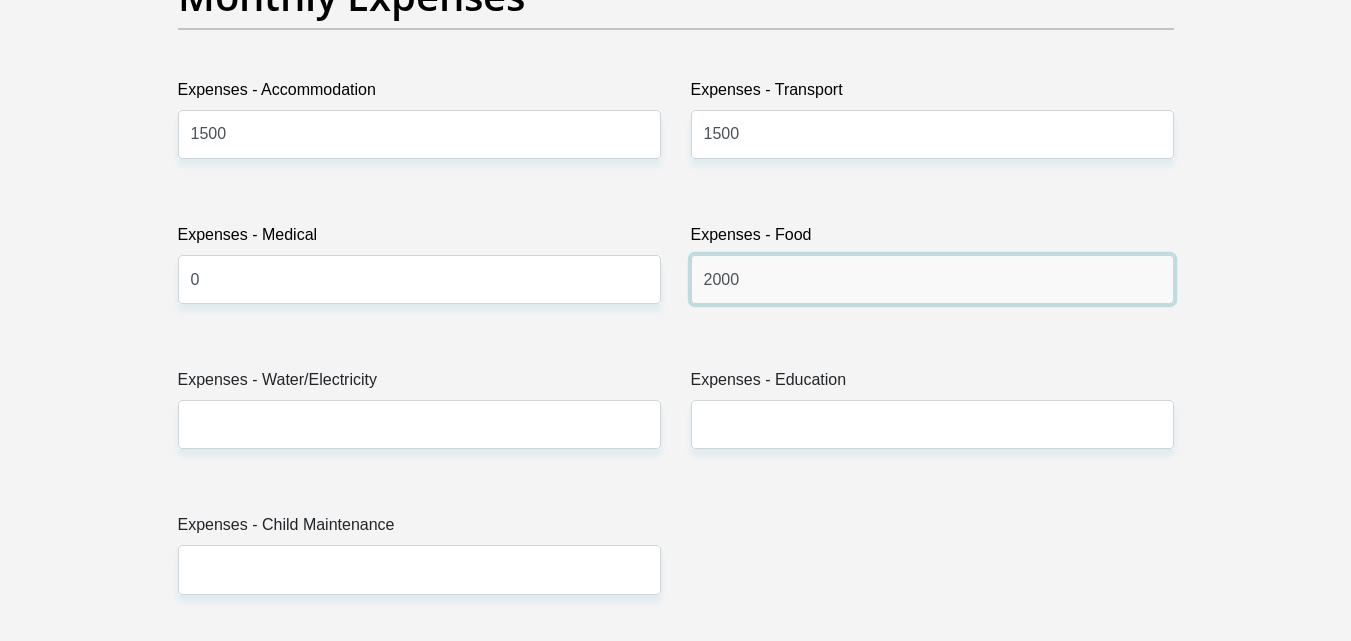 type on "2000" 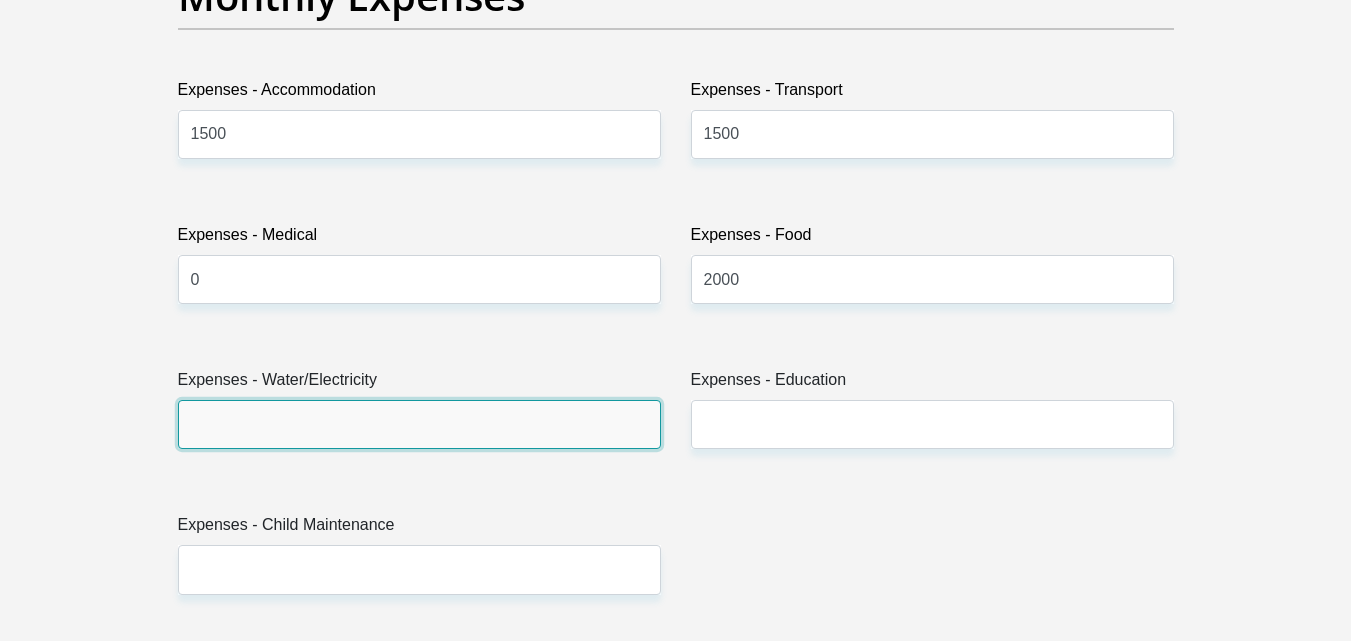 click on "Expenses - Water/Electricity" at bounding box center [419, 424] 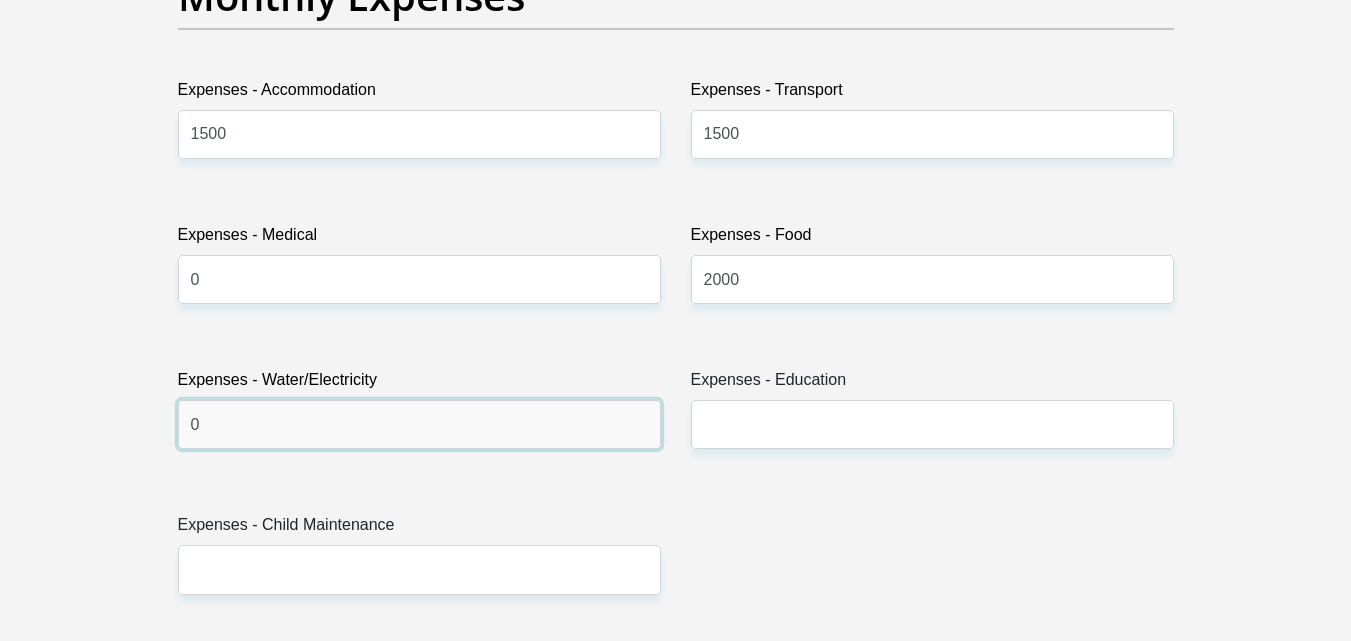 type on "0" 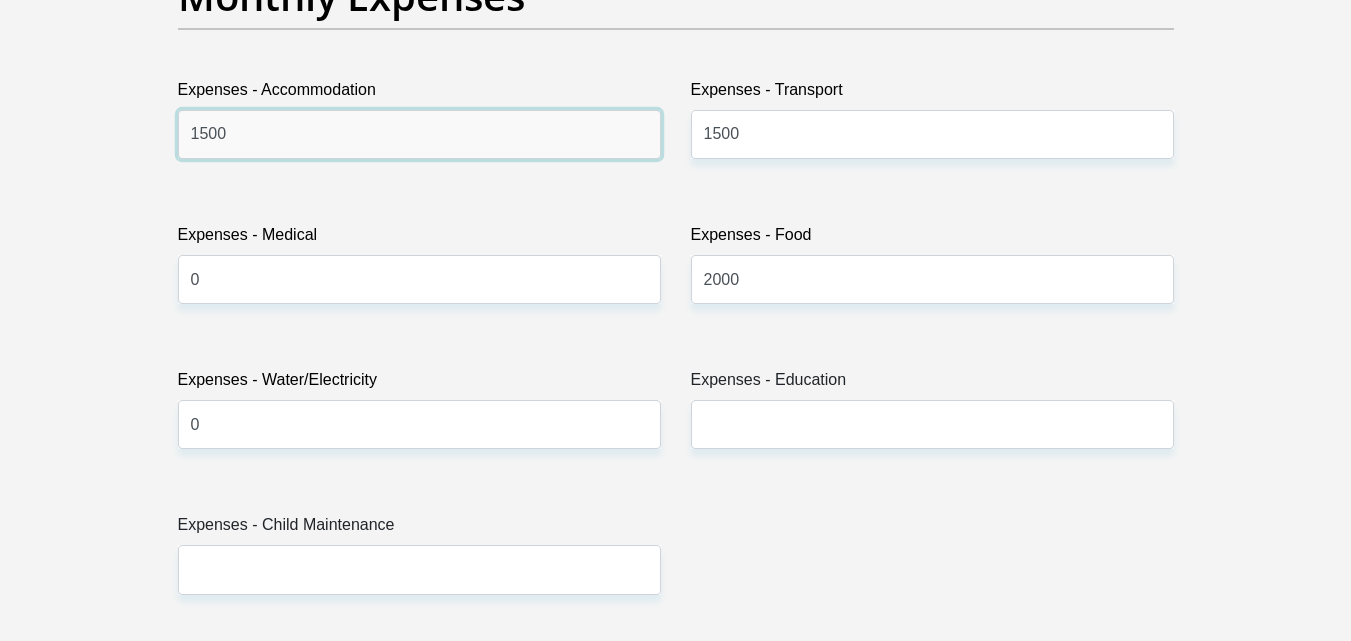 click on "1500" at bounding box center [419, 134] 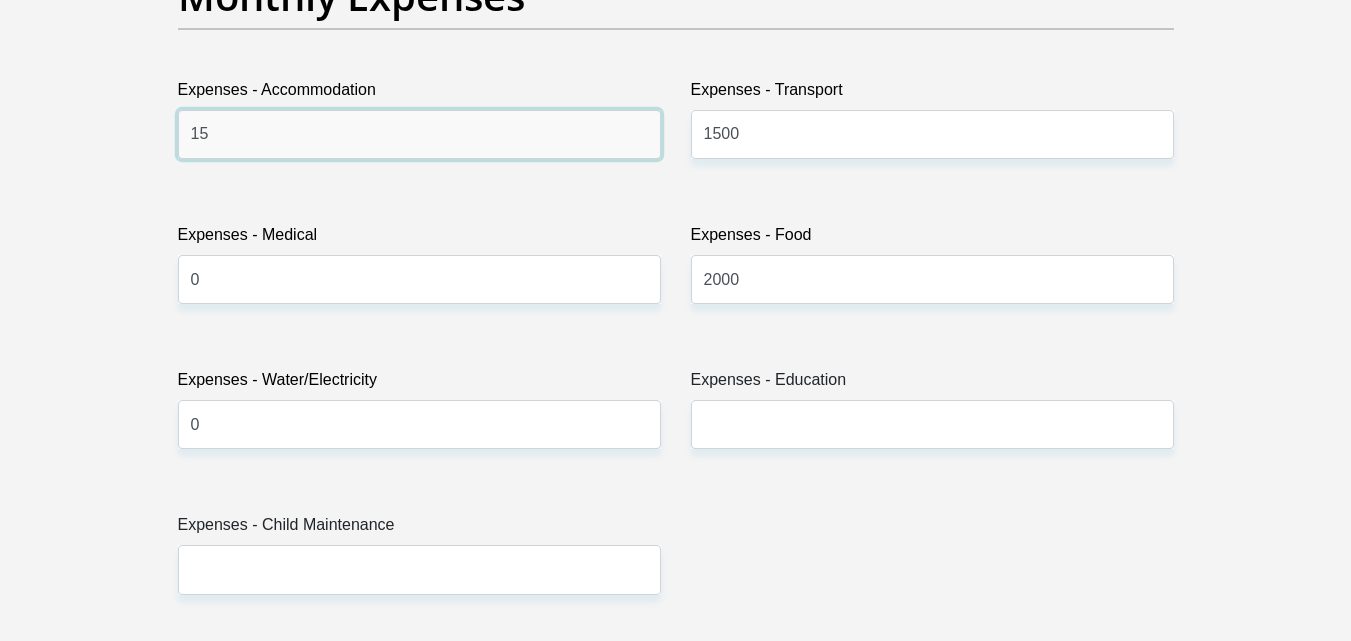 type on "1" 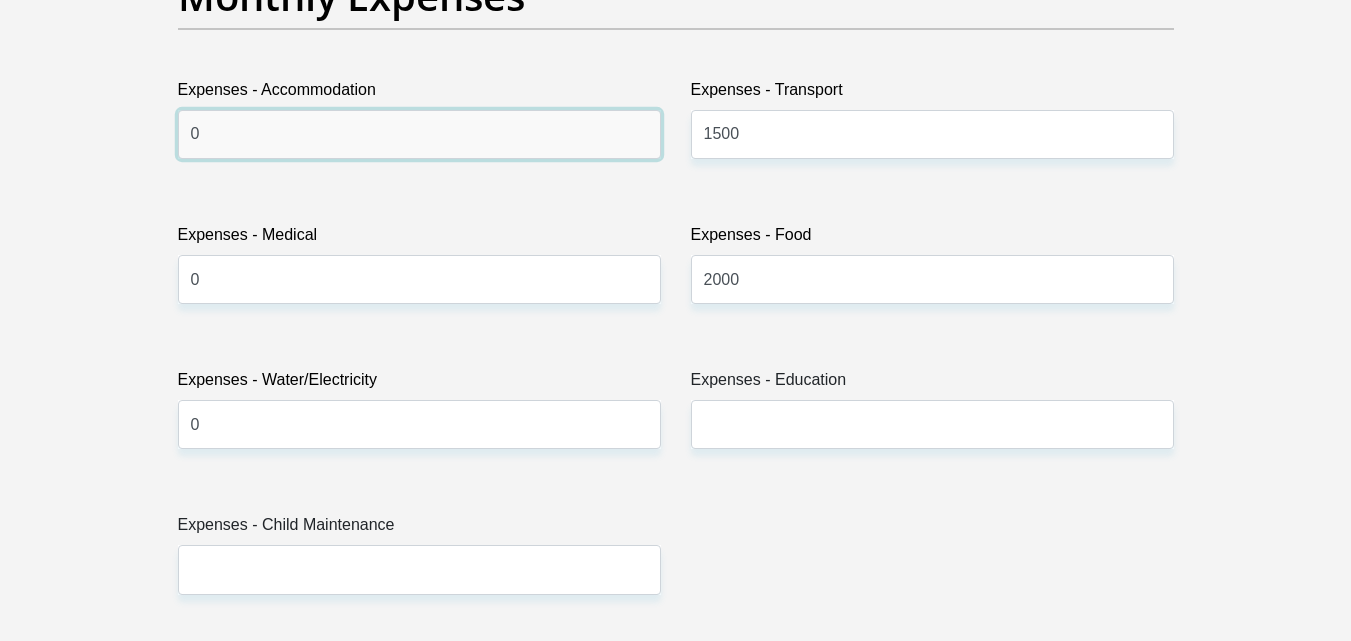 type on "0" 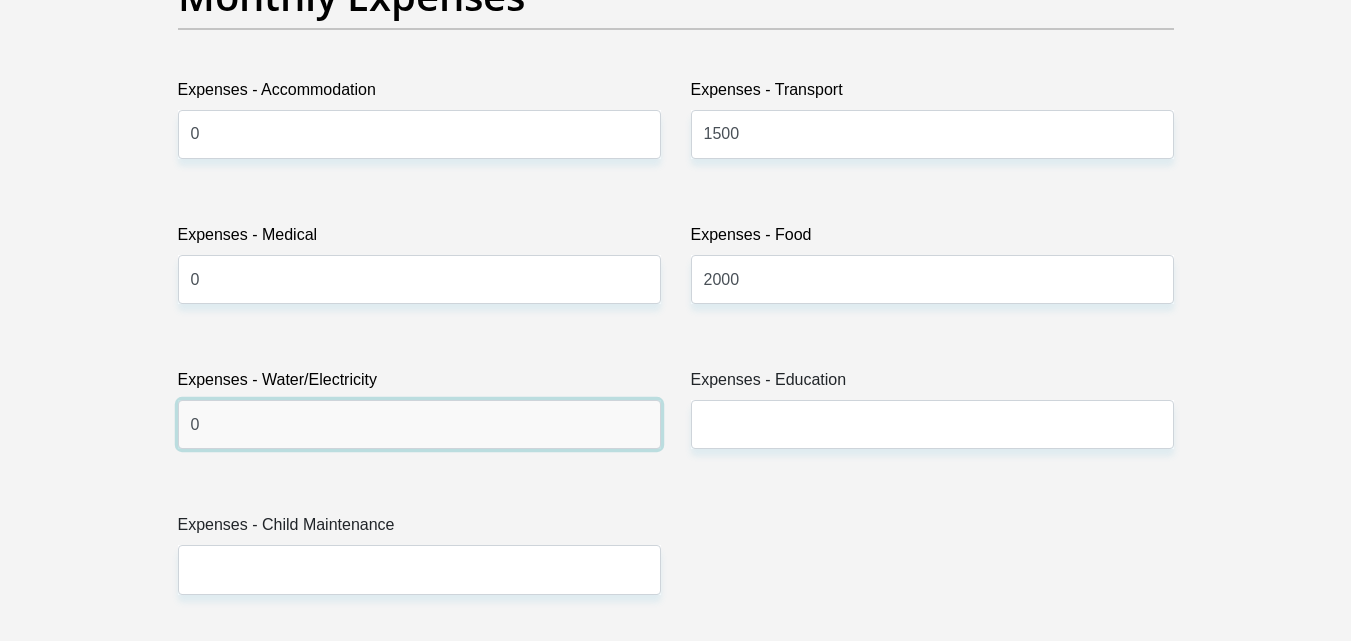 click on "0" at bounding box center (419, 424) 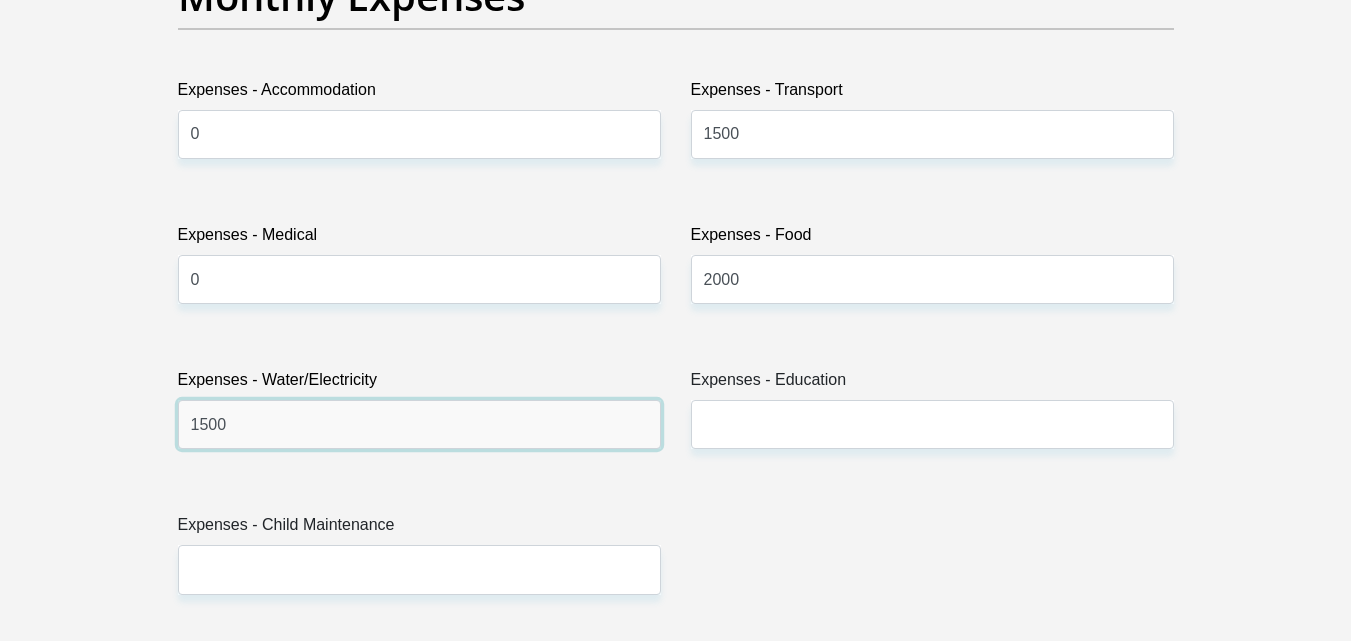 type on "1500" 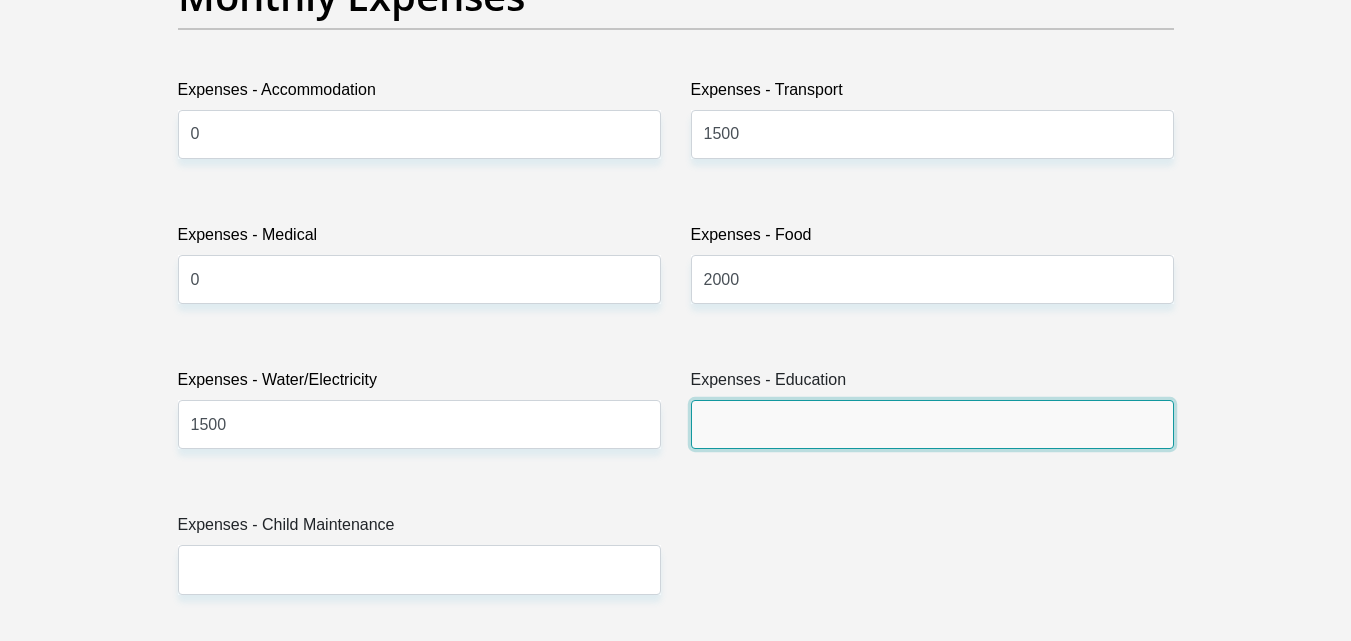 click on "Expenses - Education" at bounding box center [932, 424] 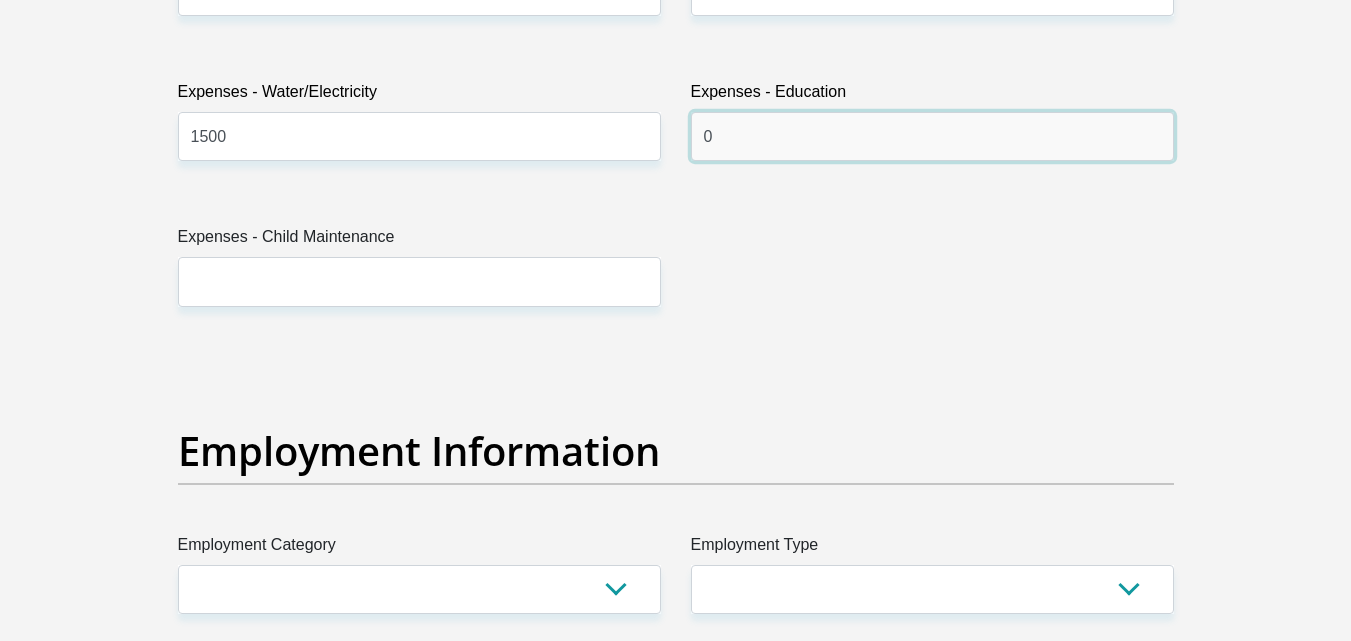 scroll, scrollTop: 3234, scrollLeft: 0, axis: vertical 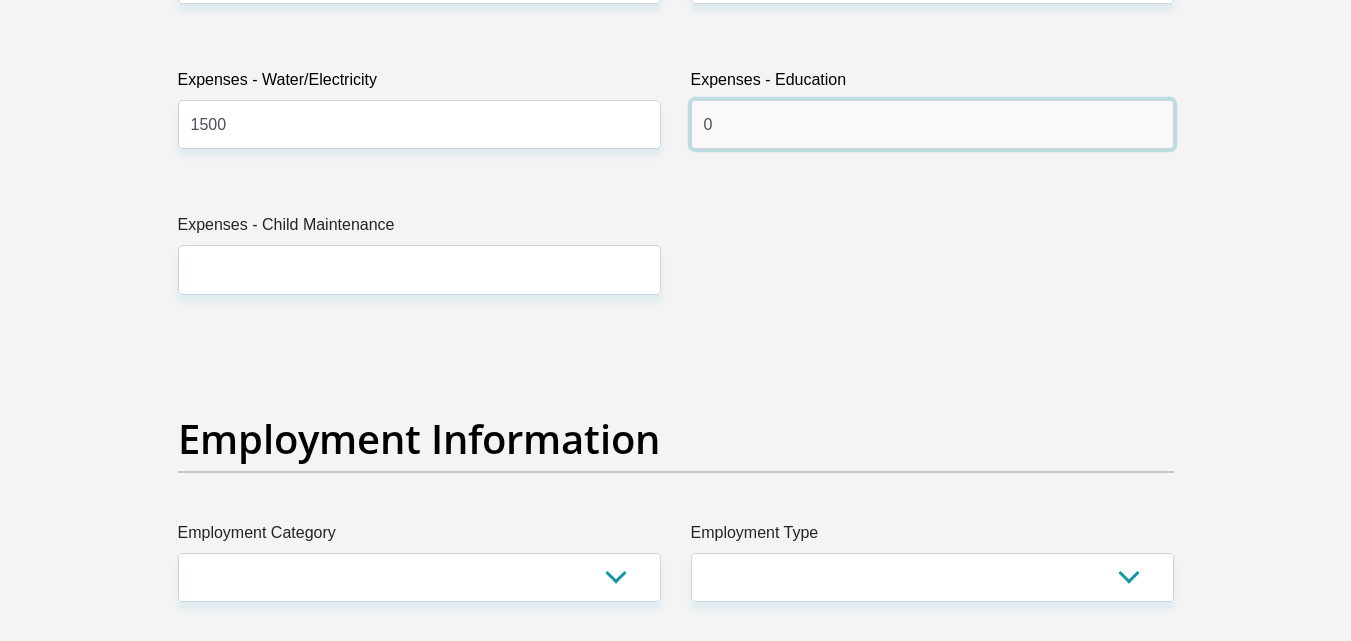 type on "0" 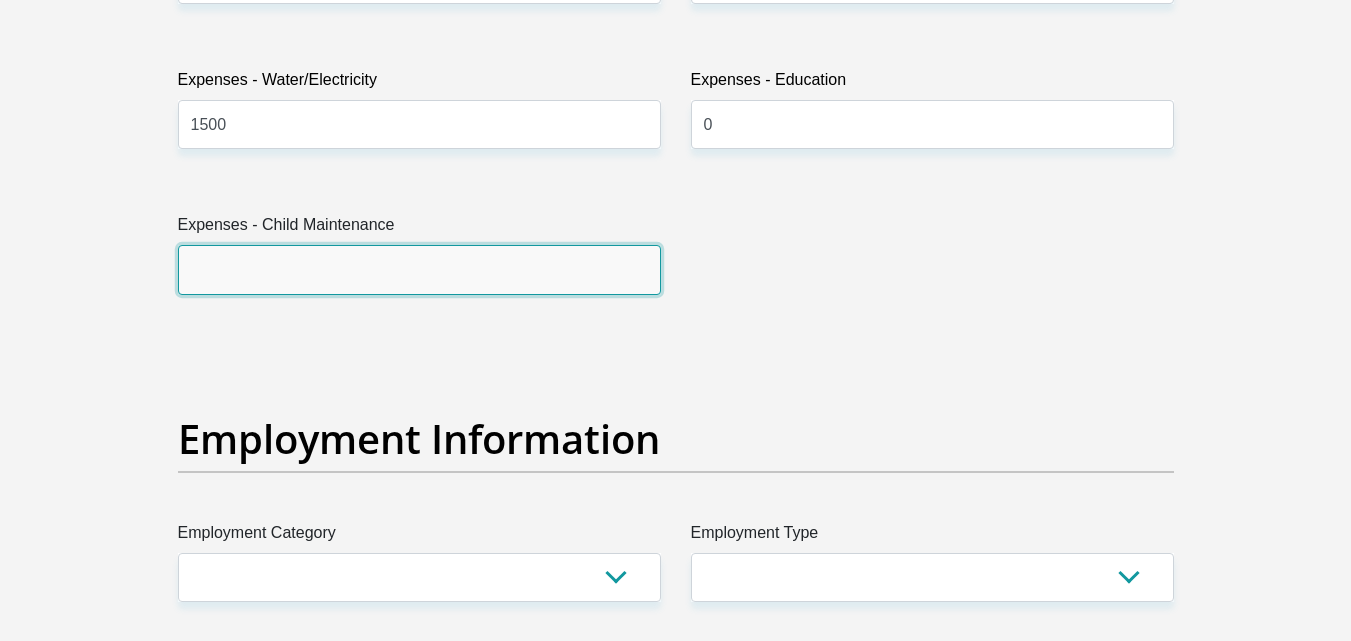 click on "Expenses - Child Maintenance" at bounding box center [419, 269] 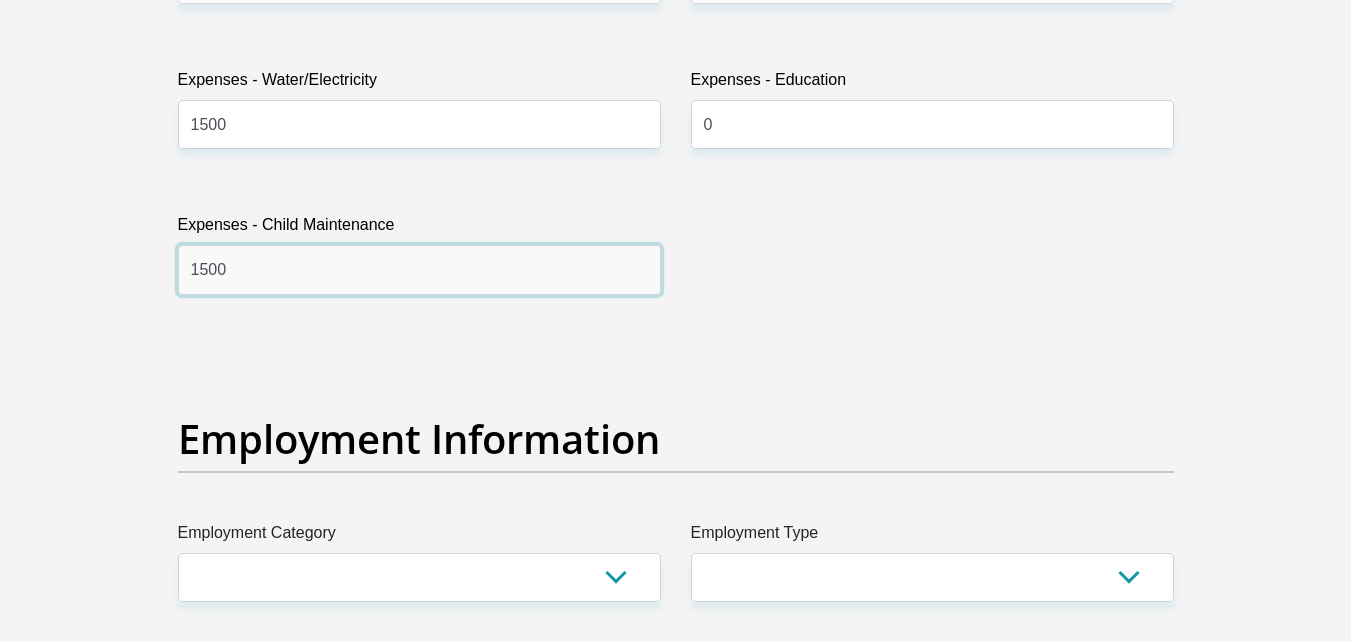 type on "1500" 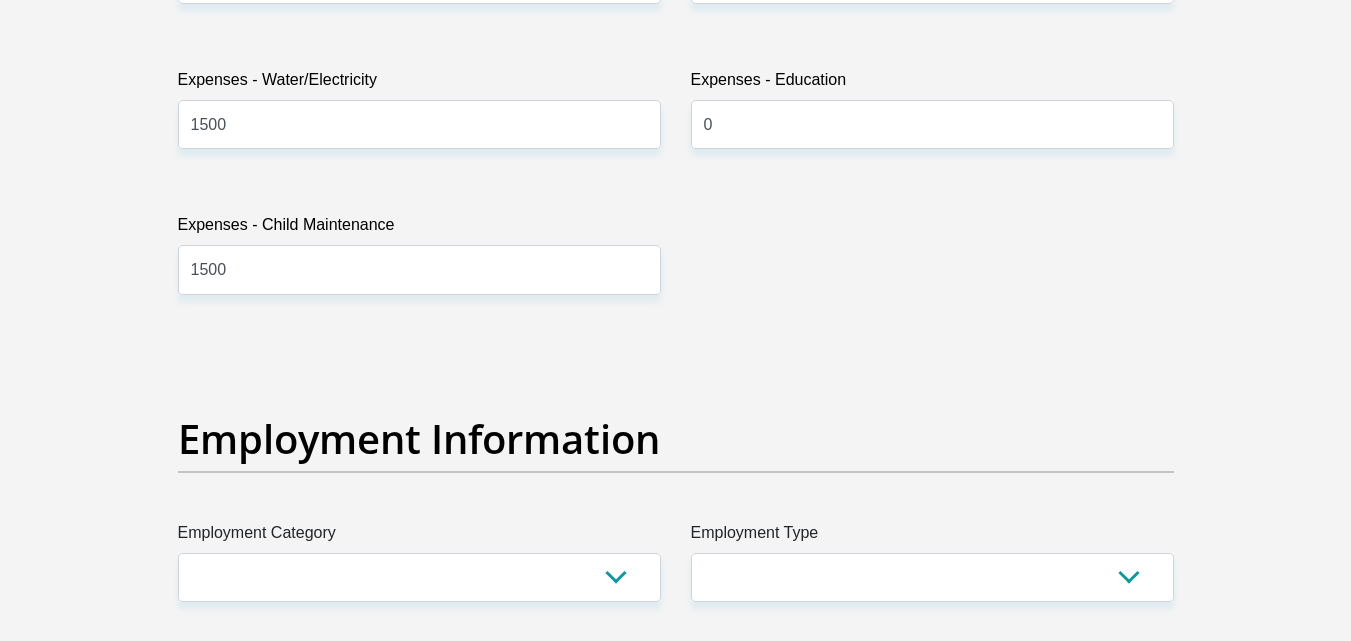 click on "Personal Details
Title
Mr
Ms
Mrs
Dr
Other
First Name
GisimaneWilliam
Surname
Mpheqeke
ID Number
6806095553081
Please input valid ID number
Race
Black
Coloured
Indian
White
Other
Contact Number
0764899366
Please input valid contact number" at bounding box center (675, 339) 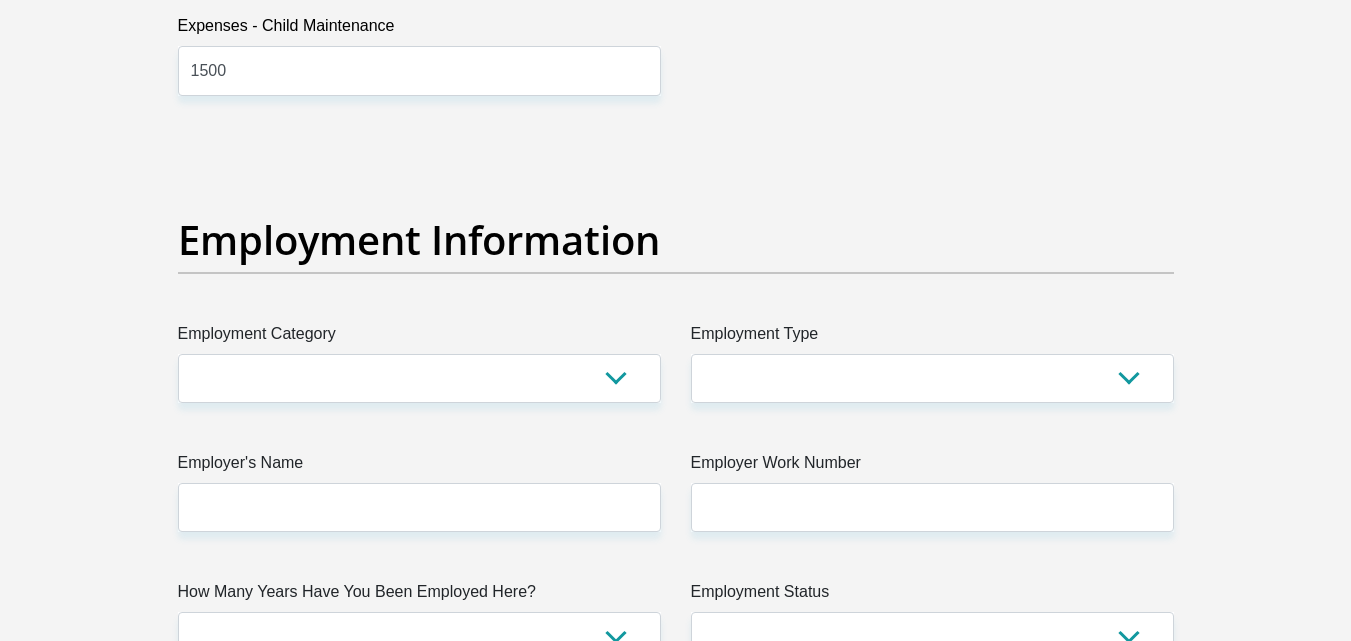 scroll, scrollTop: 3434, scrollLeft: 0, axis: vertical 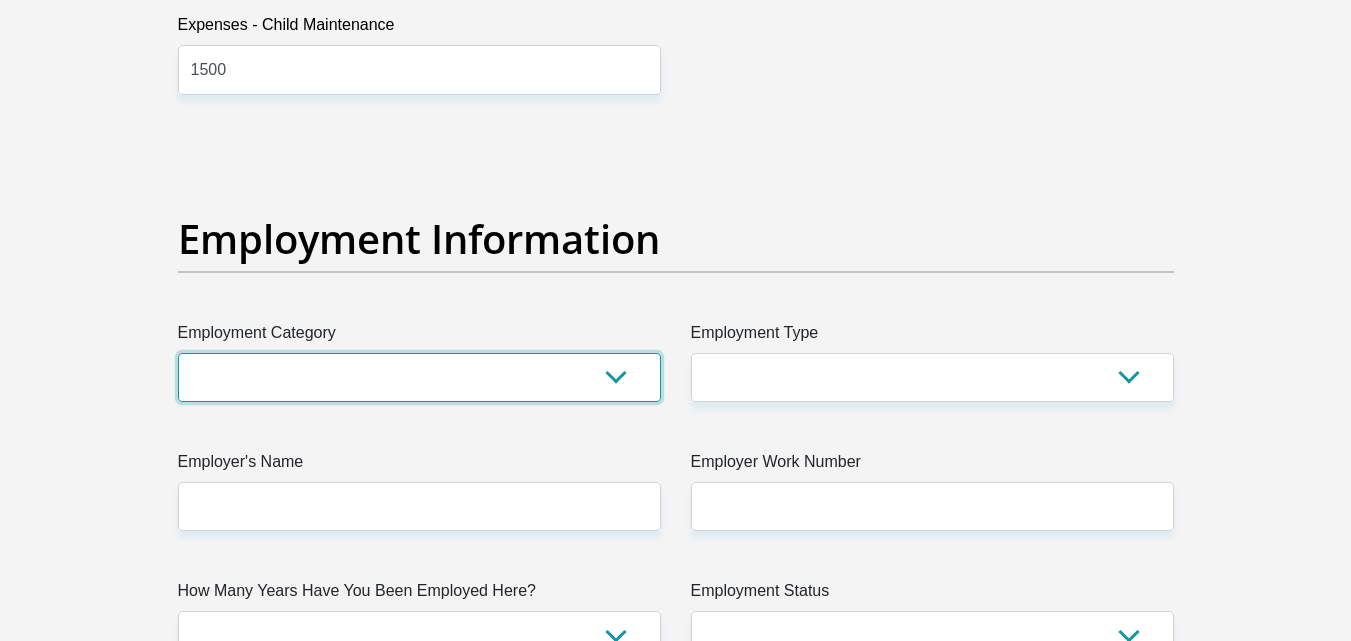click on "AGRICULTURE
ALCOHOL & TOBACCO
CONSTRUCTION MATERIALS
METALLURGY
EQUIPMENT FOR RENEWABLE ENERGY
SPECIALIZED CONTRACTORS
CAR
GAMING (INCL. INTERNET
OTHER WHOLESALE
UNLICENSED PHARMACEUTICALS
CURRENCY EXCHANGE HOUSES
OTHER FINANCIAL INSTITUTIONS & INSURANCE
REAL ESTATE AGENTS
OIL & GAS
OTHER MATERIALS (E.G. IRON ORE)
PRECIOUS STONES & PRECIOUS METALS
POLITICAL ORGANIZATIONS
RELIGIOUS ORGANIZATIONS(NOT SECTS)
ACTI. HAVING BUSINESS DEAL WITH PUBLIC ADMINISTRATION
LAUNDROMATS" at bounding box center [419, 377] 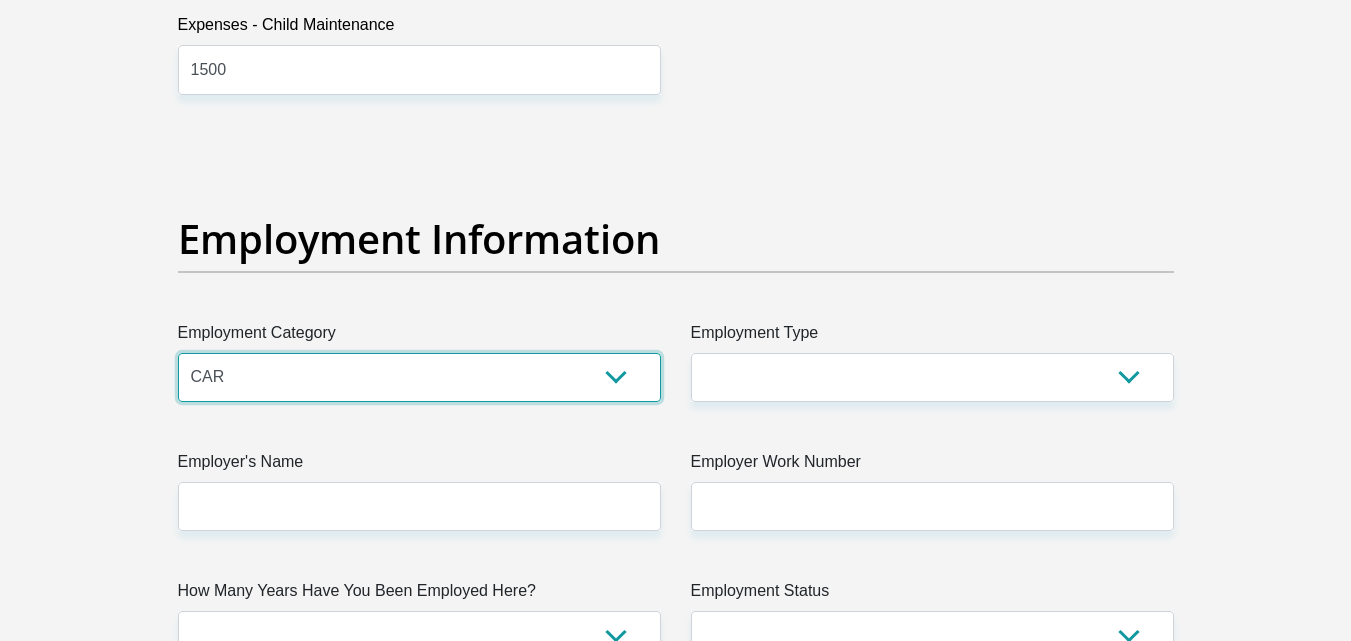 click on "AGRICULTURE
ALCOHOL & TOBACCO
CONSTRUCTION MATERIALS
METALLURGY
EQUIPMENT FOR RENEWABLE ENERGY
SPECIALIZED CONTRACTORS
CAR
GAMING (INCL. INTERNET
OTHER WHOLESALE
UNLICENSED PHARMACEUTICALS
CURRENCY EXCHANGE HOUSES
OTHER FINANCIAL INSTITUTIONS & INSURANCE
REAL ESTATE AGENTS
OIL & GAS
OTHER MATERIALS (E.G. IRON ORE)
PRECIOUS STONES & PRECIOUS METALS
POLITICAL ORGANIZATIONS
RELIGIOUS ORGANIZATIONS(NOT SECTS)
ACTI. HAVING BUSINESS DEAL WITH PUBLIC ADMINISTRATION
LAUNDROMATS" at bounding box center (419, 377) 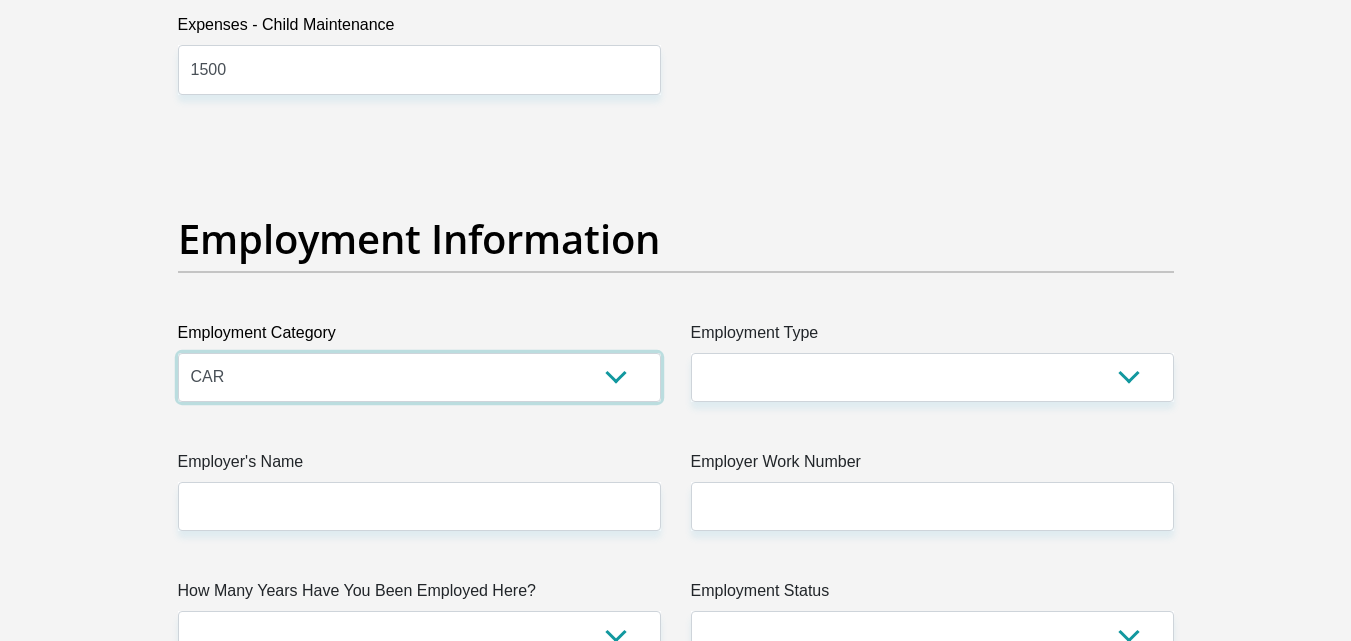 scroll, scrollTop: 3534, scrollLeft: 0, axis: vertical 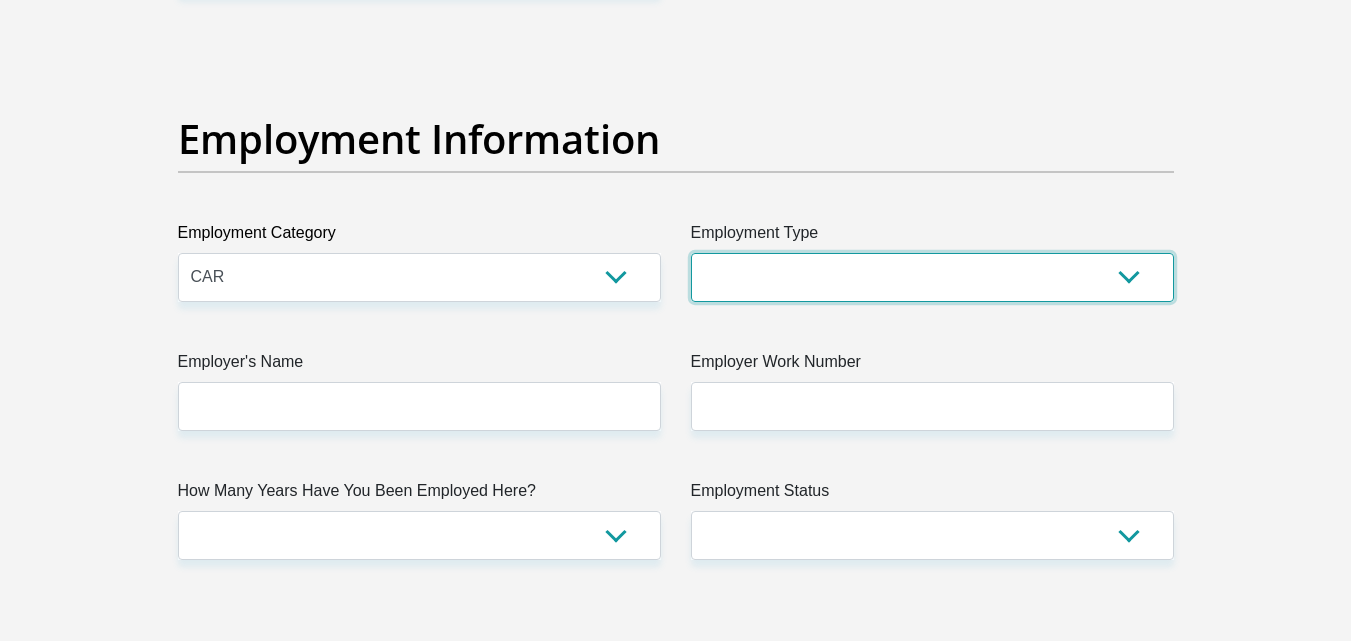 click on "College/Lecturer
Craft Seller
Creative
Driver
Executive
Farmer
Forces - Non Commissioned
Forces - Officer
Hawker
Housewife
Labourer
Licenced Professional
Manager
Miner
Non Licenced Professional
Office Staff/Clerk
Outside Worker
Pensioner
Permanent Teacher
Production/Manufacturing
Sales
Self-Employed
Semi-Professional Worker
Service Industry  Social Worker  Student" at bounding box center [932, 277] 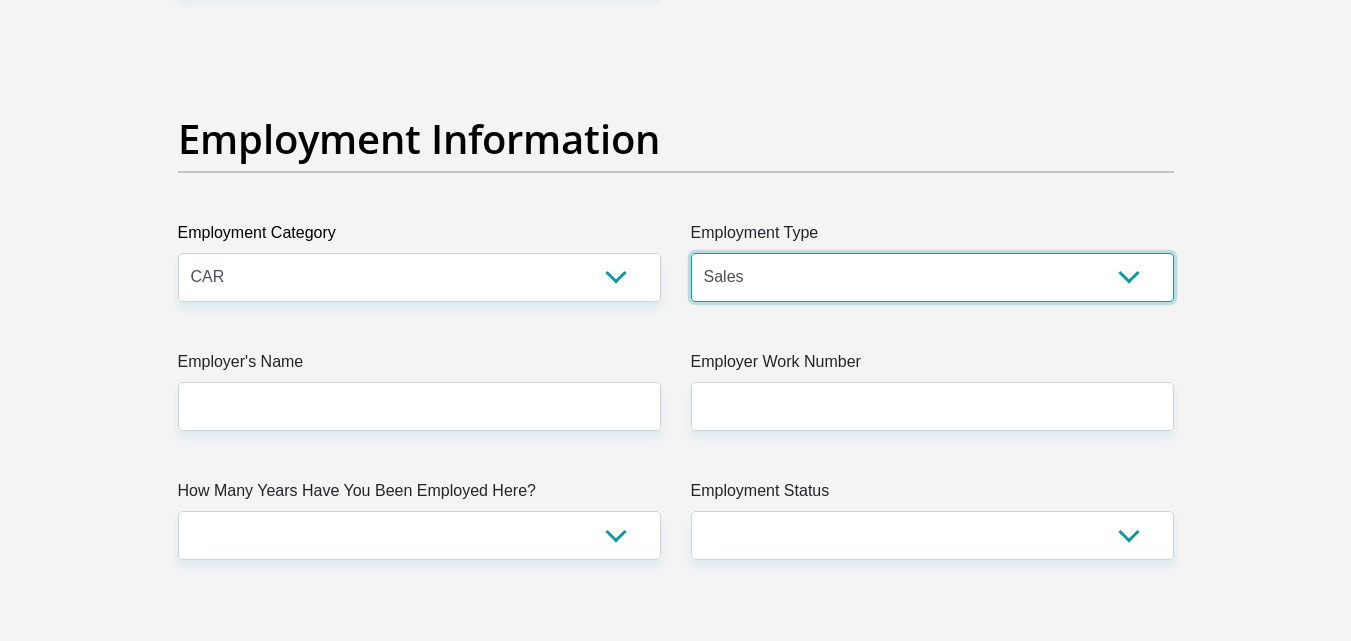 click on "College/Lecturer
Craft Seller
Creative
Driver
Executive
Farmer
Forces - Non Commissioned
Forces - Officer
Hawker
Housewife
Labourer
Licenced Professional
Manager
Miner
Non Licenced Professional
Office Staff/Clerk
Outside Worker
Pensioner
Permanent Teacher
Production/Manufacturing
Sales
Self-Employed
Semi-Professional Worker
Service Industry  Social Worker  Student" at bounding box center (932, 277) 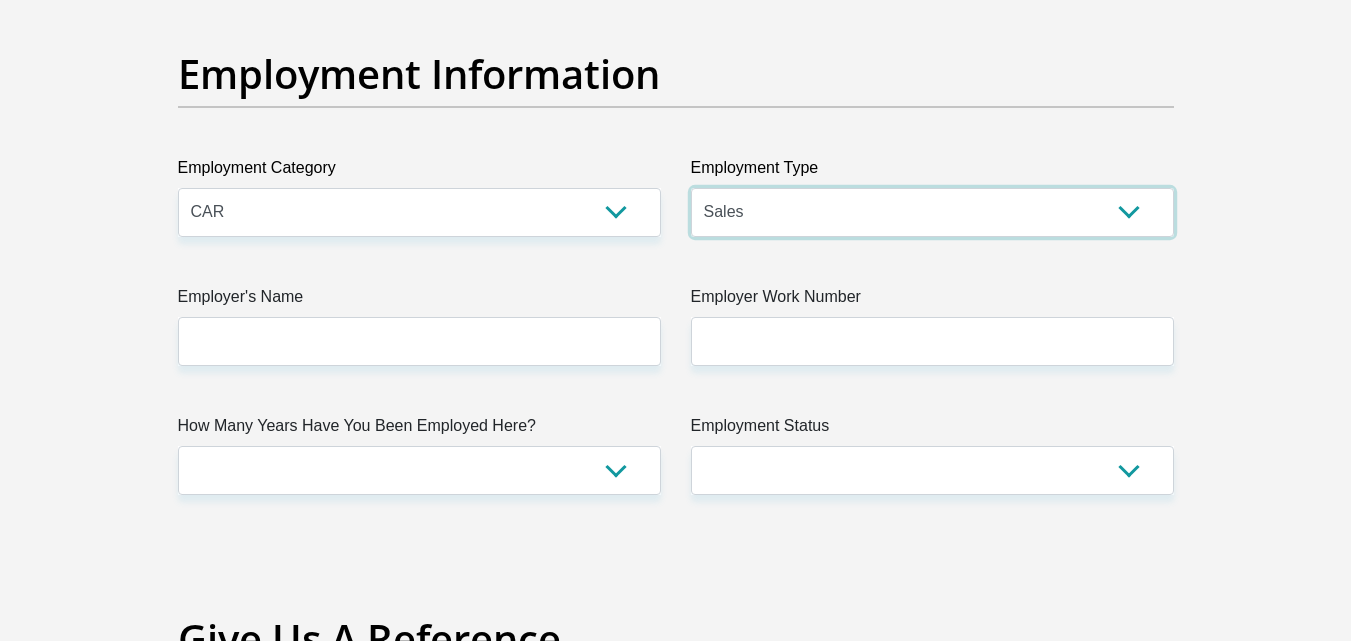 scroll, scrollTop: 3634, scrollLeft: 0, axis: vertical 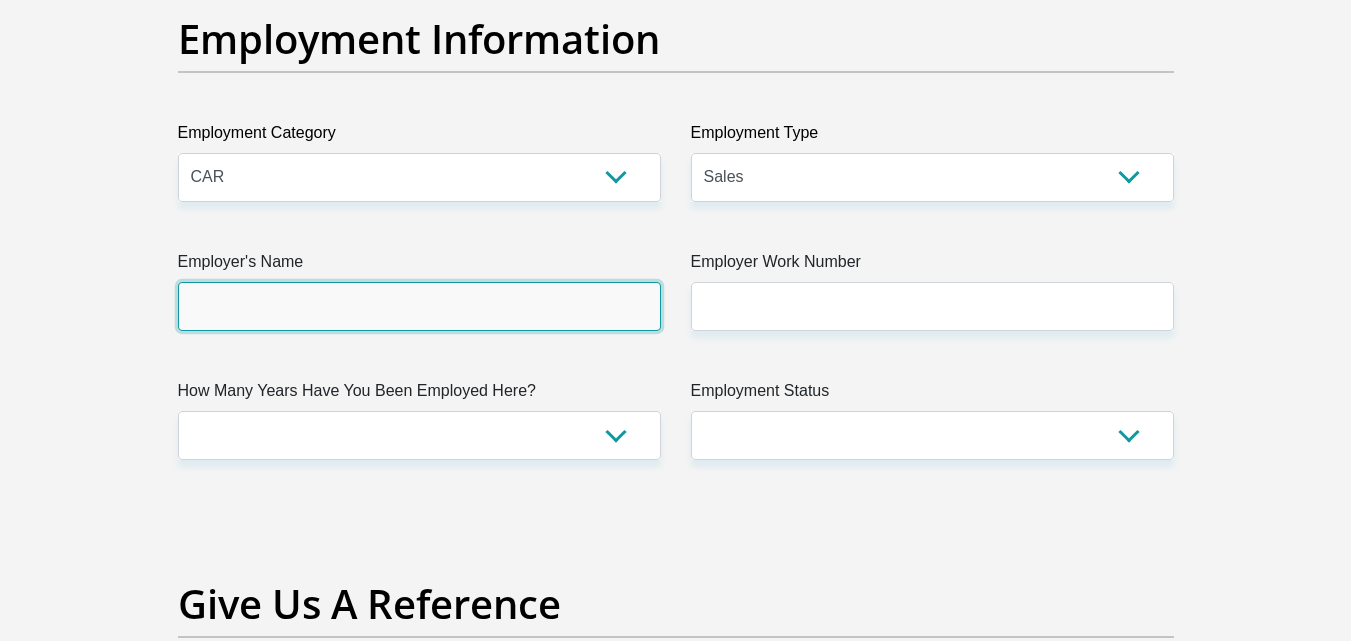 click on "Employer's Name" at bounding box center [419, 306] 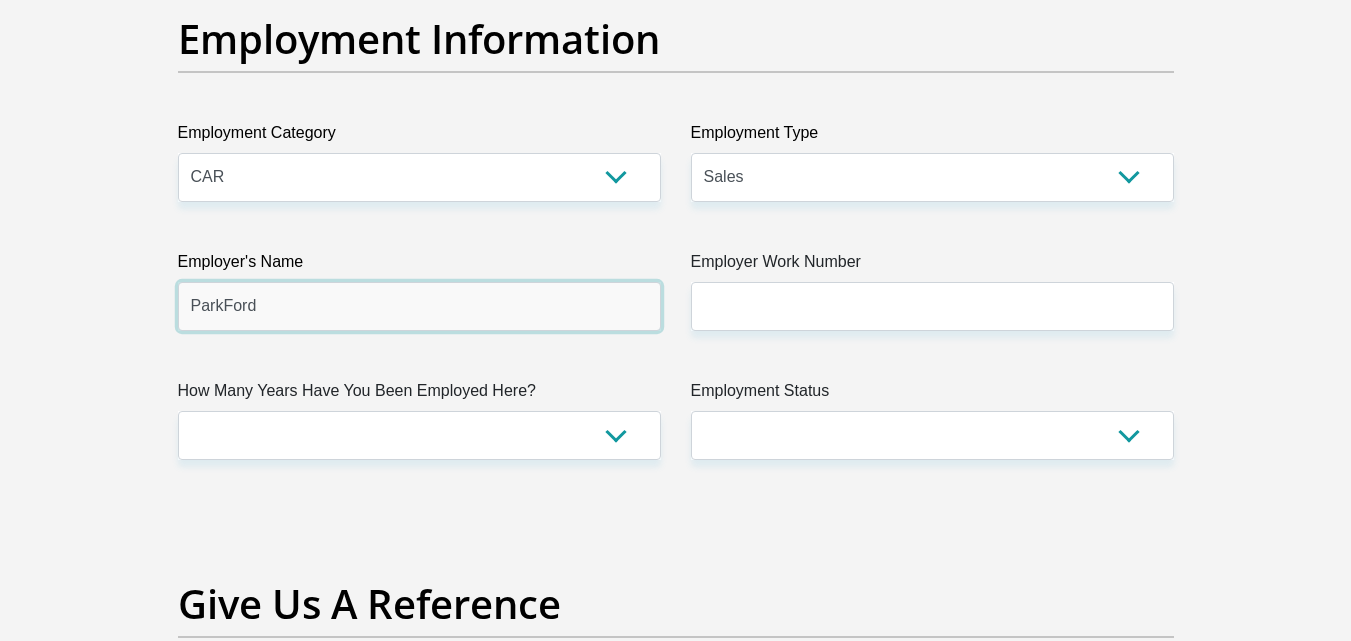 type on "ParkFord" 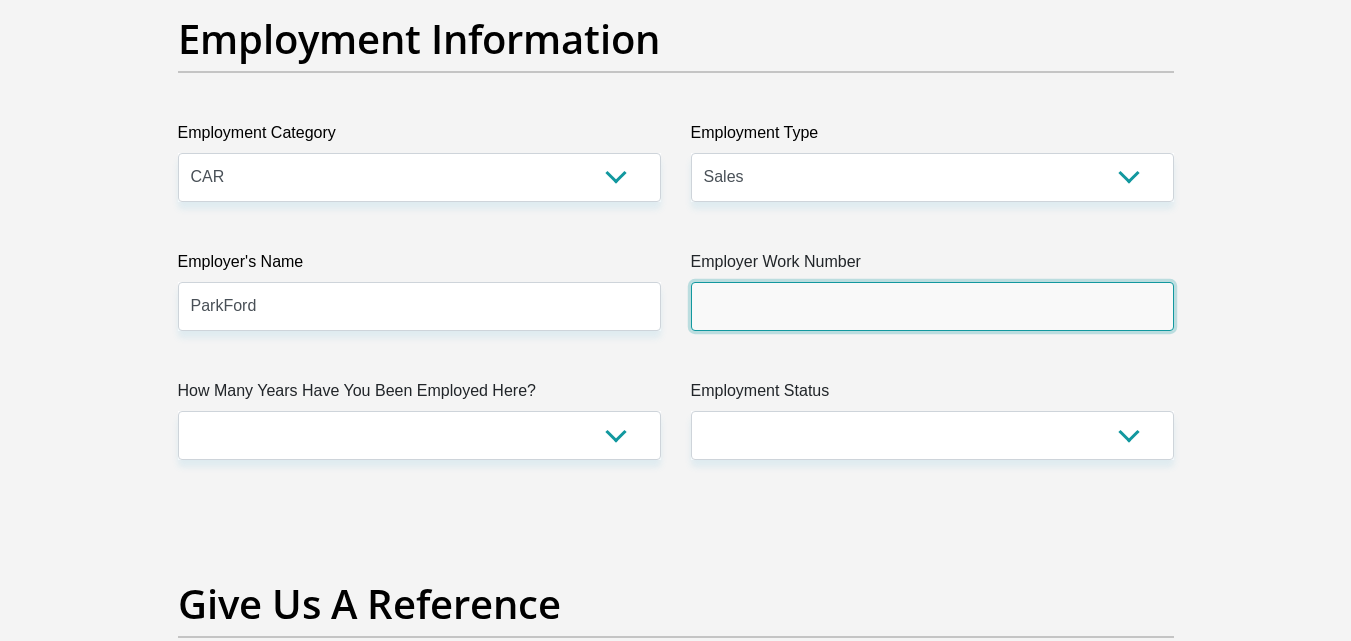 click on "Employer Work Number" at bounding box center (932, 306) 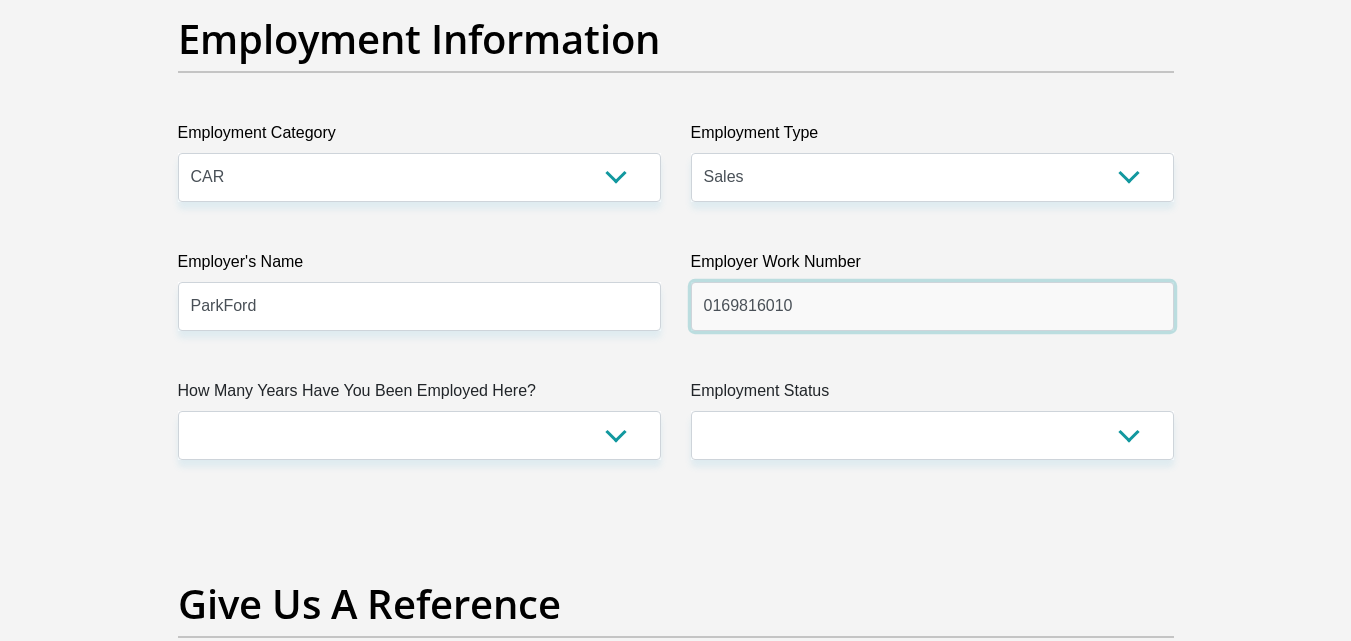 type on "0169816010" 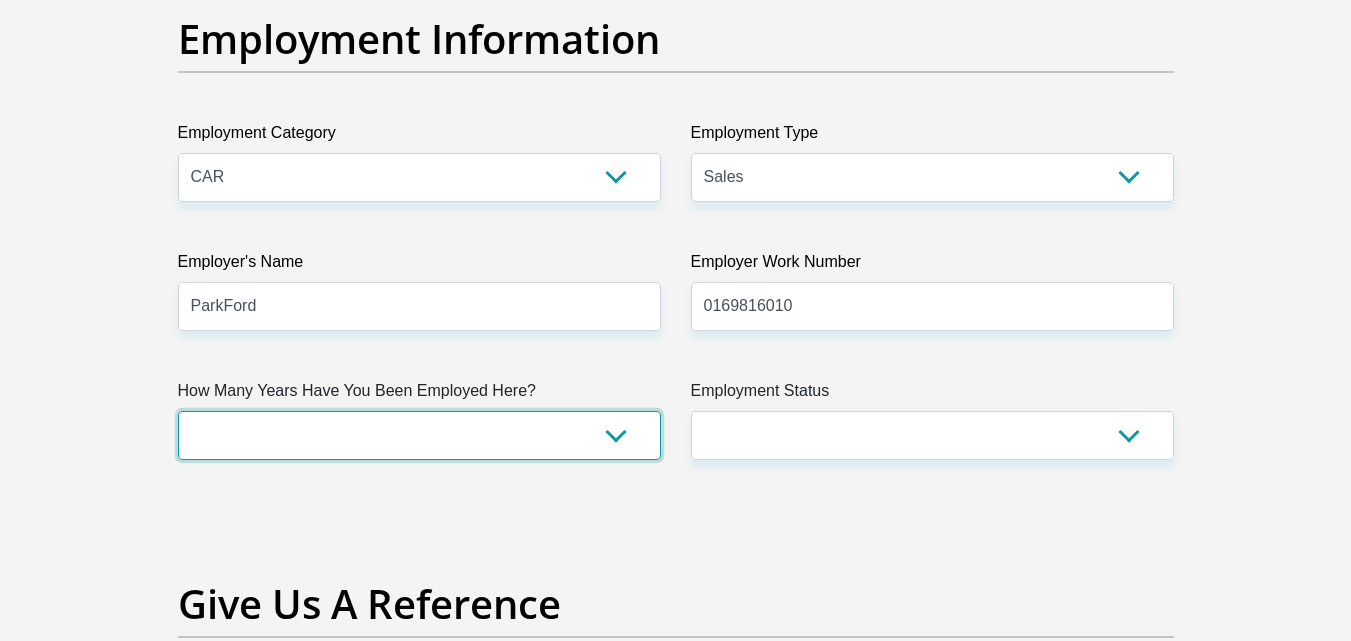 click on "less than 1 year
1-3 years
3-5 years
5+ years" at bounding box center [419, 435] 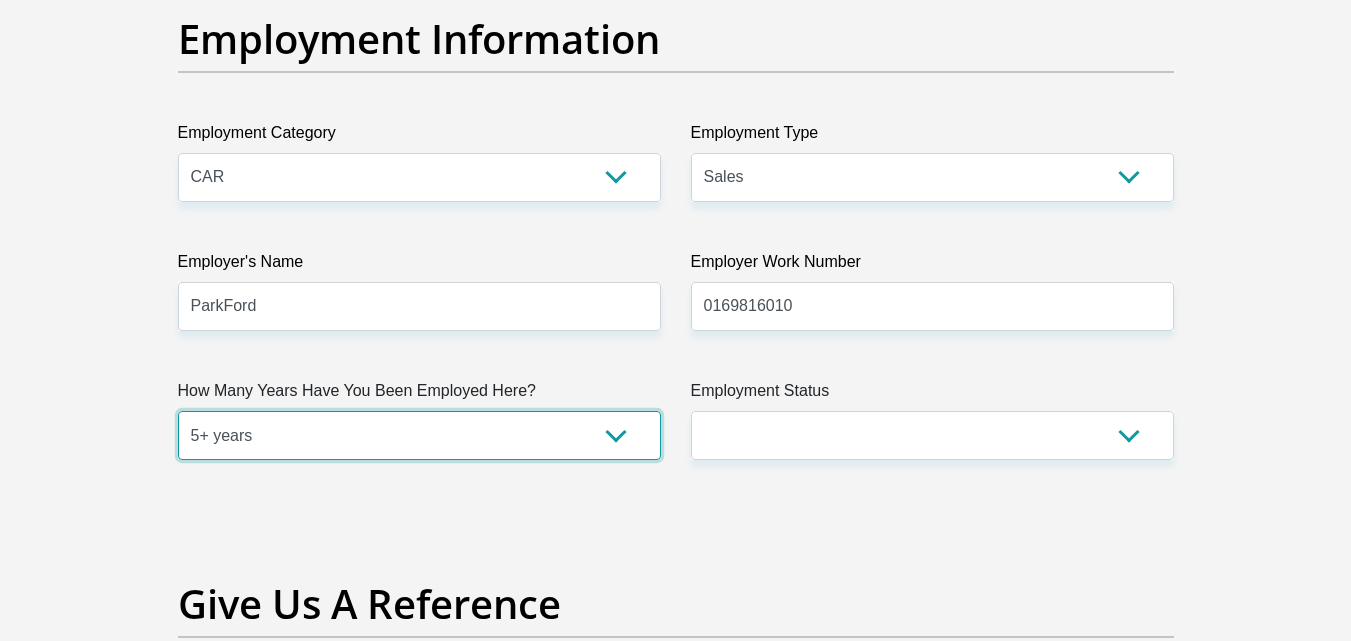 click on "less than 1 year
1-3 years
3-5 years
5+ years" at bounding box center (419, 435) 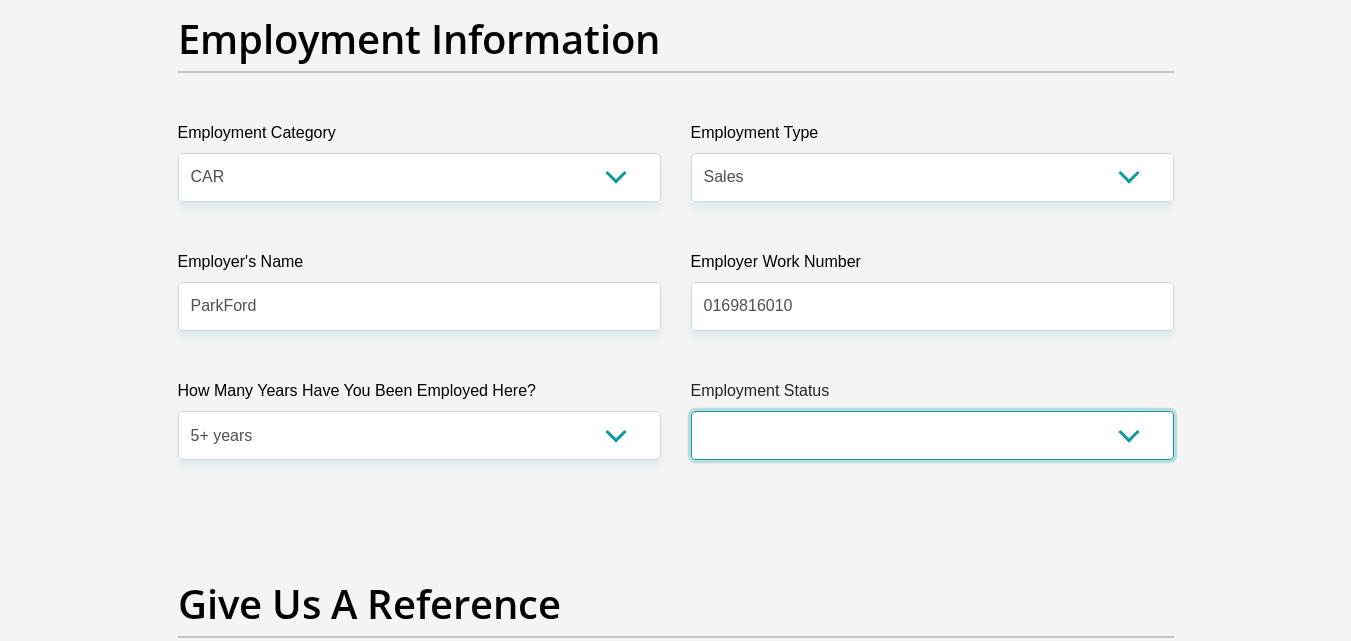 drag, startPoint x: 961, startPoint y: 435, endPoint x: 1127, endPoint y: 441, distance: 166.1084 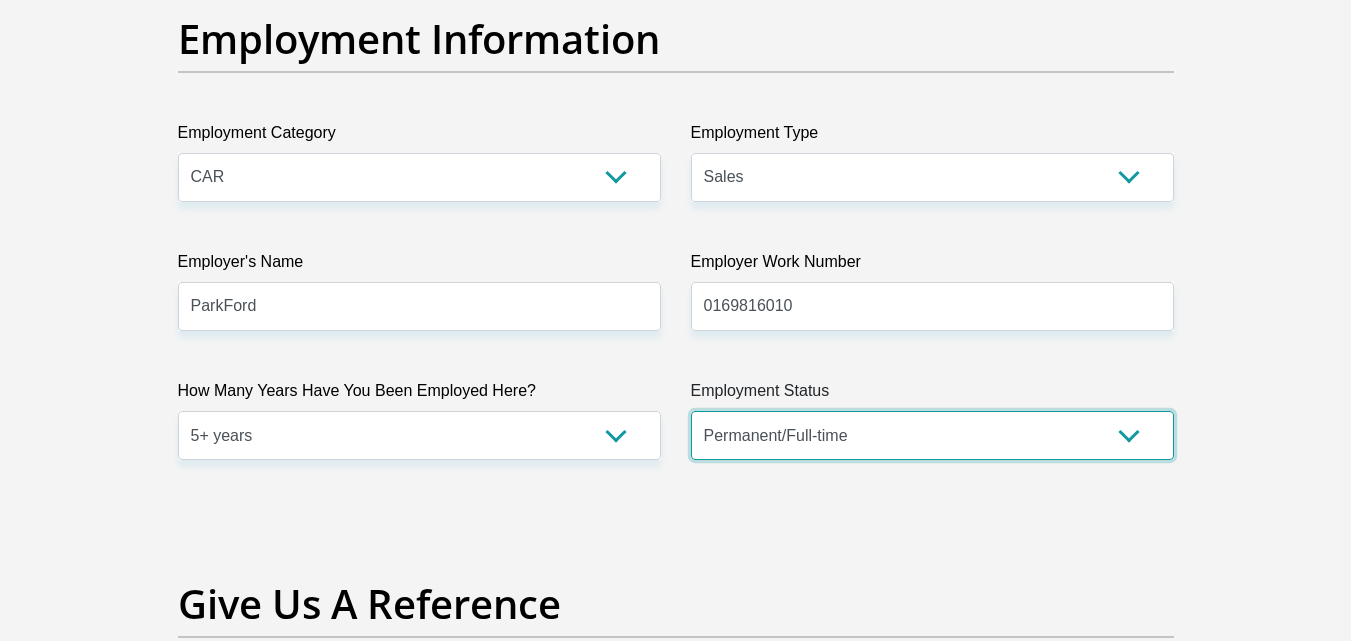click on "Permanent/Full-time
Part-time/Casual
Contract Worker
Self-Employed
Housewife
Retired
Student
Medically Boarded
Disability
Unemployed" at bounding box center (932, 435) 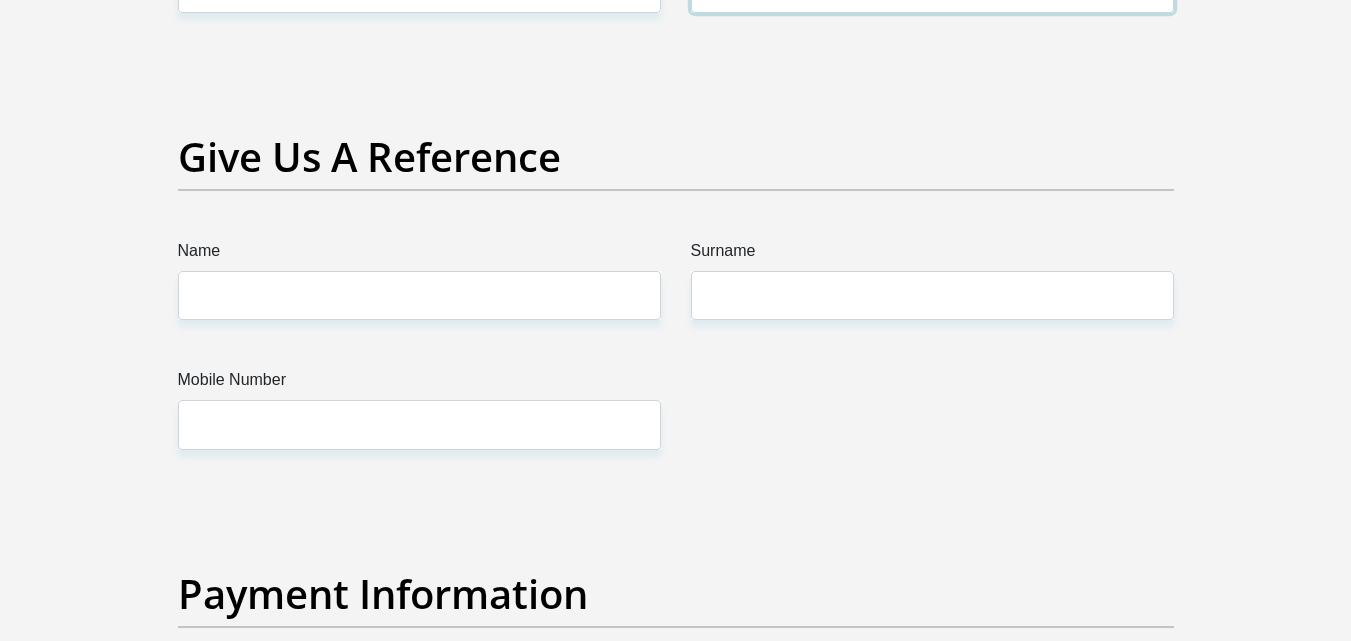 scroll, scrollTop: 4034, scrollLeft: 0, axis: vertical 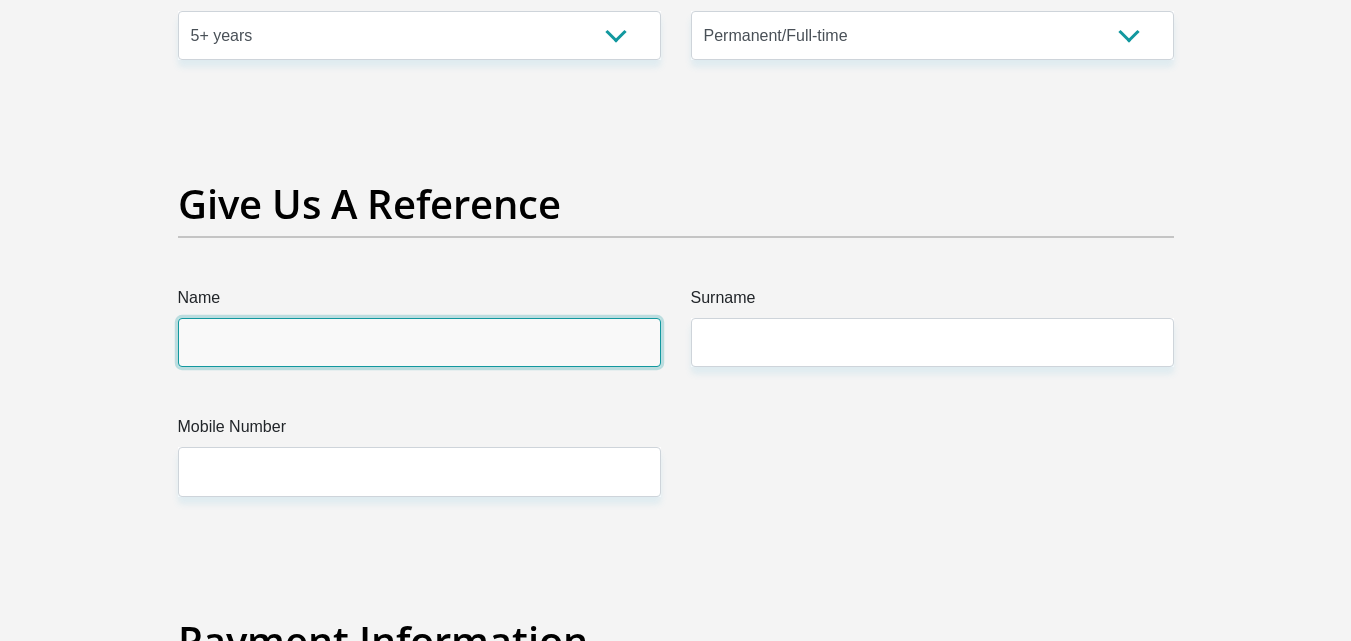 click on "Name" at bounding box center [419, 342] 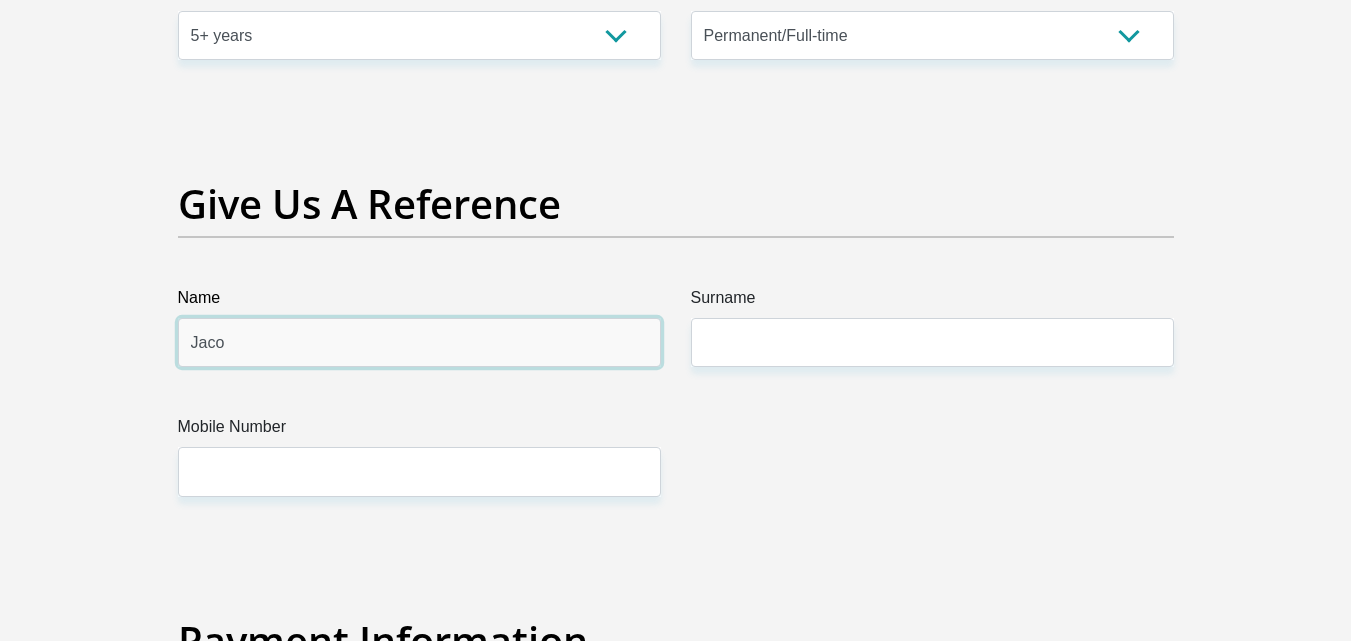 type on "Jaco" 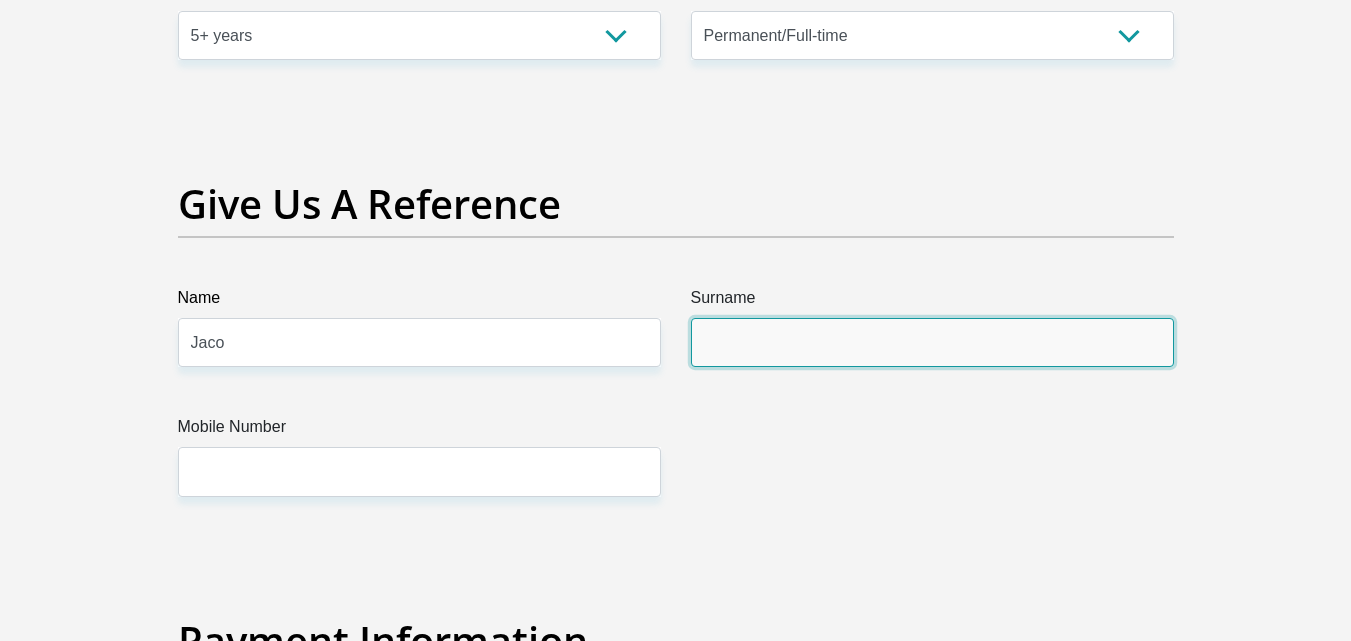 click on "Surname" at bounding box center [932, 342] 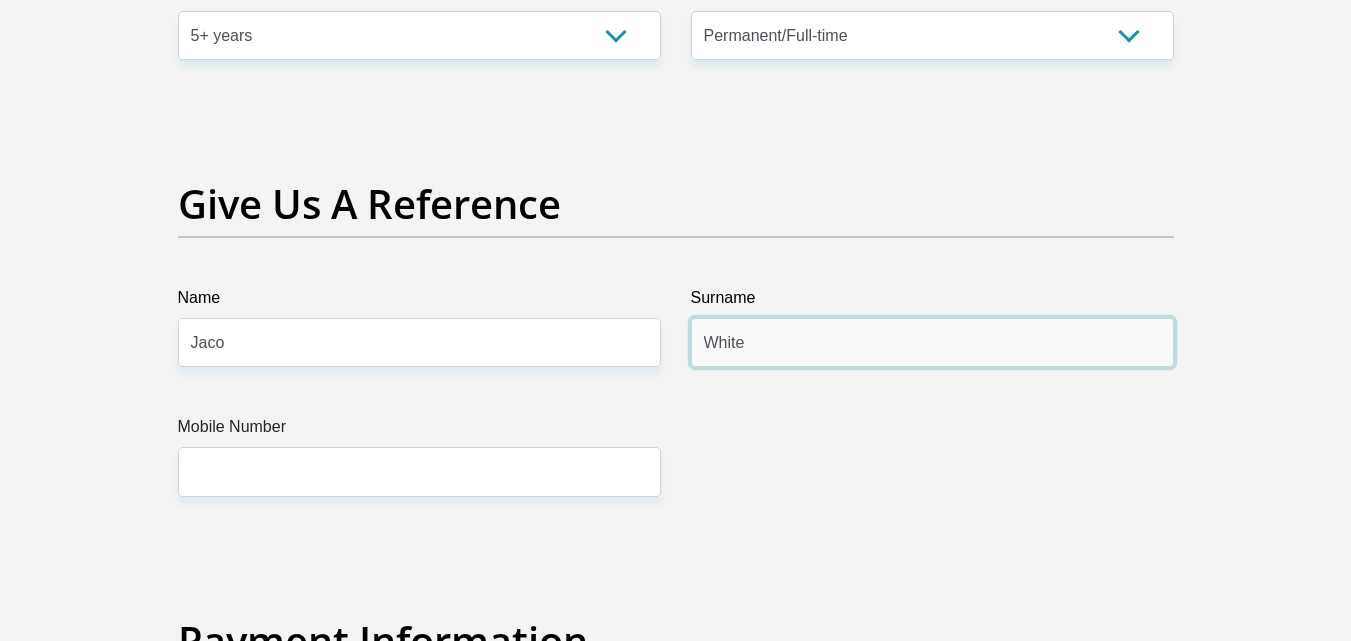type on "White" 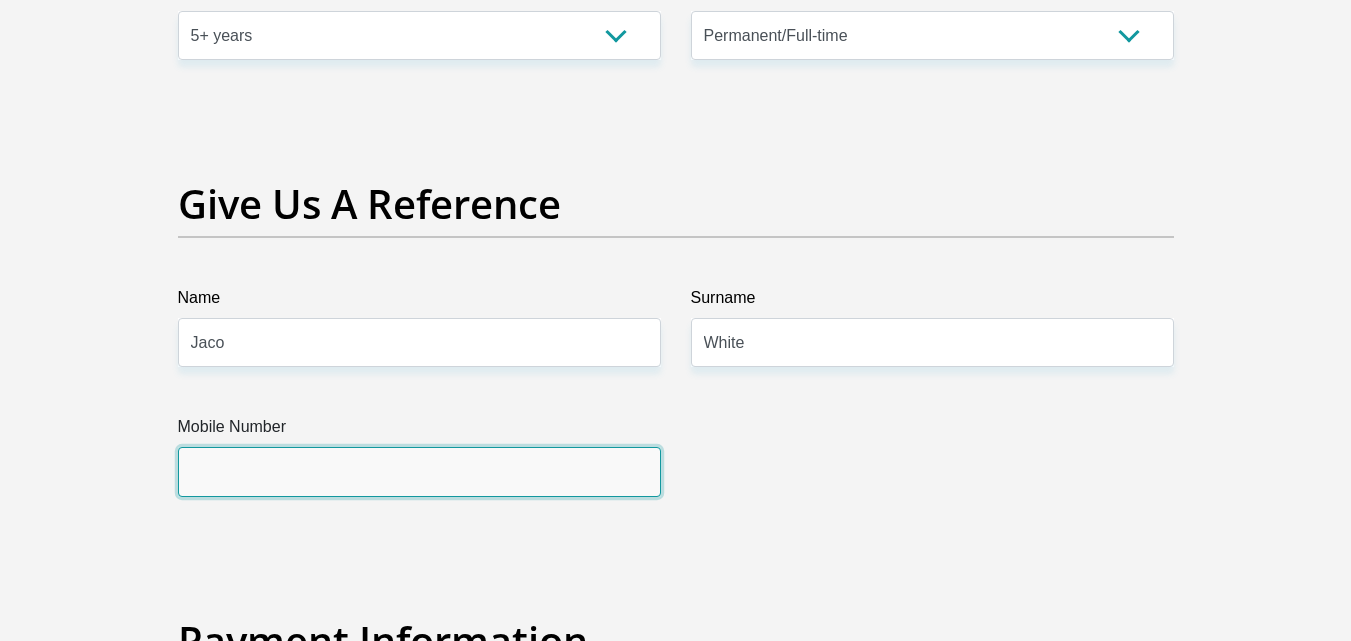 click on "Mobile Number" at bounding box center [419, 471] 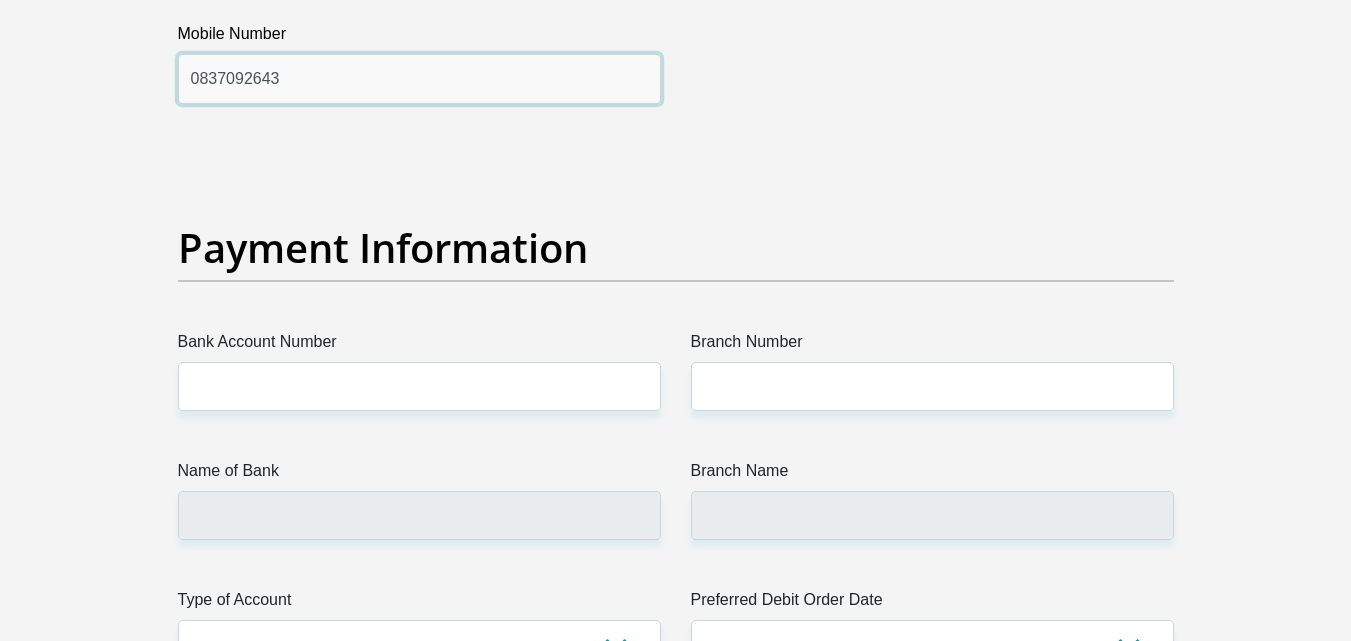 scroll, scrollTop: 4434, scrollLeft: 0, axis: vertical 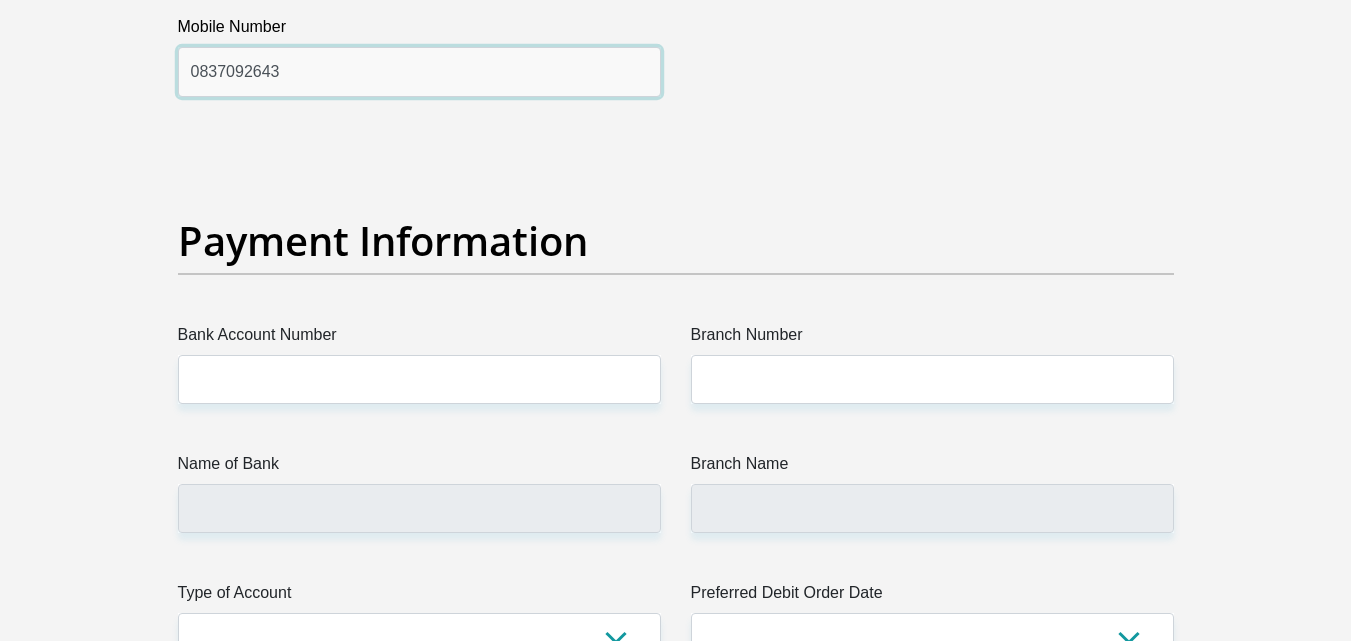 type on "0837092643" 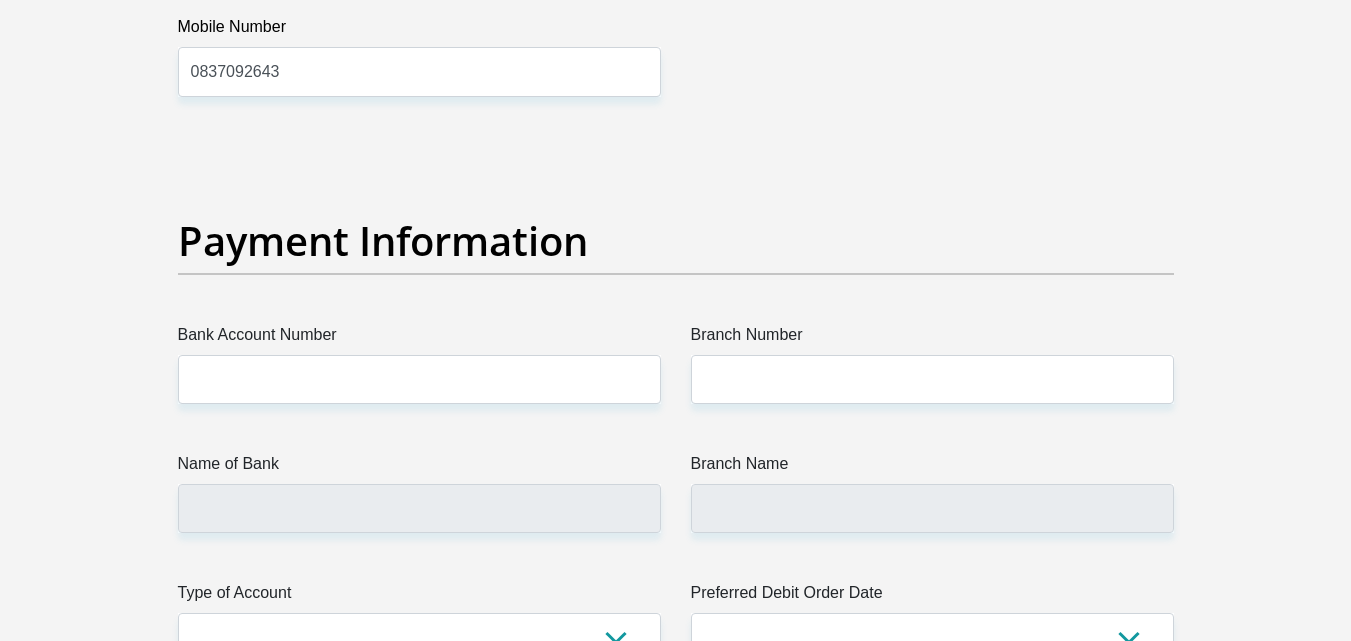 click on "Bank Account Number" at bounding box center (419, 339) 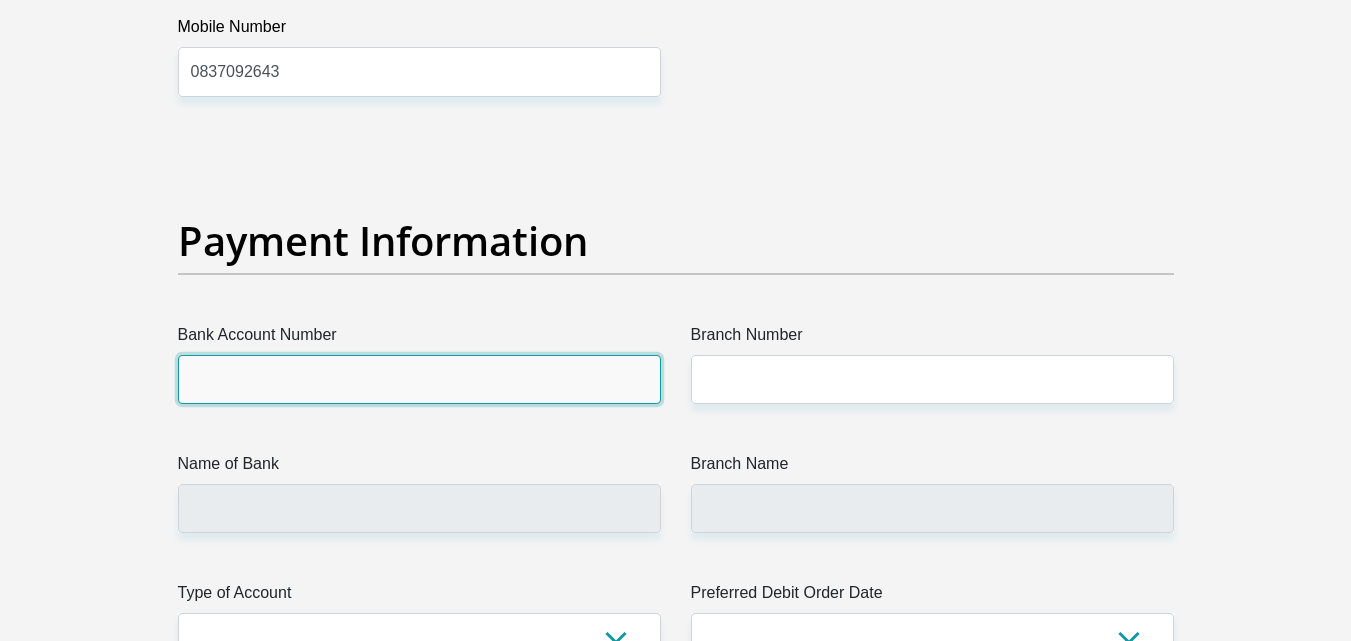 click on "Bank Account Number" at bounding box center (419, 379) 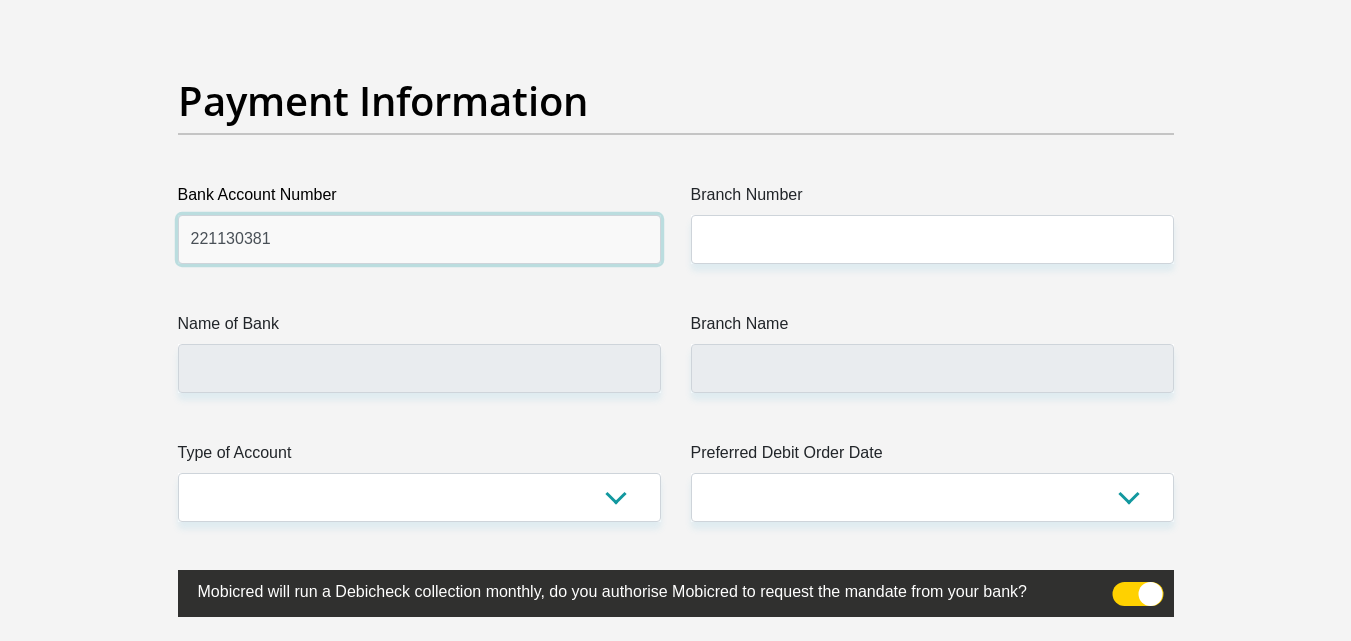 scroll, scrollTop: 4634, scrollLeft: 0, axis: vertical 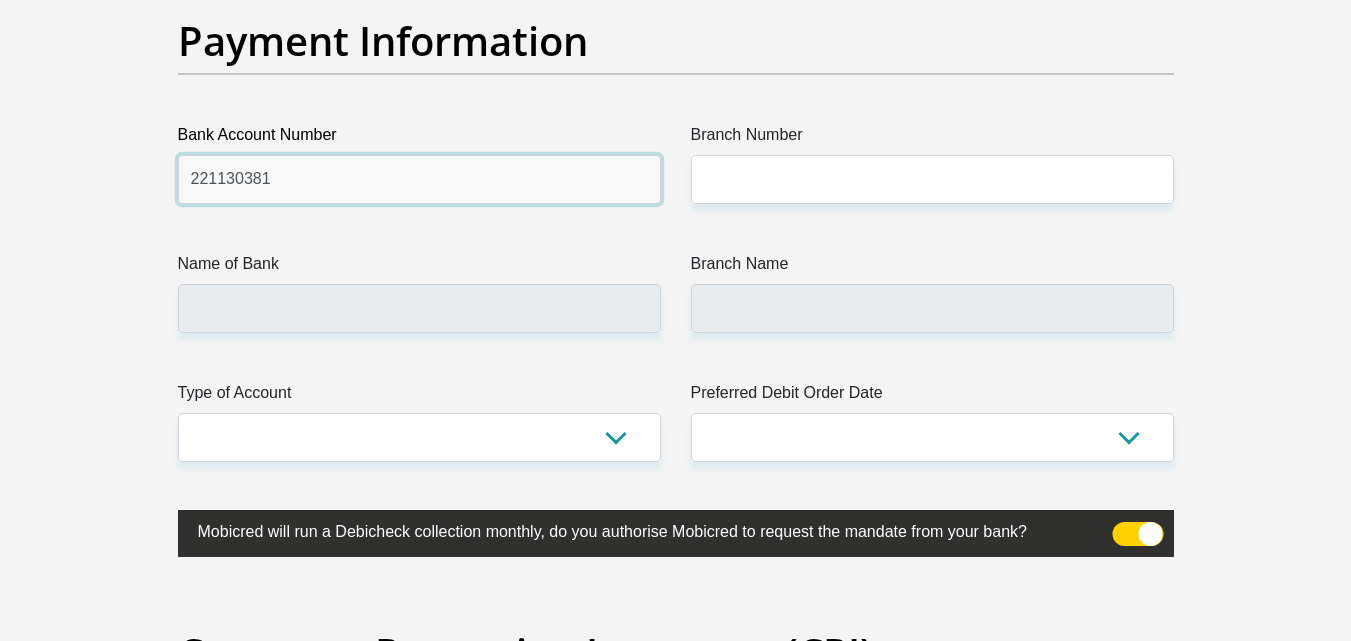 type on "221130381" 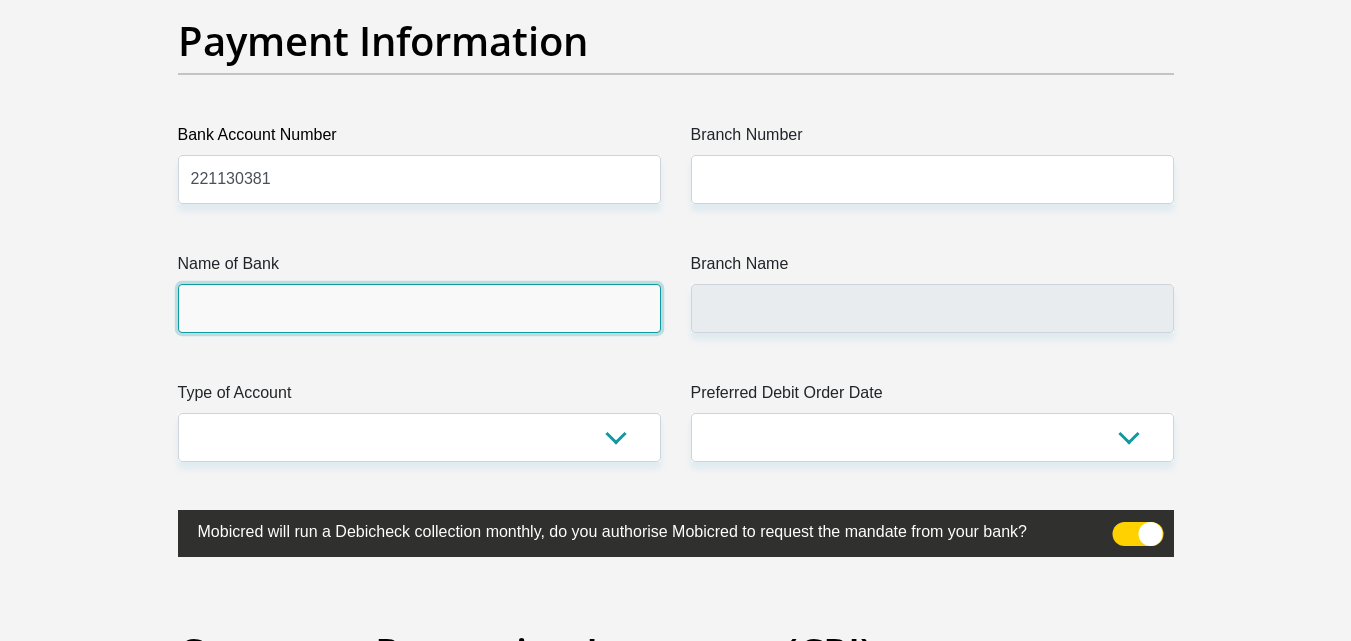 click on "Name of Bank" at bounding box center (419, 308) 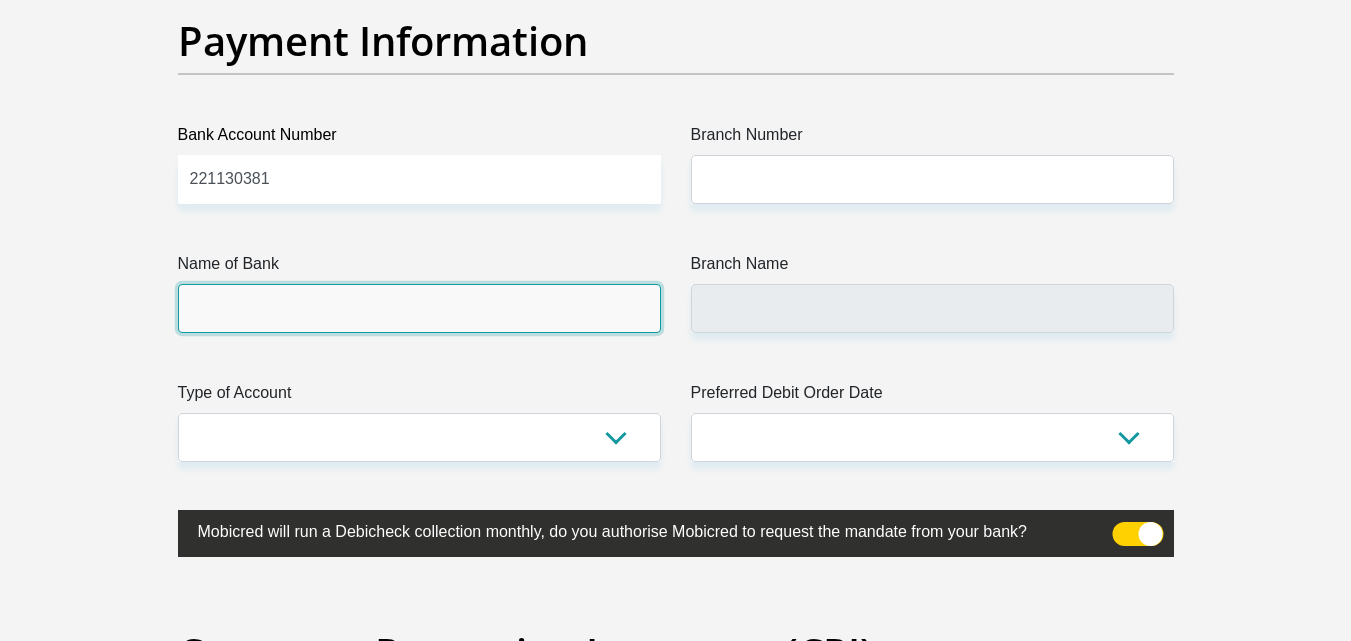 click on "Name of Bank" at bounding box center (419, 308) 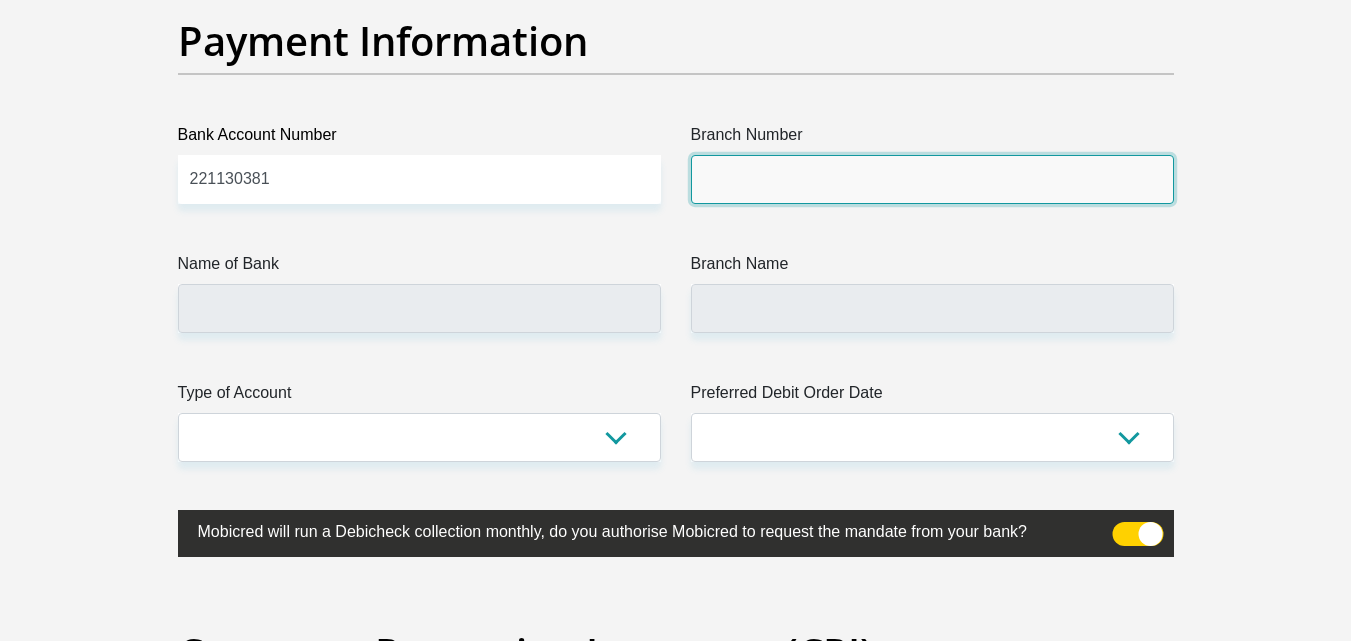 click on "Branch Number" at bounding box center (932, 179) 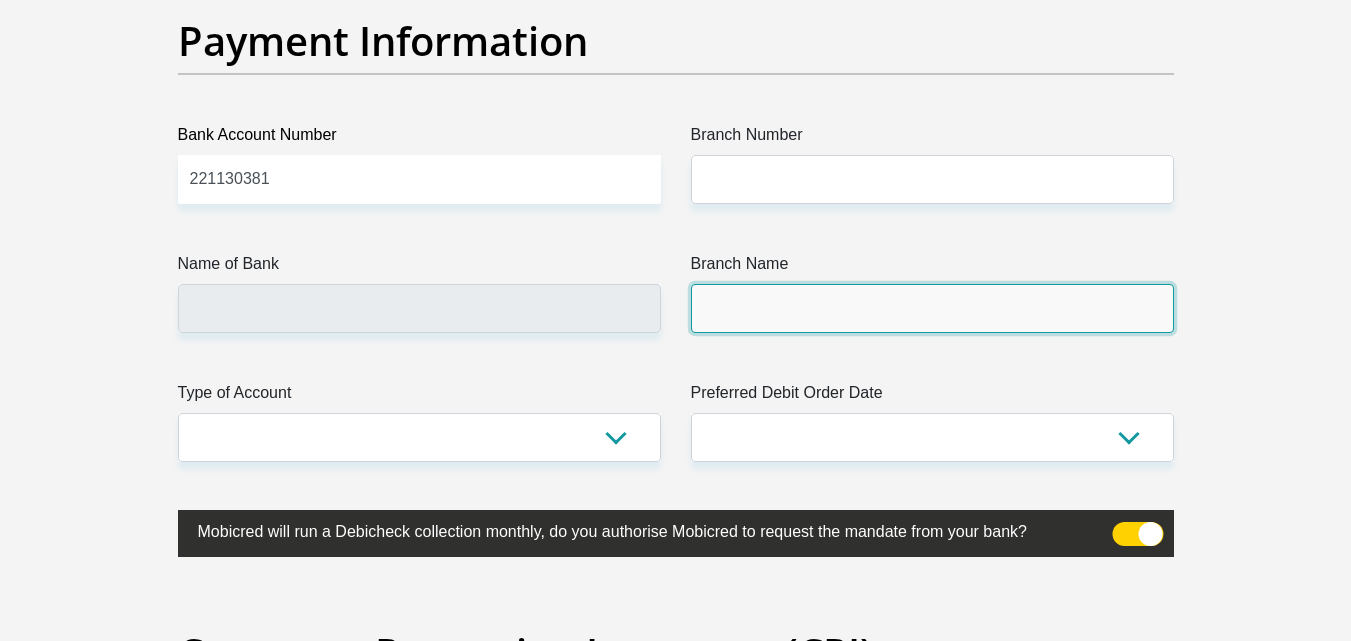 click on "Branch Name" at bounding box center [932, 308] 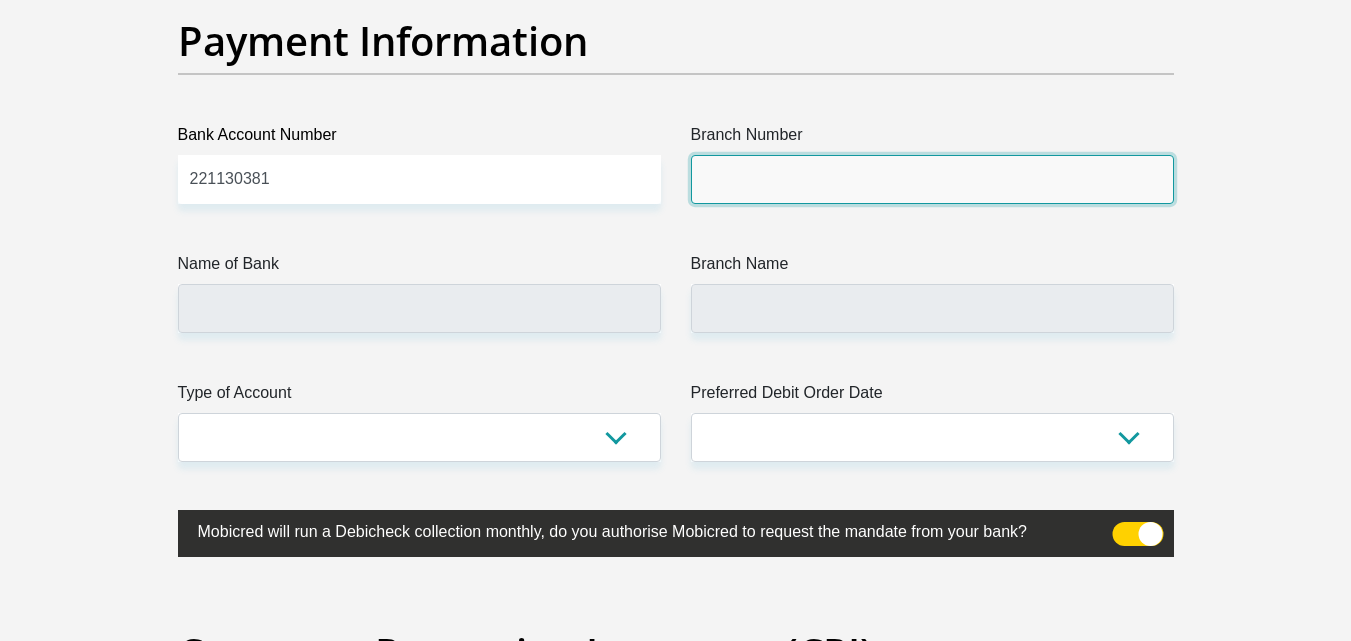 click on "Branch Number" at bounding box center (932, 179) 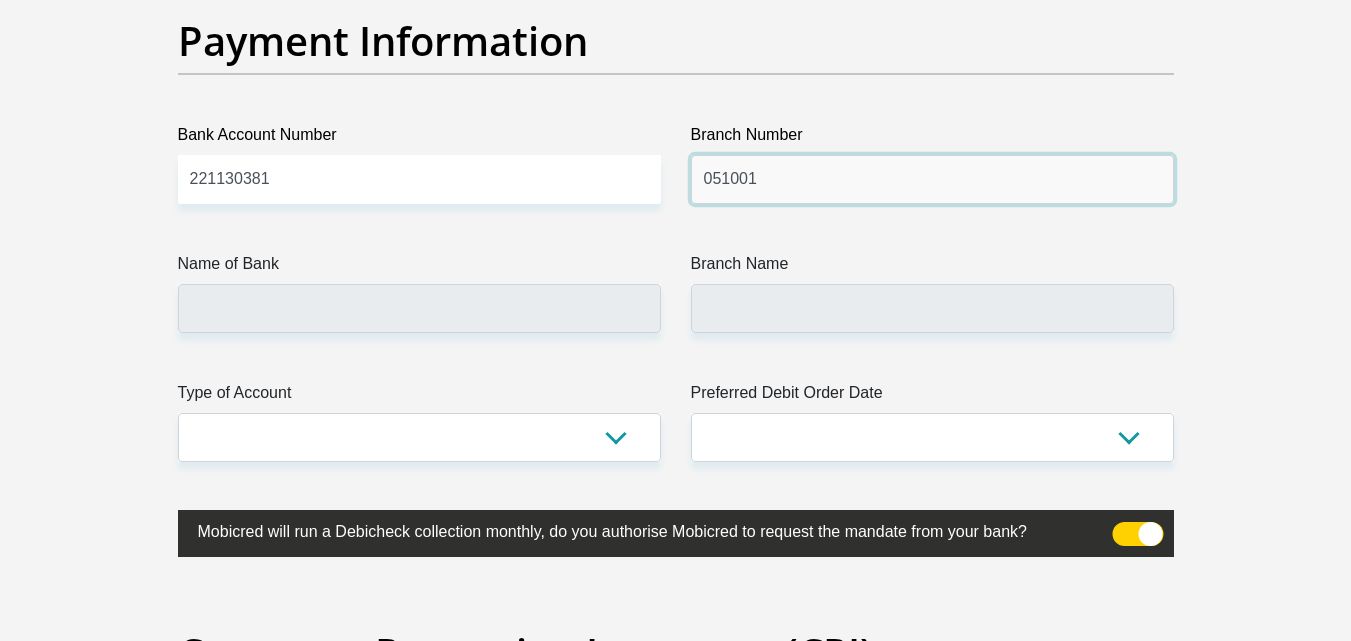 type on "051001" 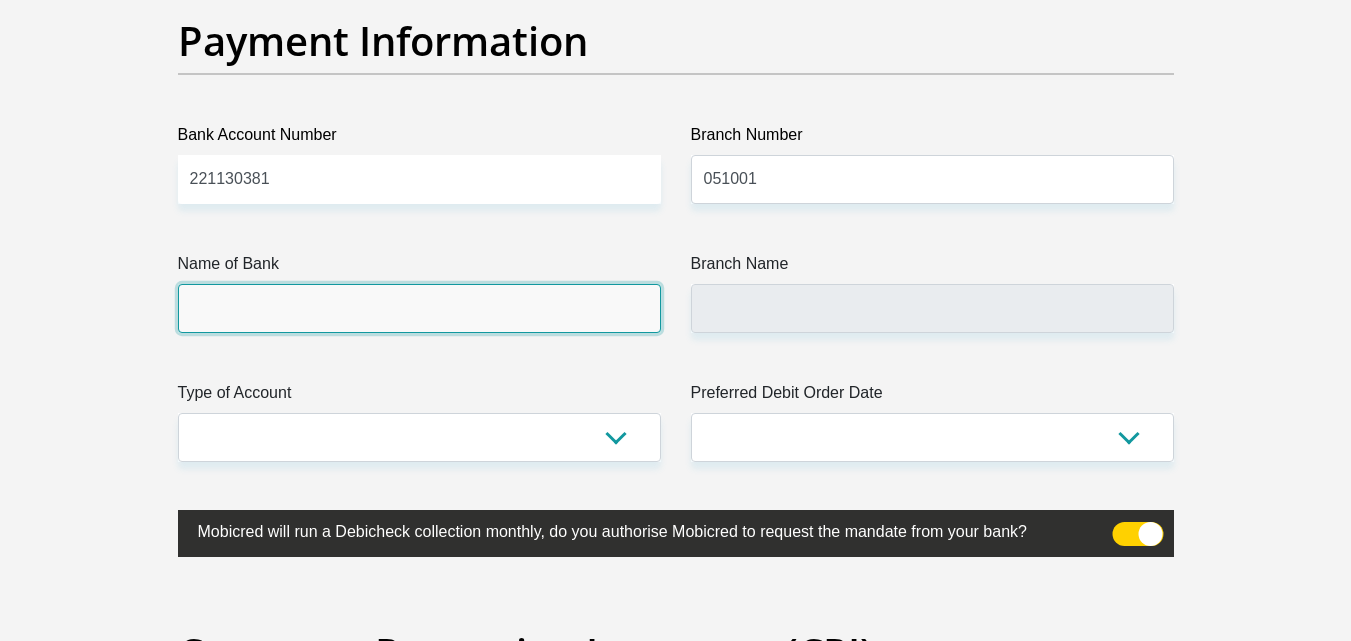 click on "Name of Bank" at bounding box center [419, 308] 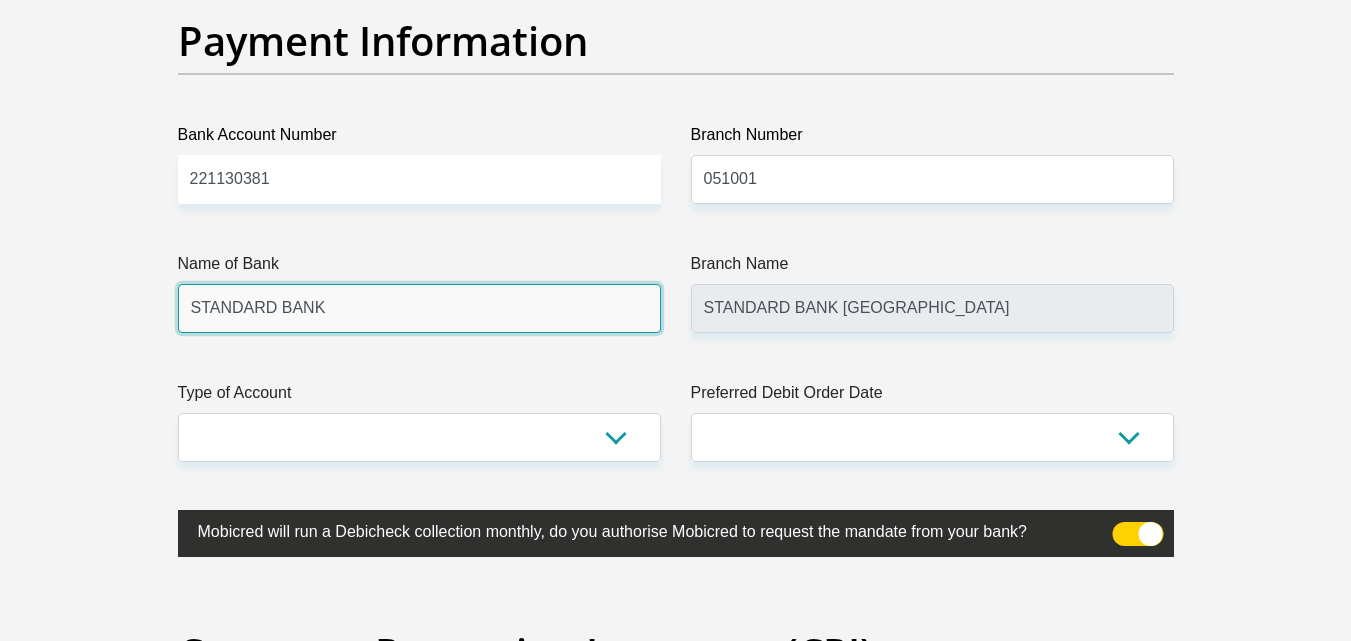 click on "STANDARD BANK" at bounding box center [419, 308] 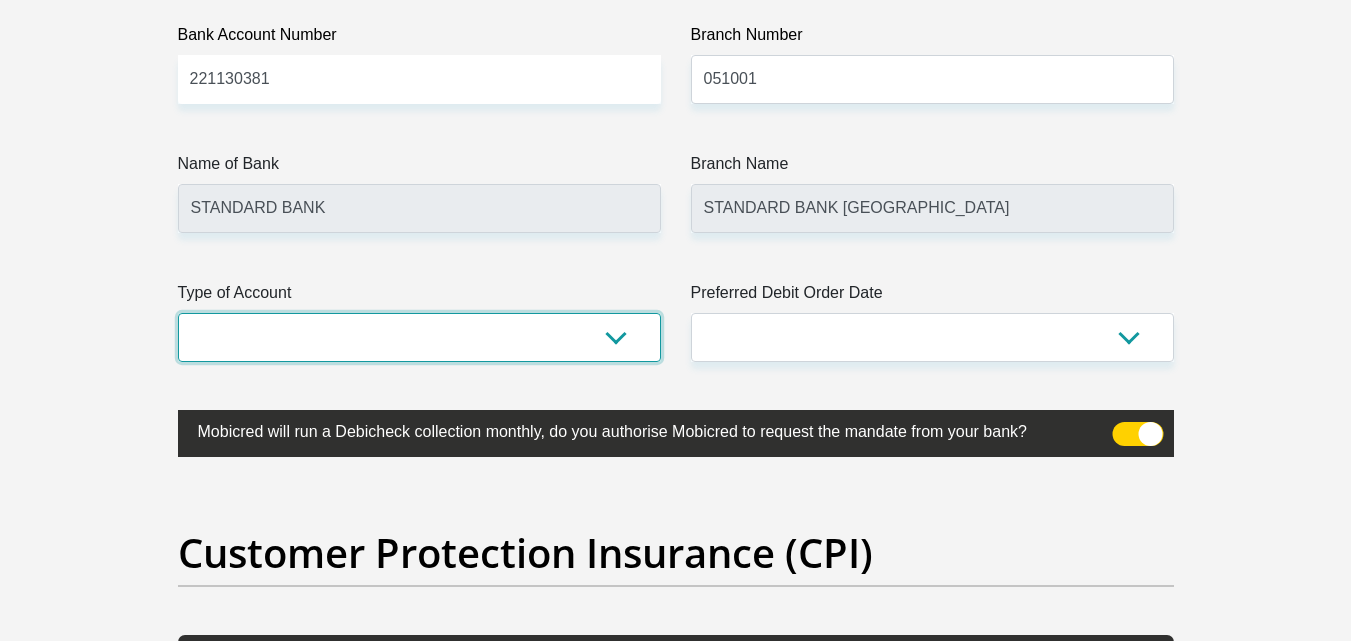 click on "Cheque
Savings" at bounding box center (419, 337) 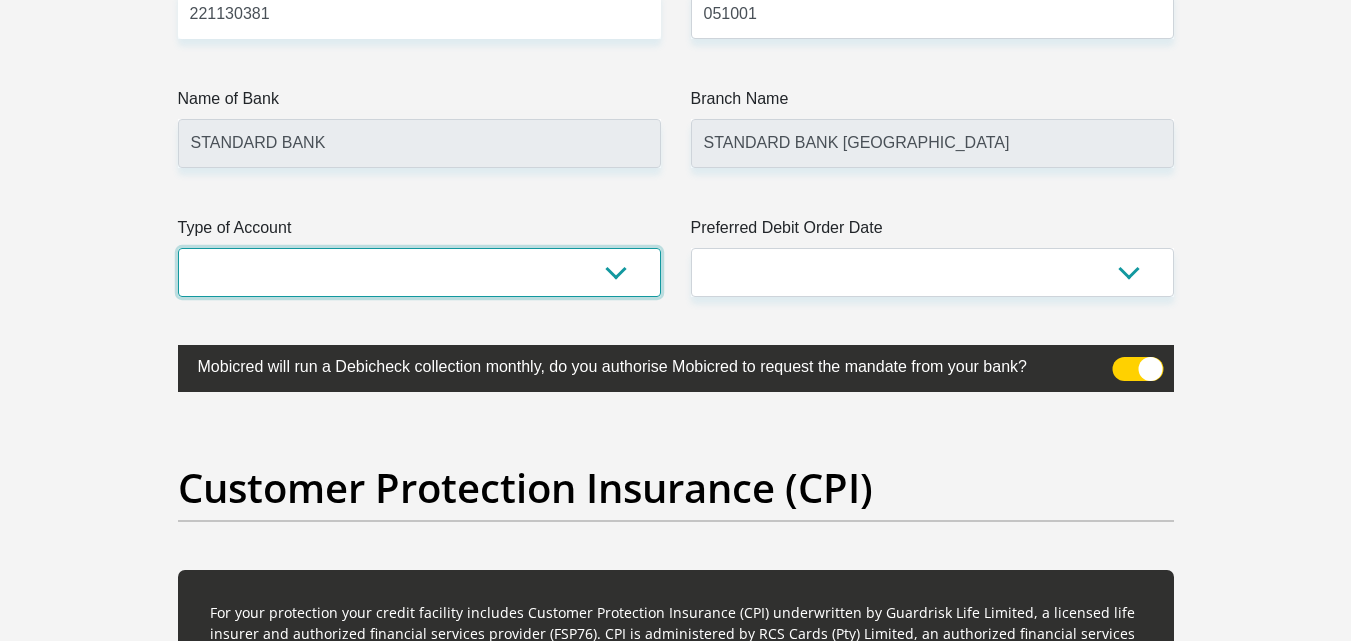 scroll, scrollTop: 4834, scrollLeft: 0, axis: vertical 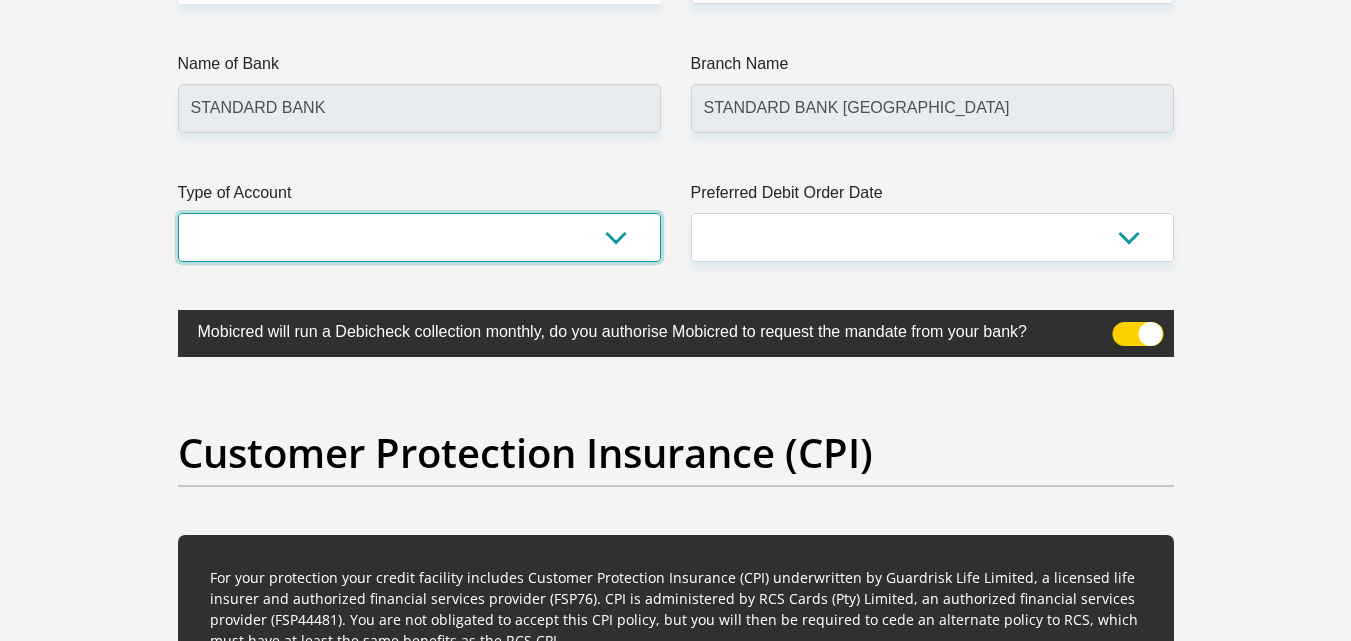 click on "Cheque
Savings" at bounding box center [419, 237] 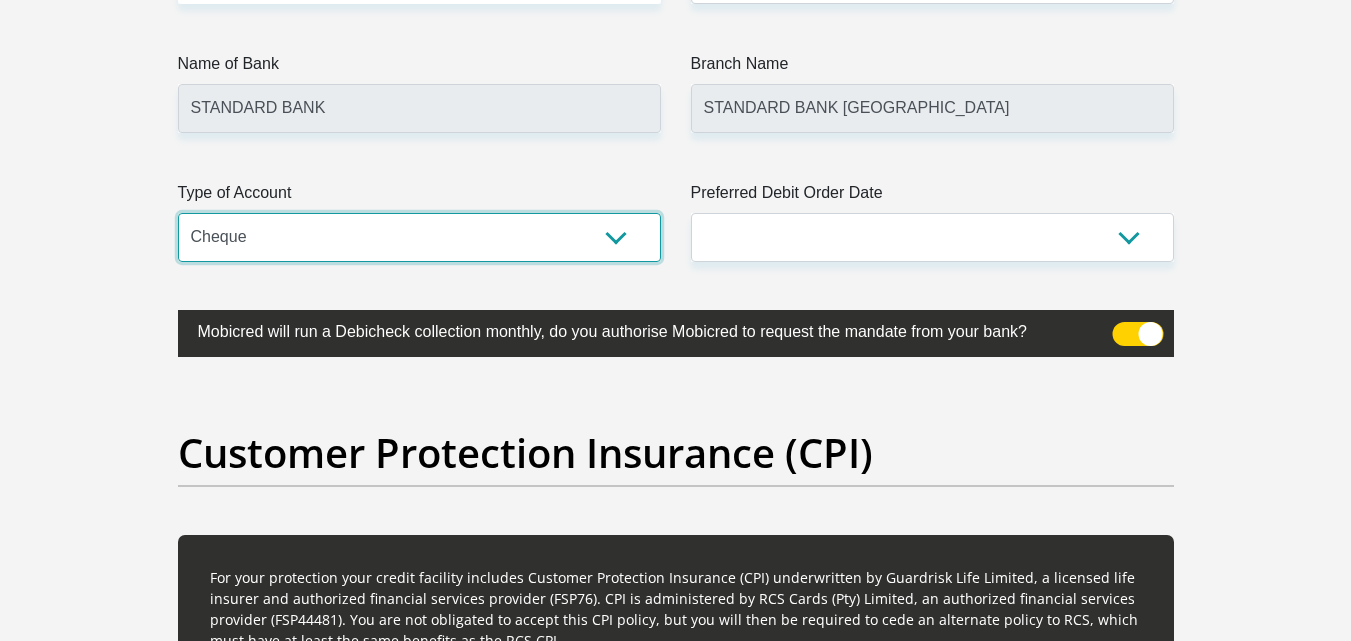 click on "Cheque
Savings" at bounding box center [419, 237] 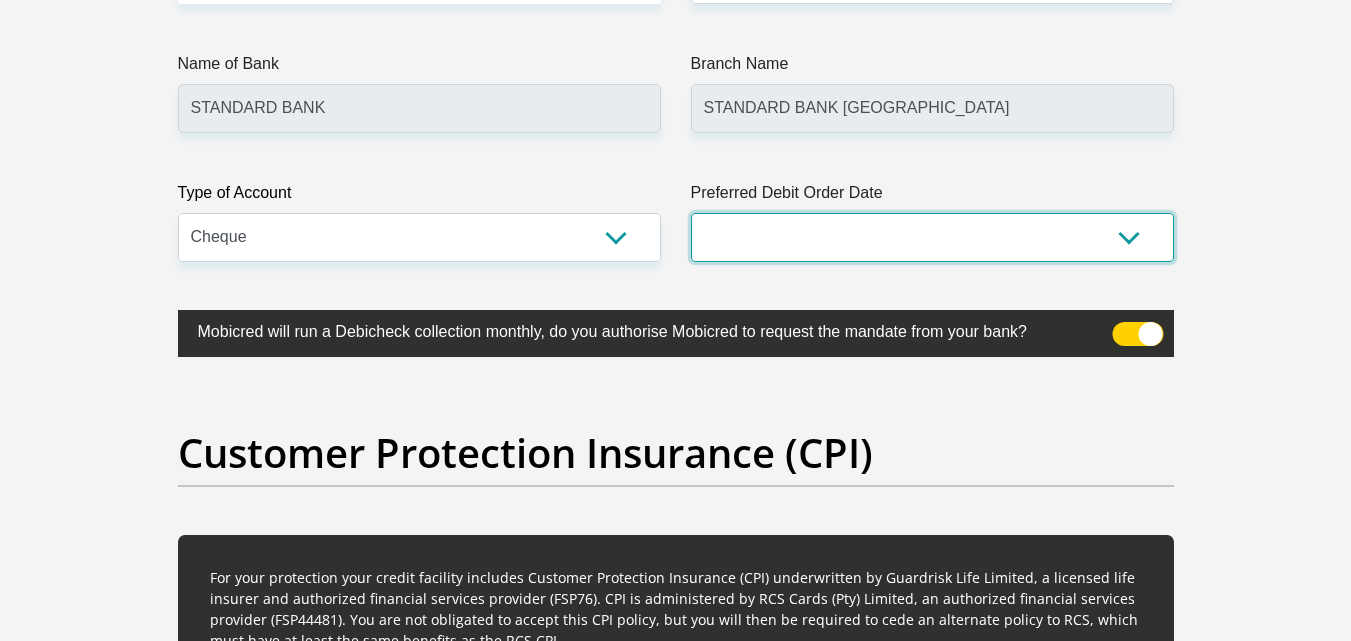 click on "1st
2nd
3rd
4th
5th
7th
18th
19th
20th
21st
22nd
23rd
24th
25th
26th
27th
28th
29th
30th" at bounding box center (932, 237) 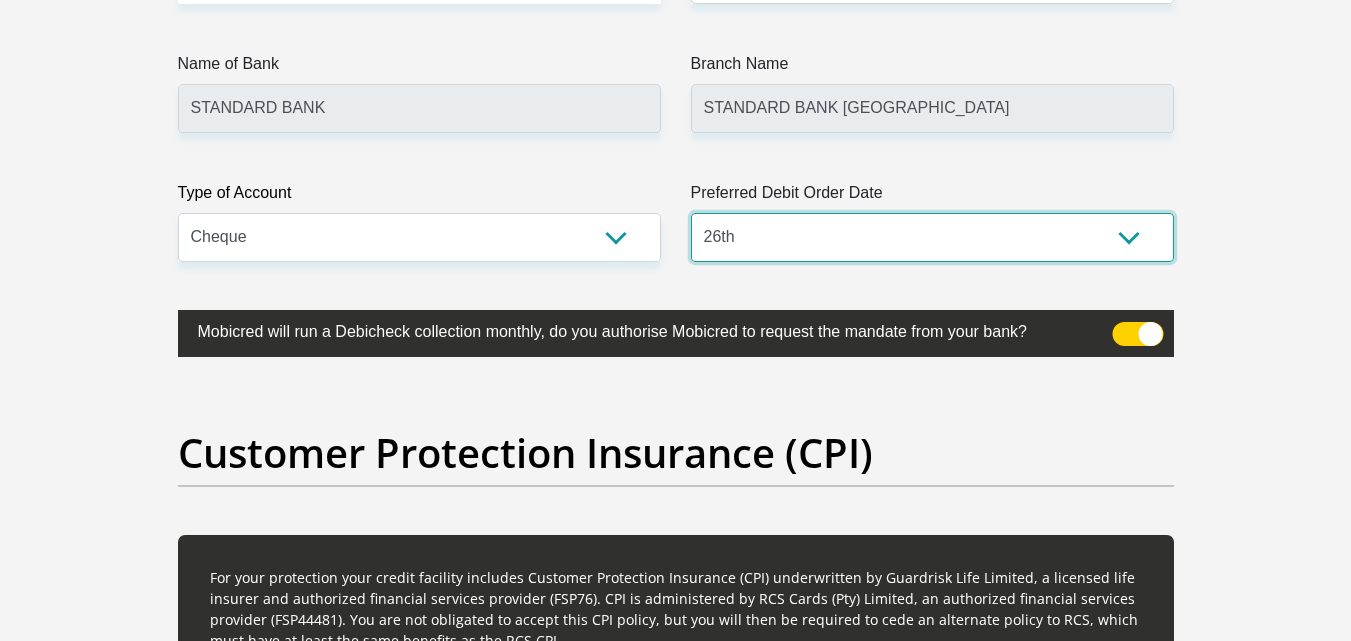 click on "1st
2nd
3rd
4th
5th
7th
18th
19th
20th
21st
22nd
23rd
24th
25th
26th
27th
28th
29th
30th" at bounding box center [932, 237] 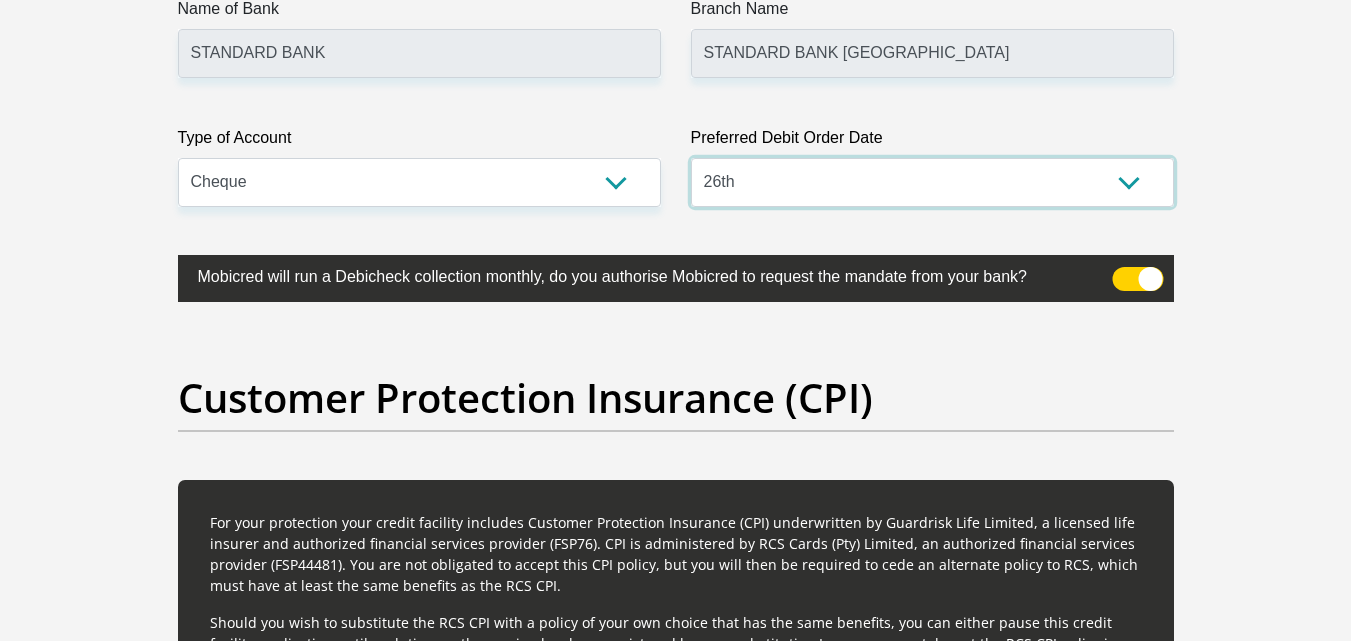 scroll, scrollTop: 4934, scrollLeft: 0, axis: vertical 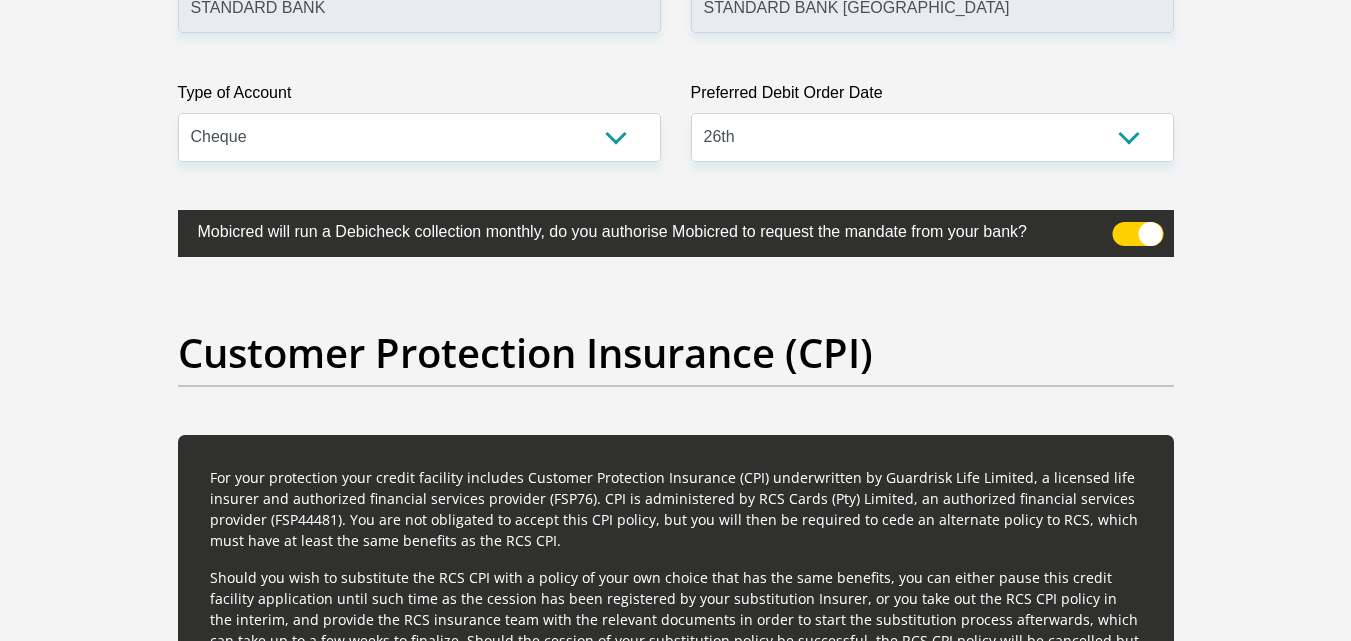 click at bounding box center (1137, 234) 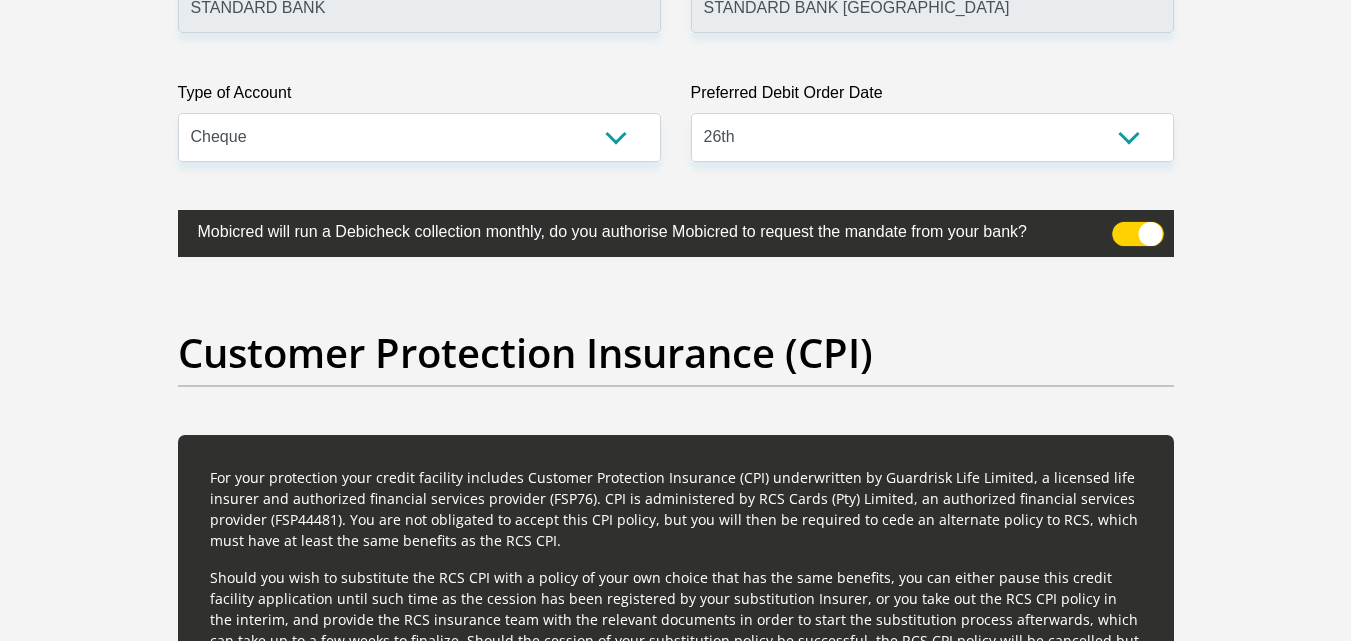 click at bounding box center [1124, 227] 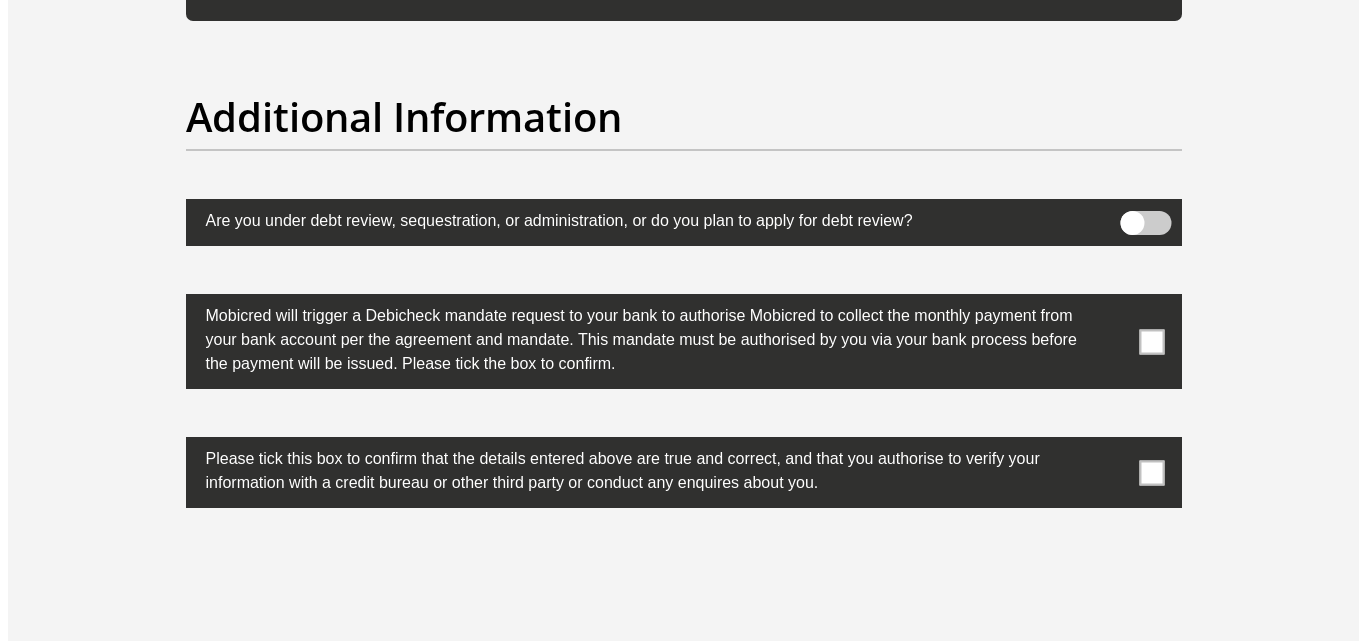scroll, scrollTop: 6234, scrollLeft: 0, axis: vertical 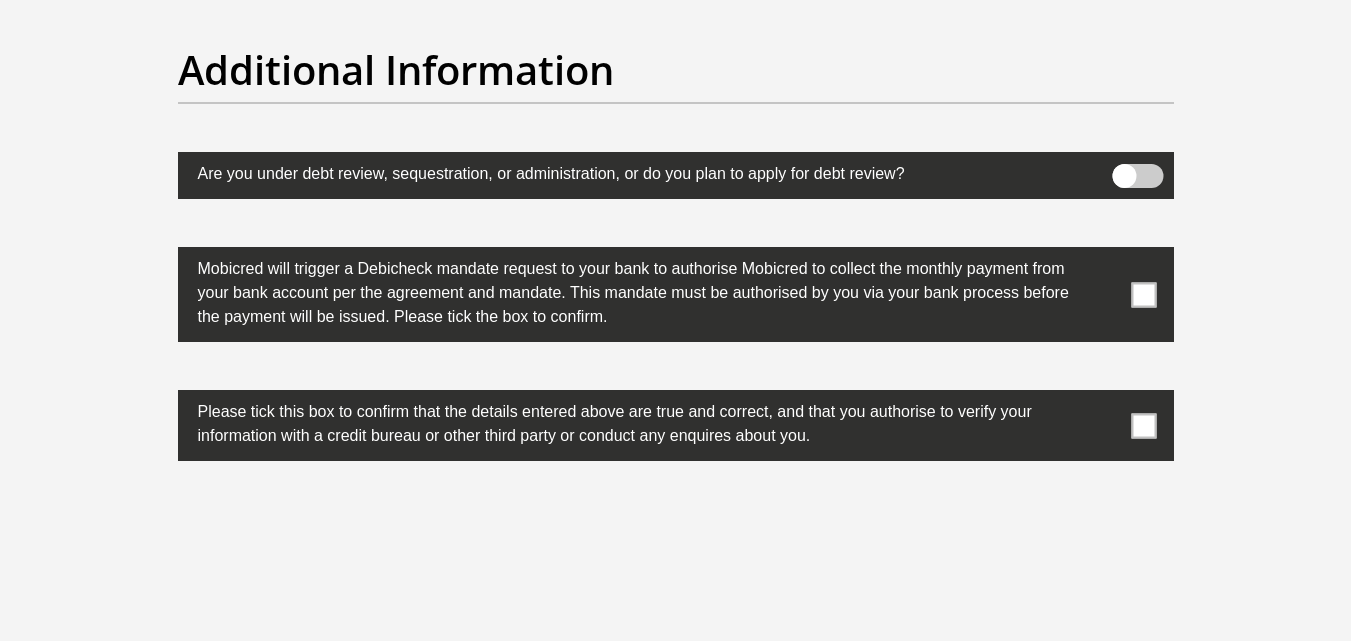 click at bounding box center [1137, 176] 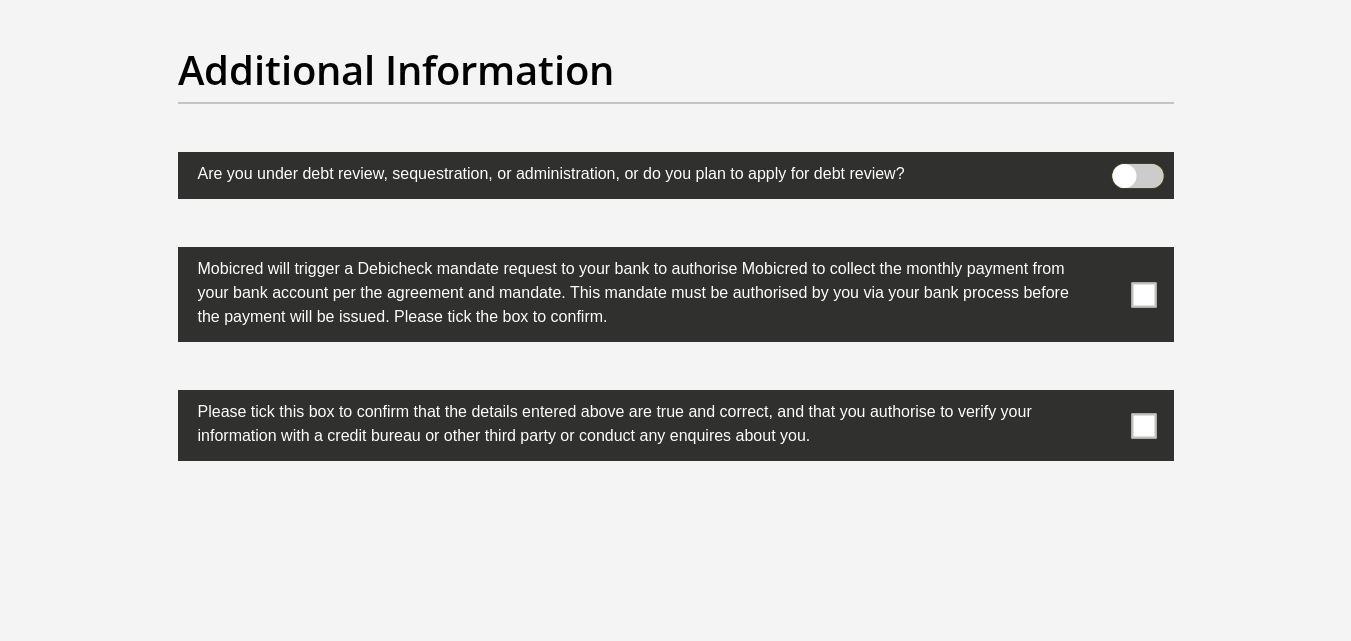 click at bounding box center [1124, 169] 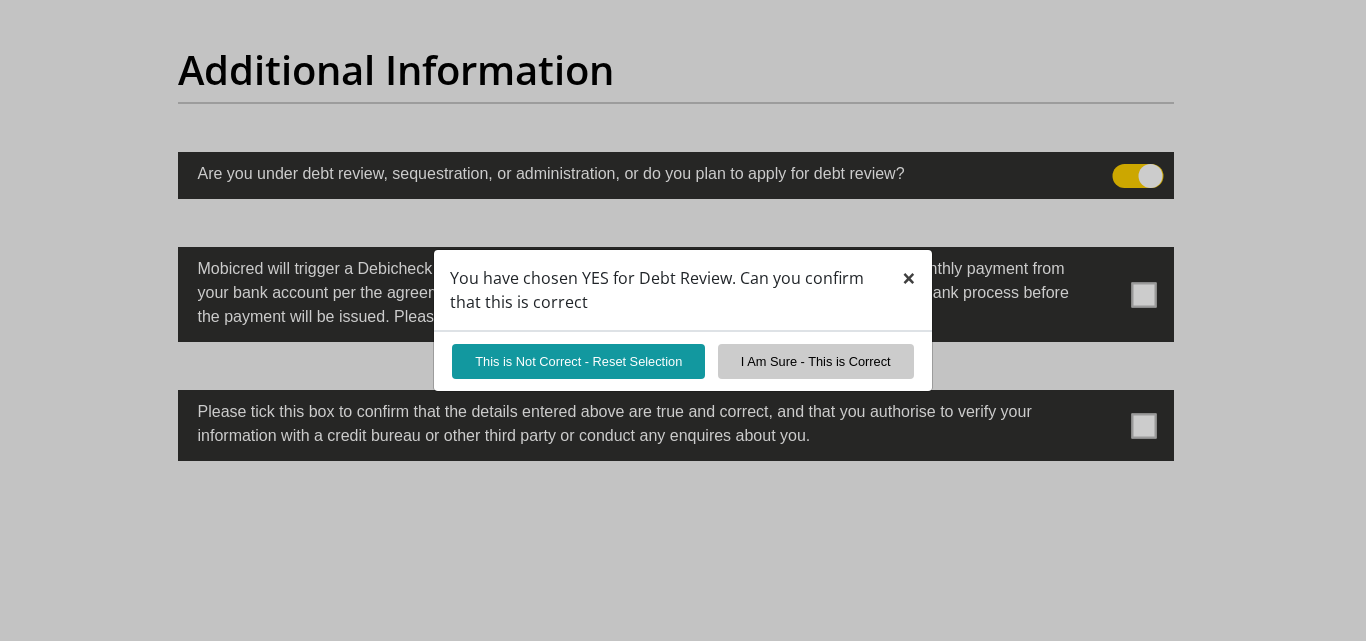 click on "×" at bounding box center (909, 277) 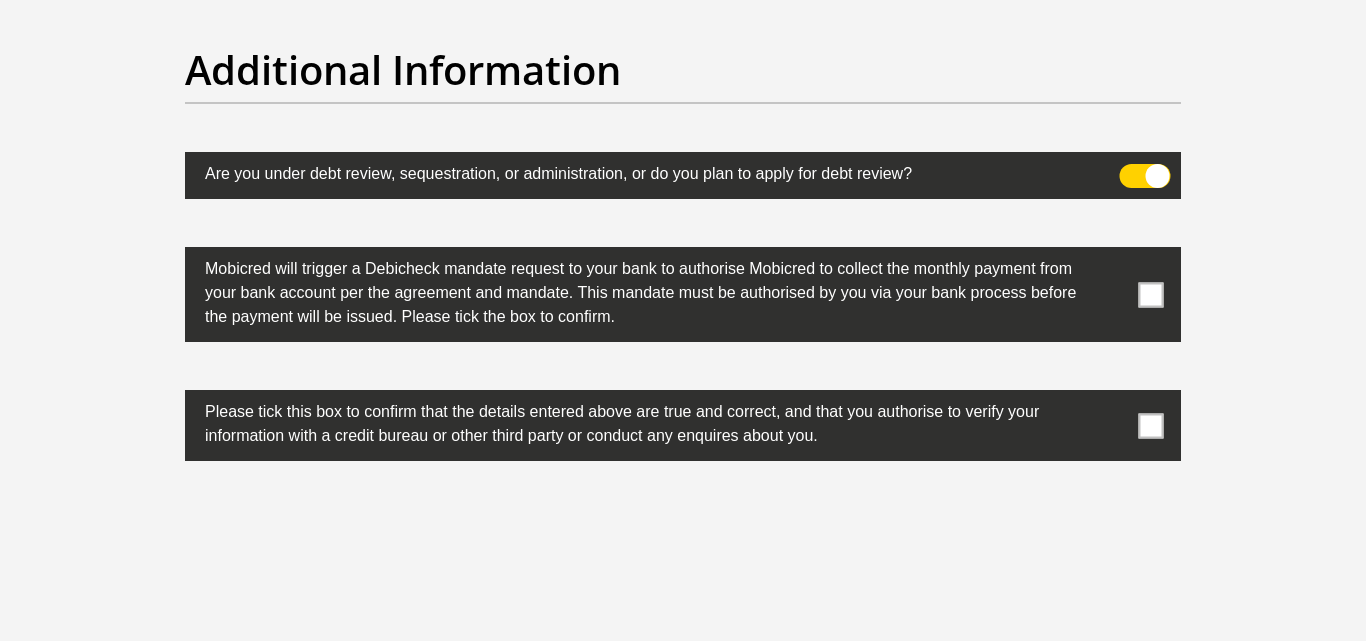 click at bounding box center [1145, 176] 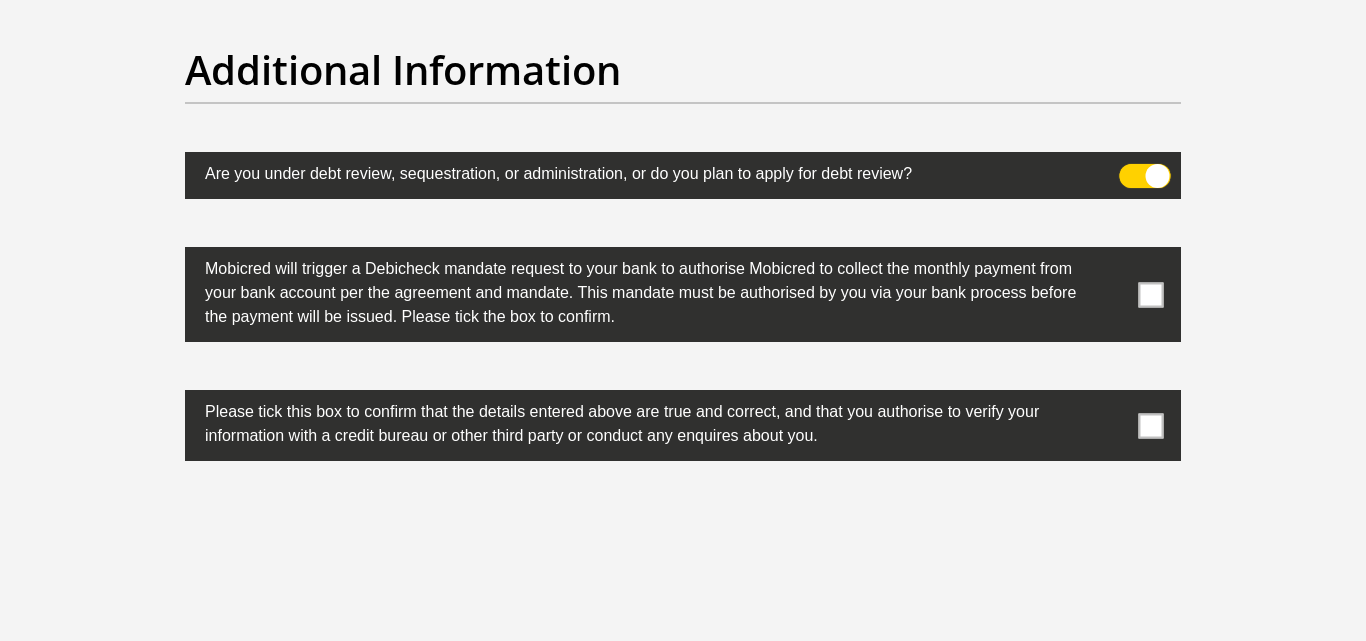 click at bounding box center (1131, 169) 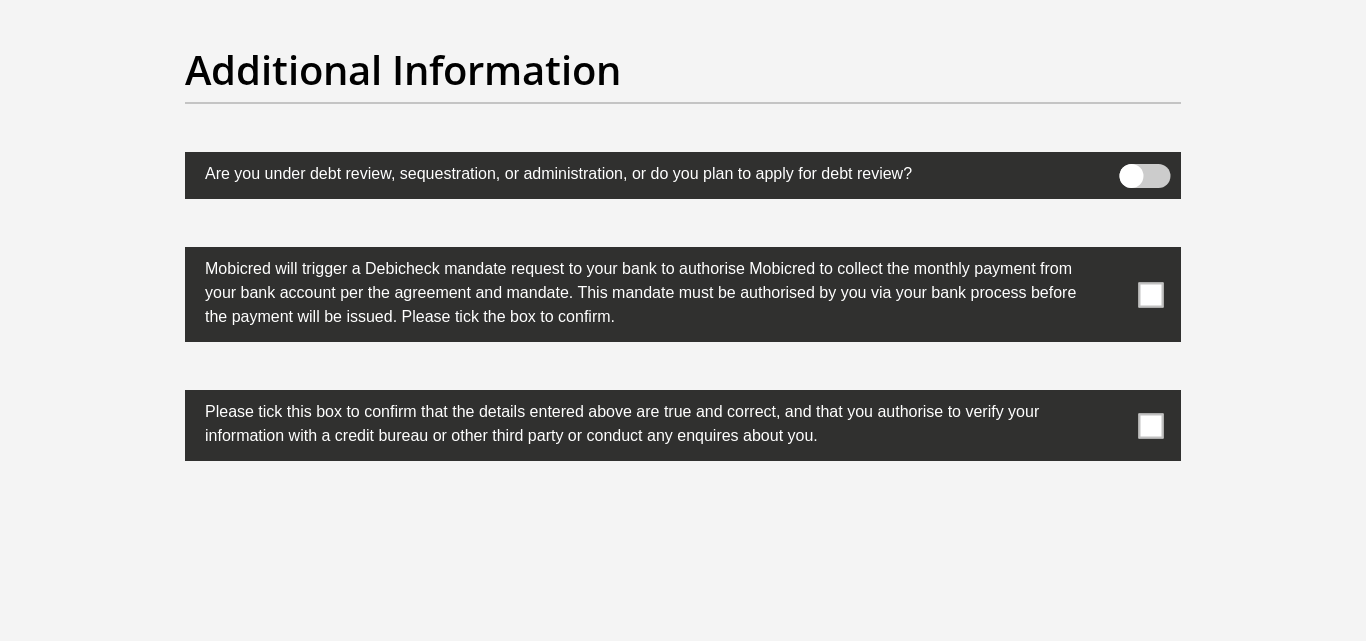 click at bounding box center [1151, 294] 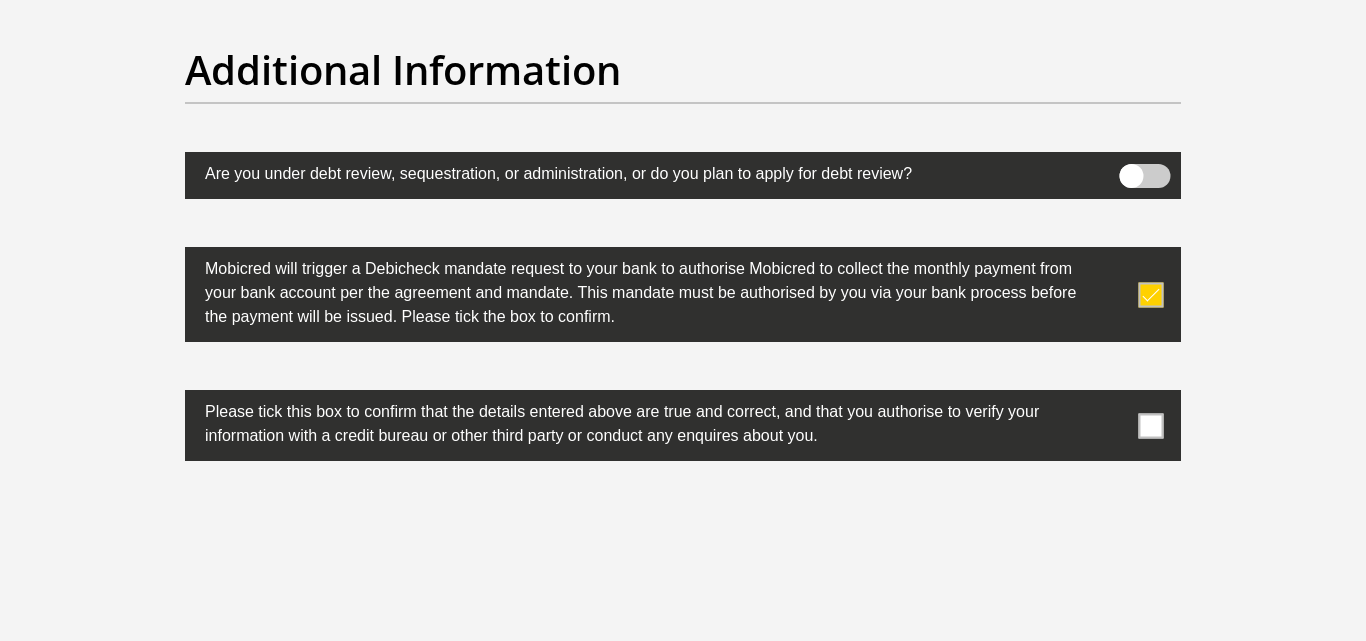 click at bounding box center (1151, 425) 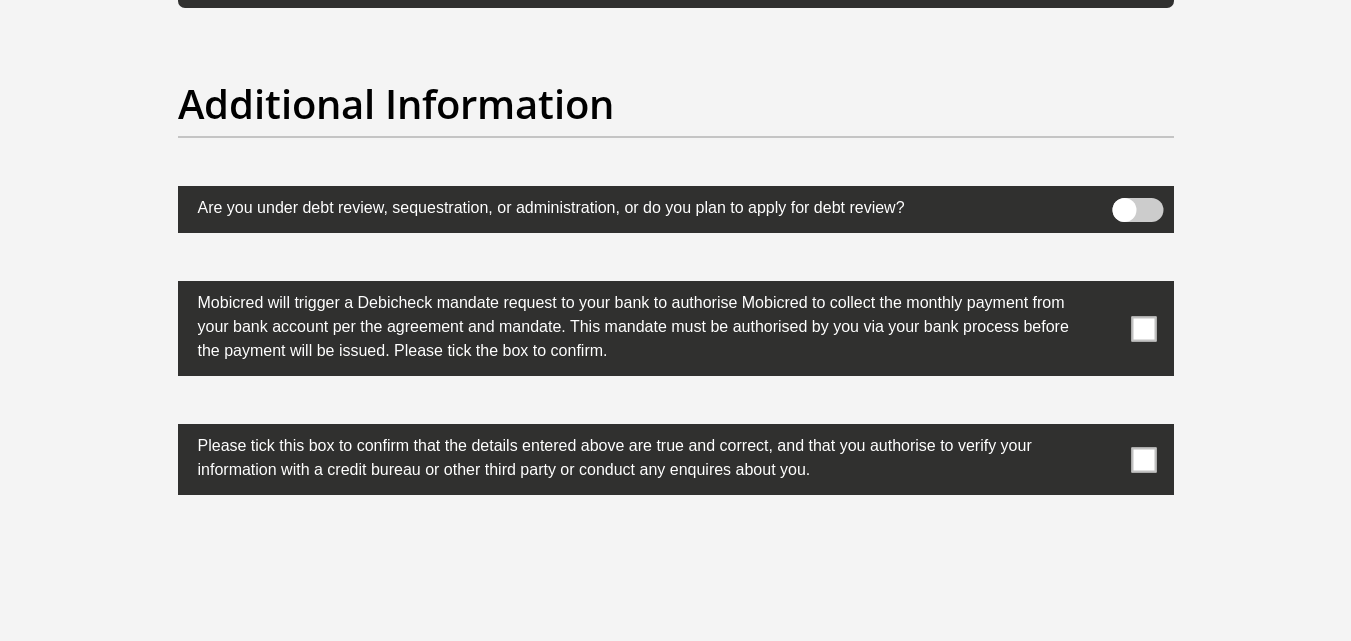 scroll, scrollTop: 6534, scrollLeft: 0, axis: vertical 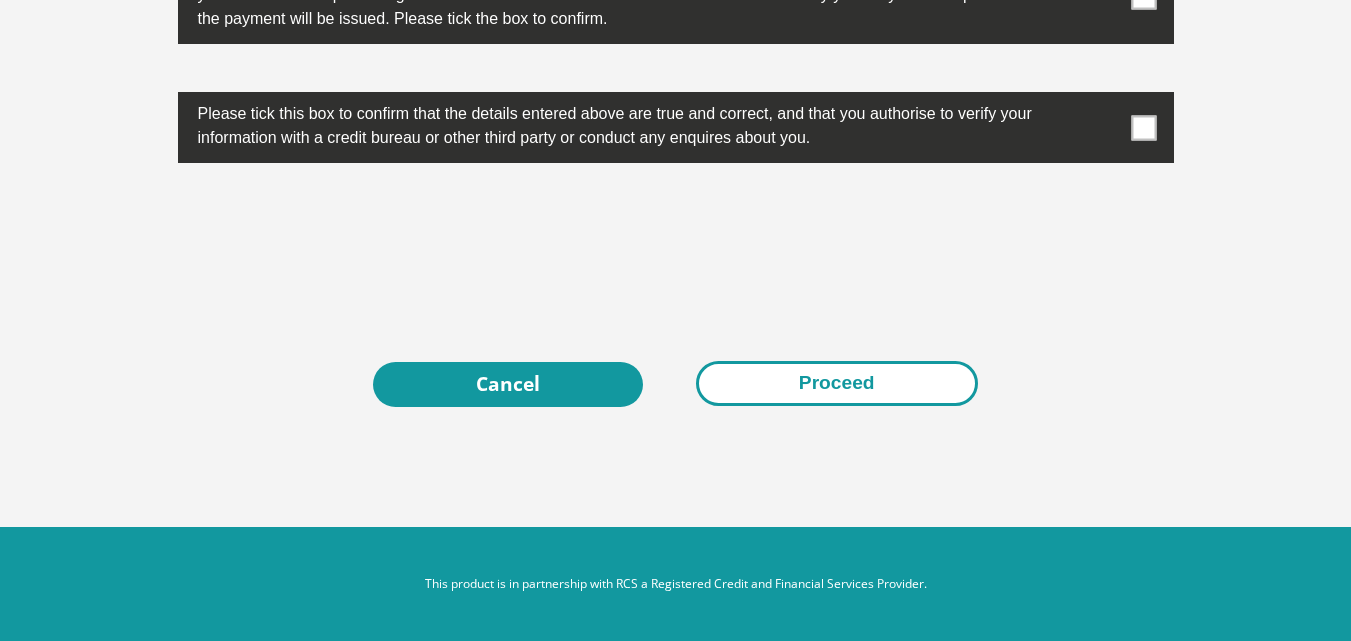 click on "Proceed" at bounding box center [837, 383] 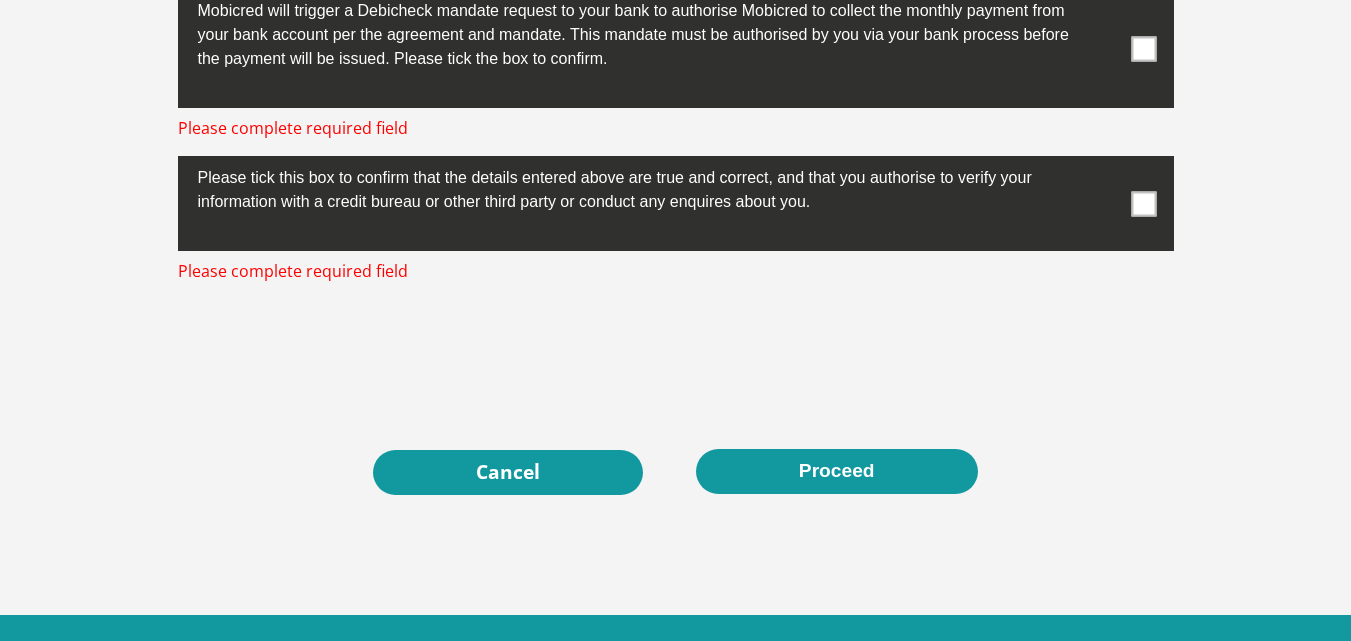 scroll, scrollTop: 7110, scrollLeft: 0, axis: vertical 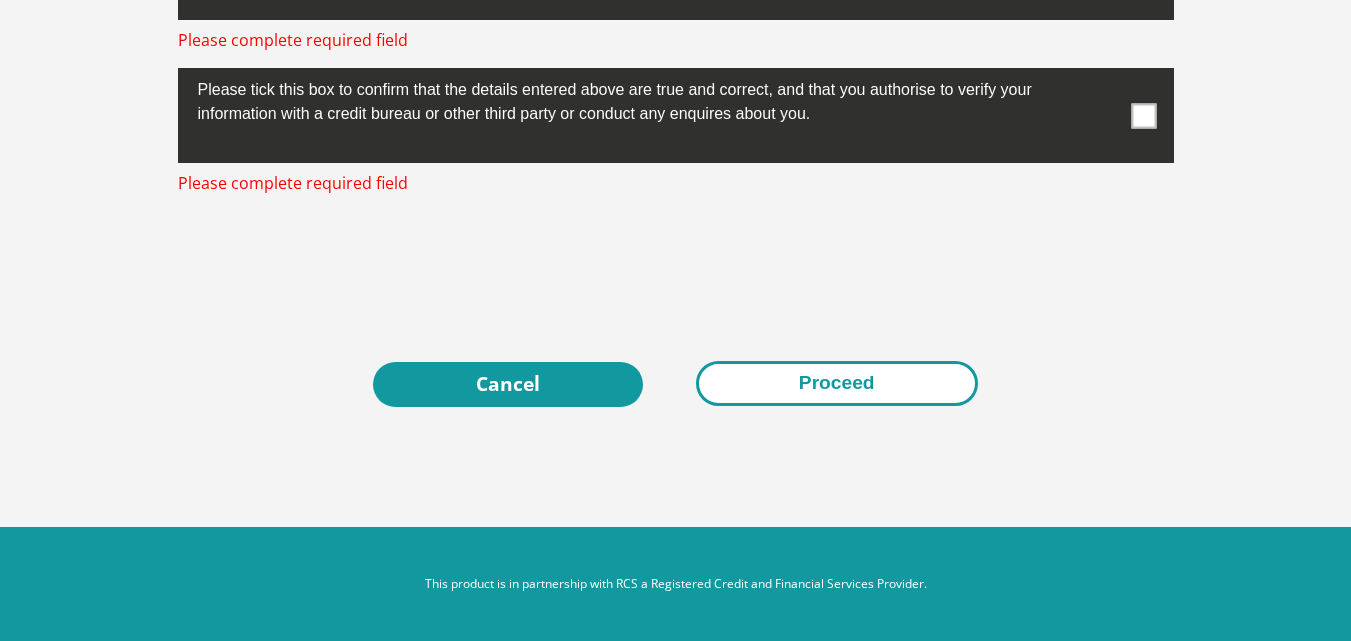 click on "Proceed" at bounding box center [837, 383] 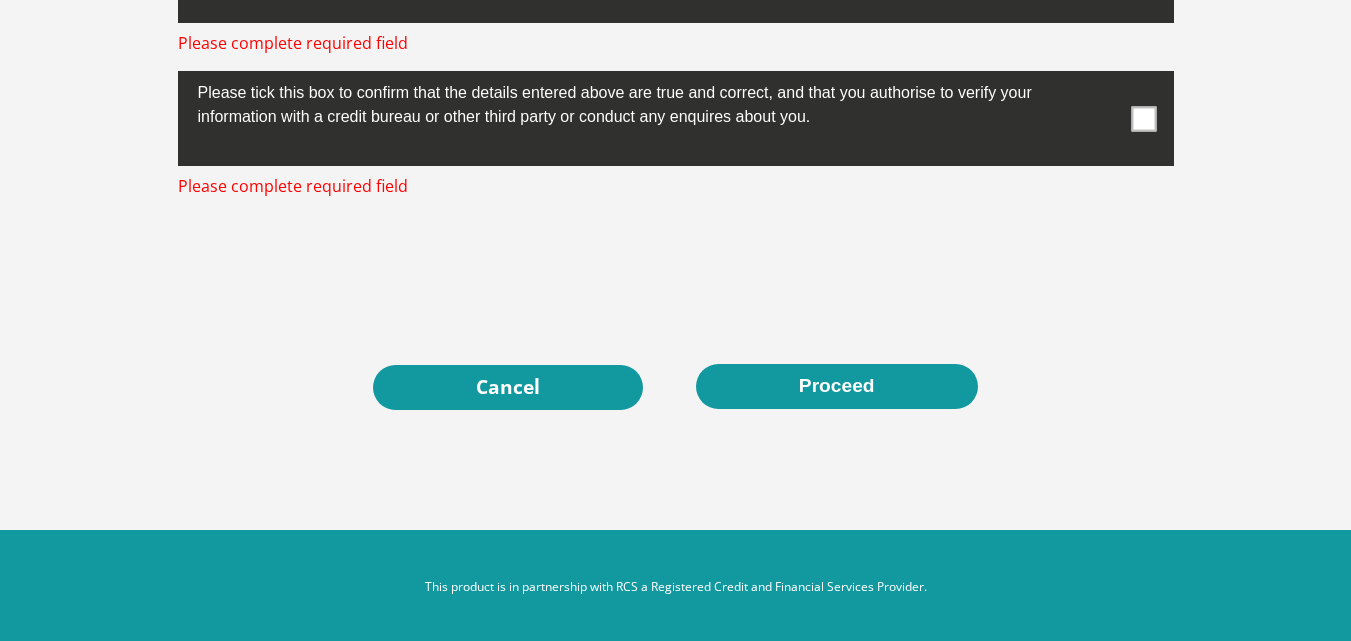 scroll, scrollTop: 7110, scrollLeft: 0, axis: vertical 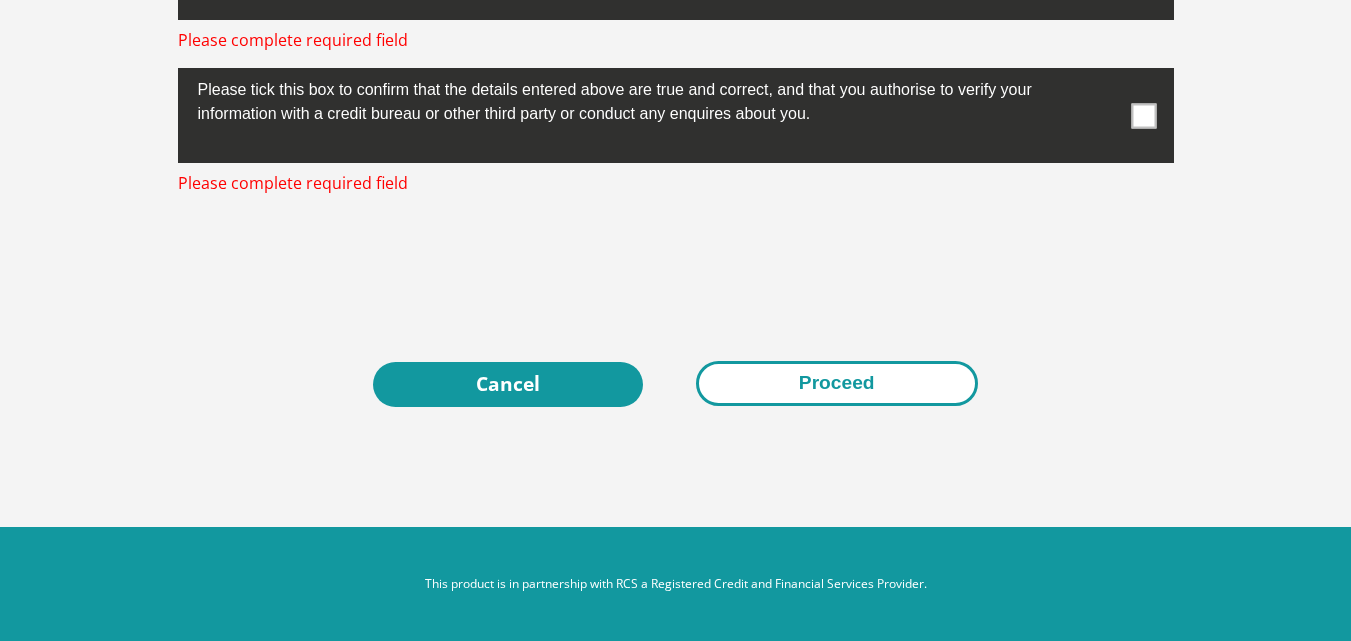 click on "Proceed" at bounding box center (837, 383) 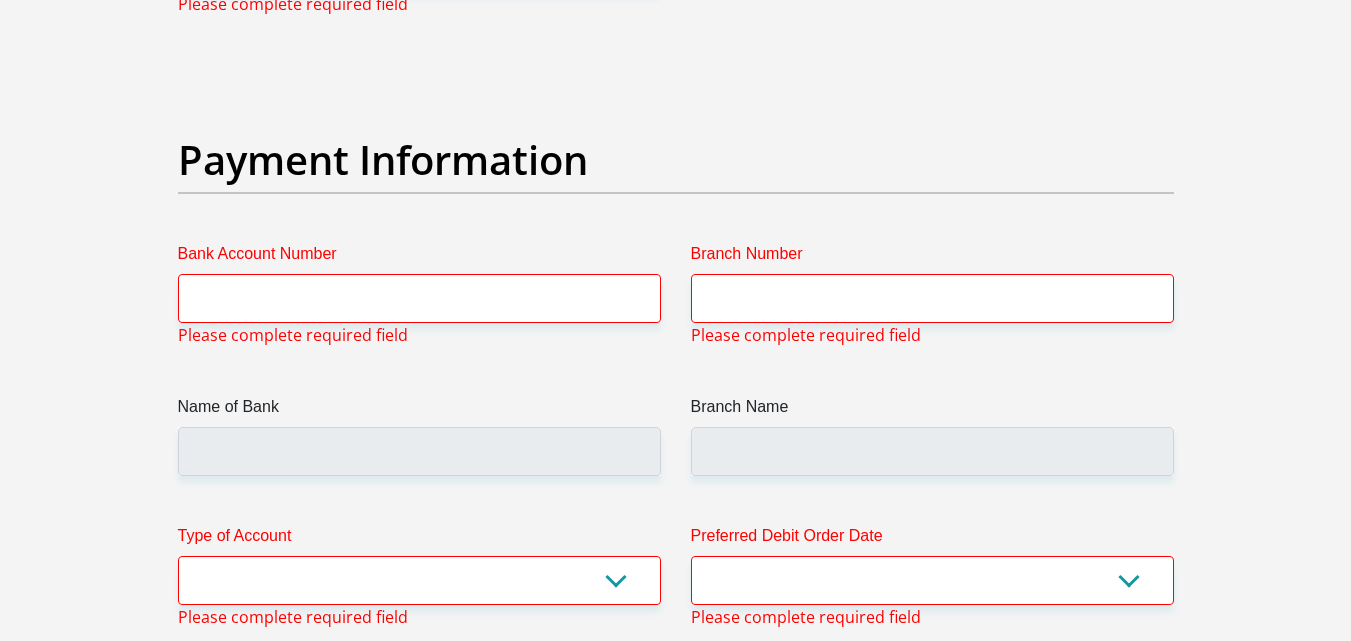 scroll, scrollTop: 5395, scrollLeft: 0, axis: vertical 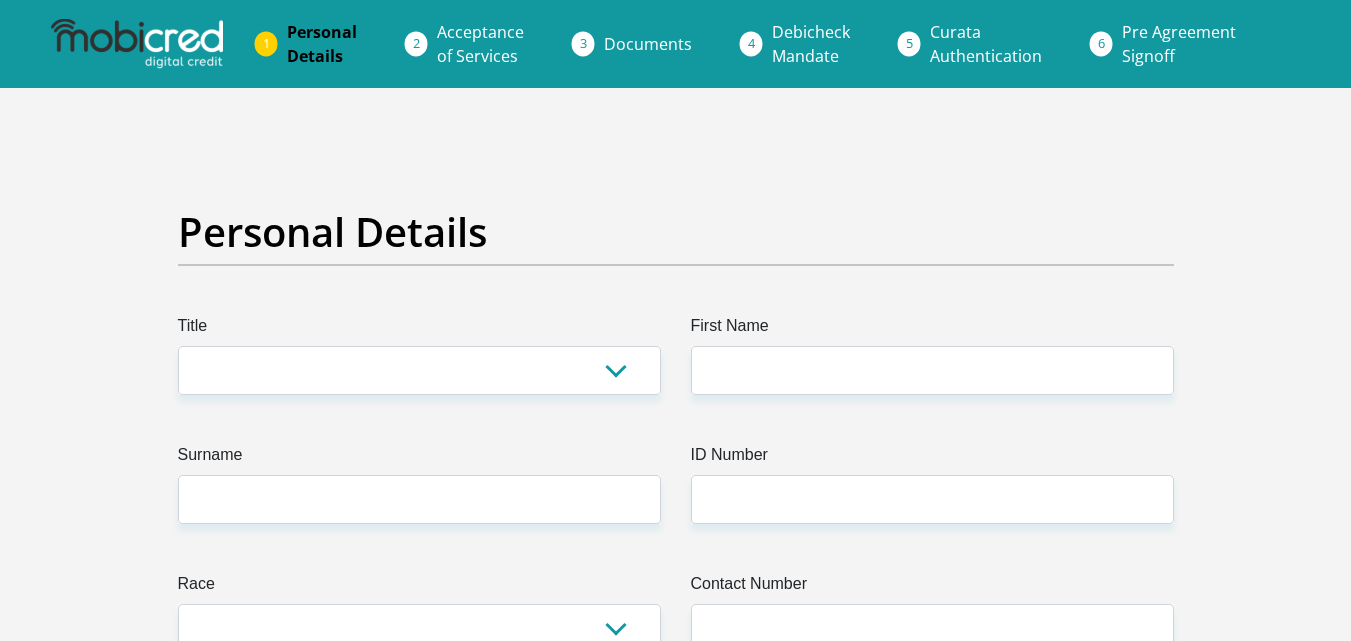 click on "Acceptance  of Services" at bounding box center [480, 44] 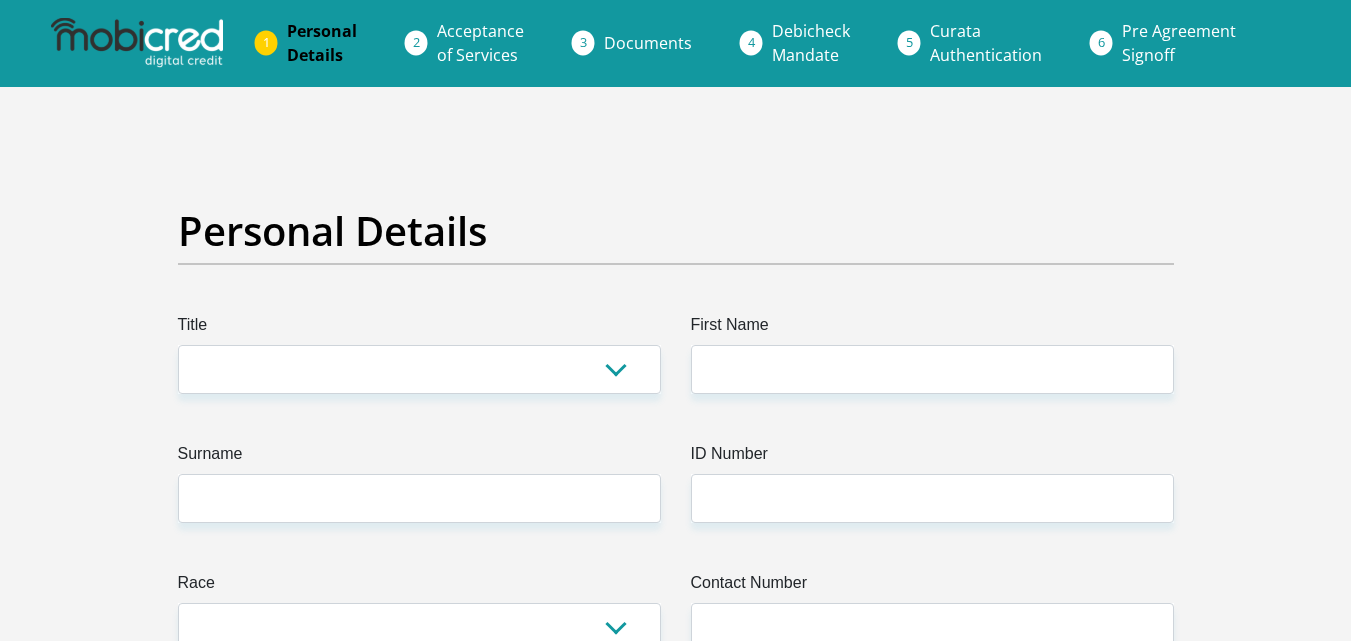 scroll, scrollTop: 0, scrollLeft: 0, axis: both 